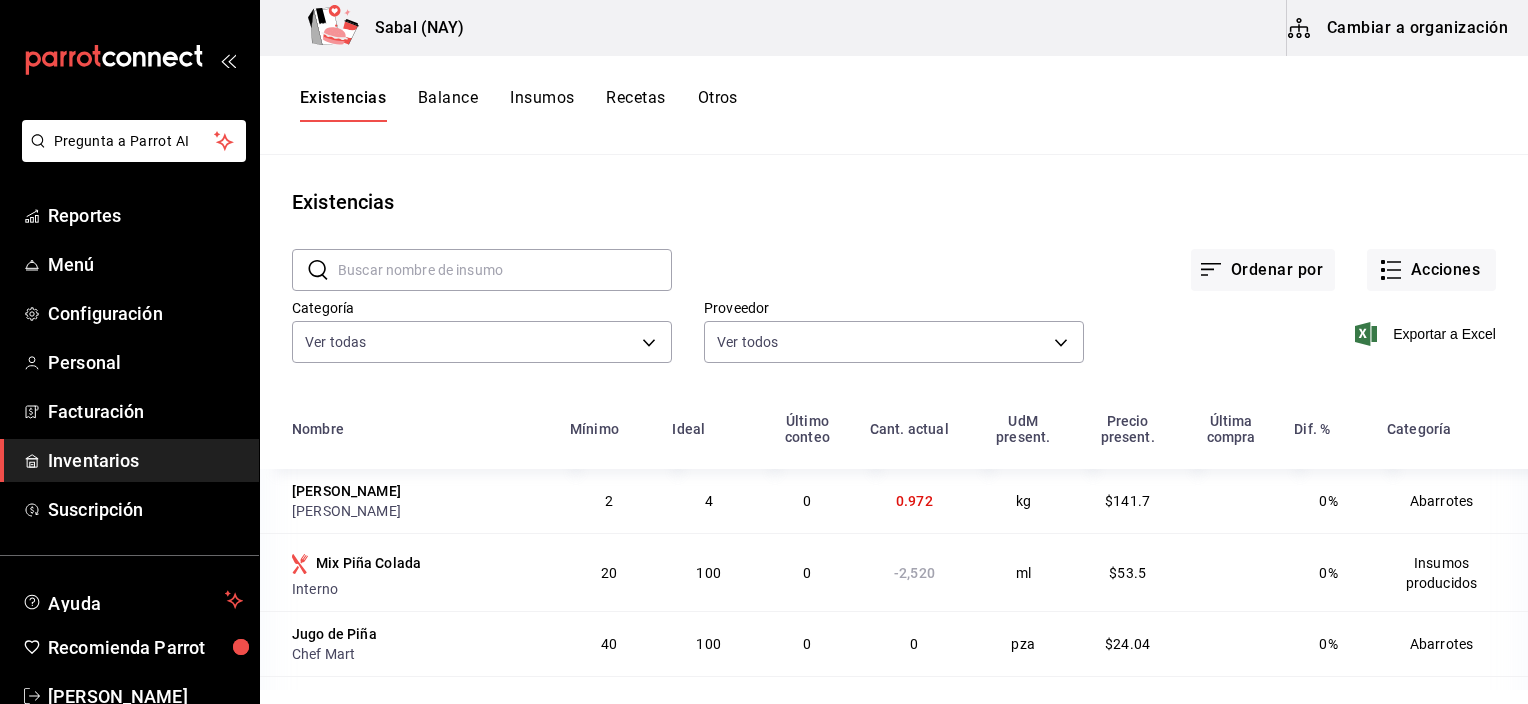 scroll, scrollTop: 0, scrollLeft: 0, axis: both 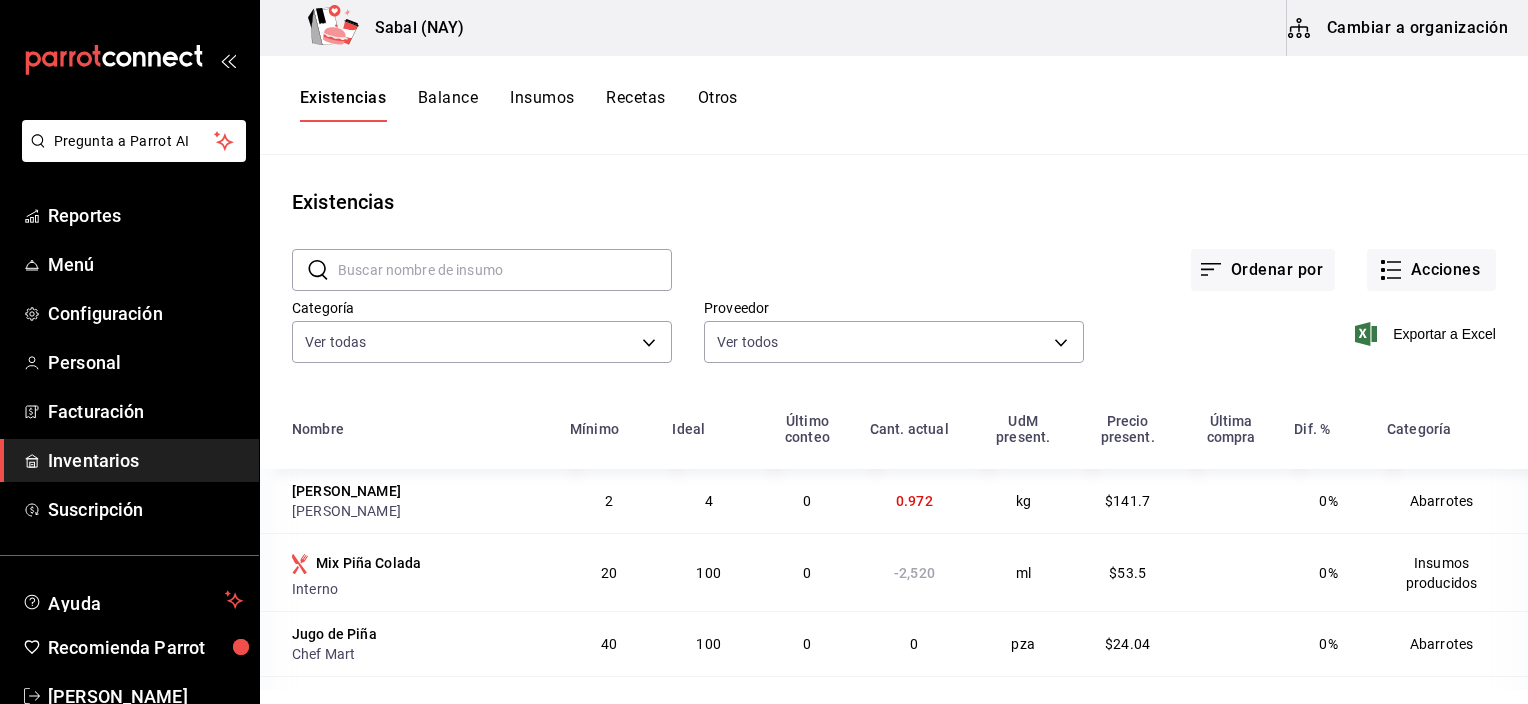 click on "Inventarios" at bounding box center [145, 460] 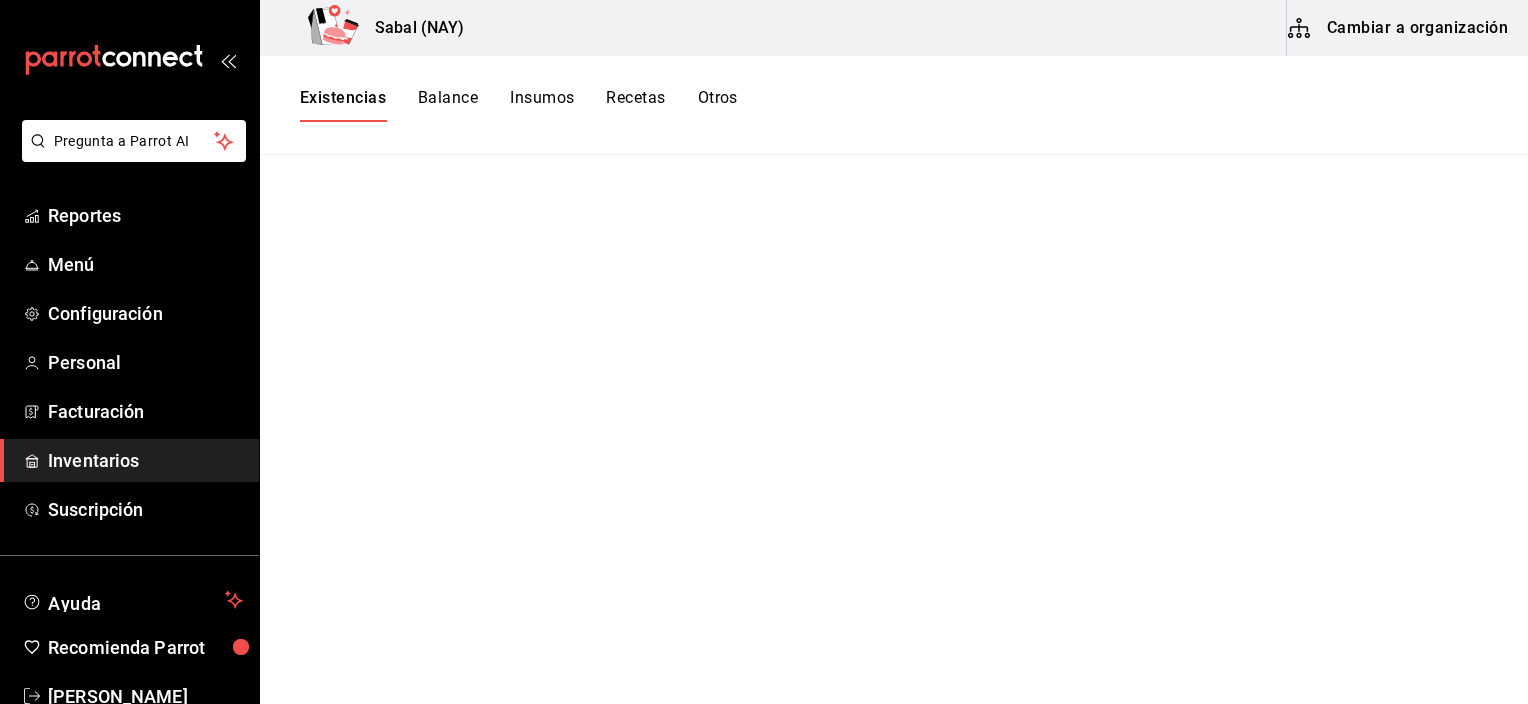 click on "Inventarios" at bounding box center (145, 460) 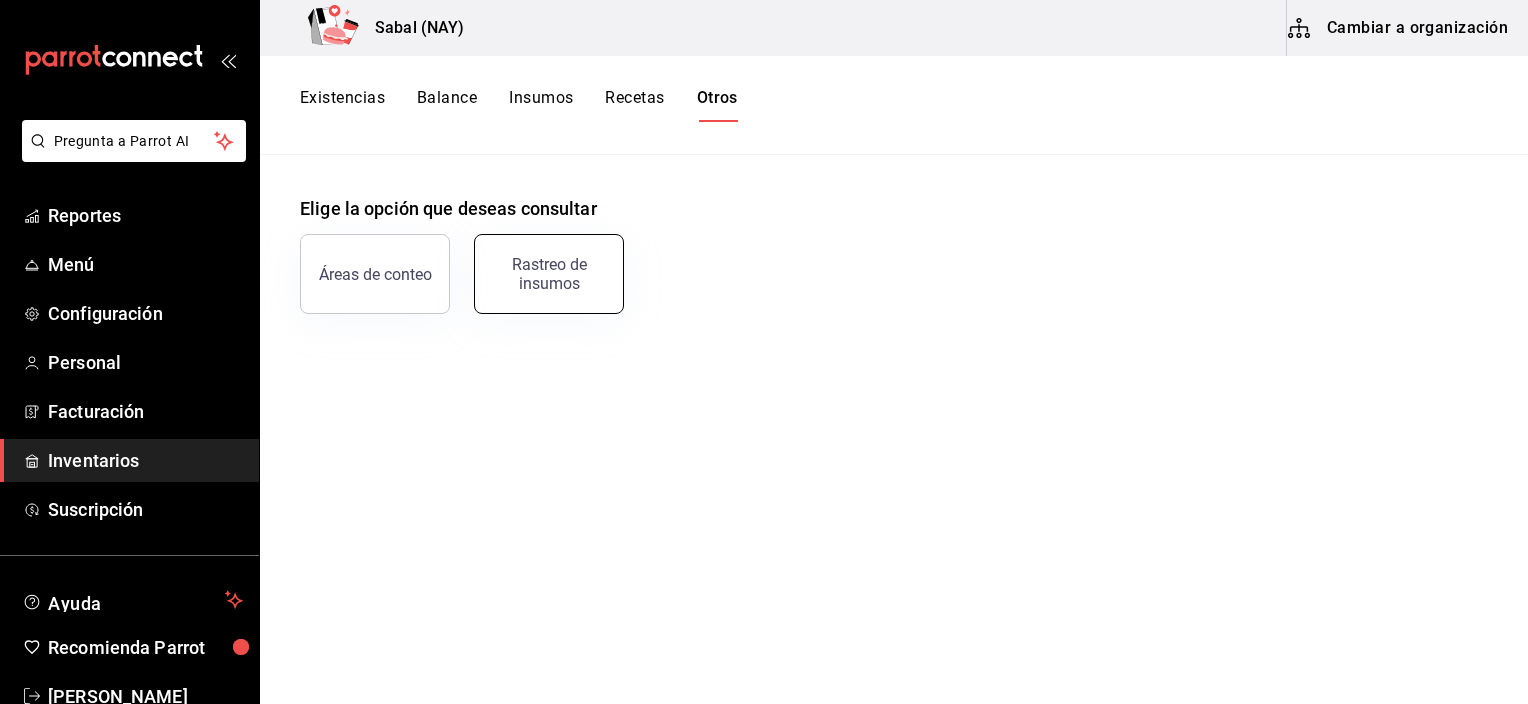click on "Rastreo de insumos" at bounding box center [549, 274] 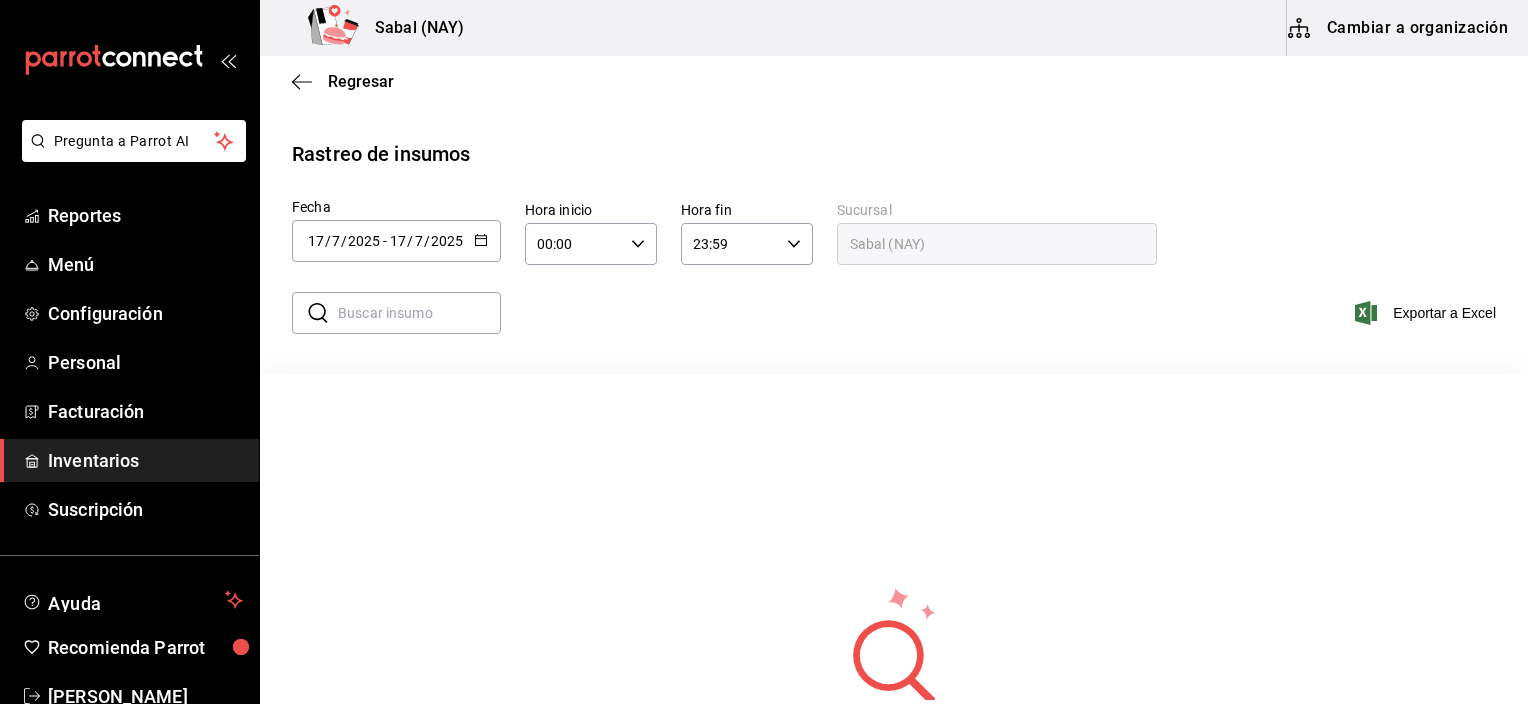 click 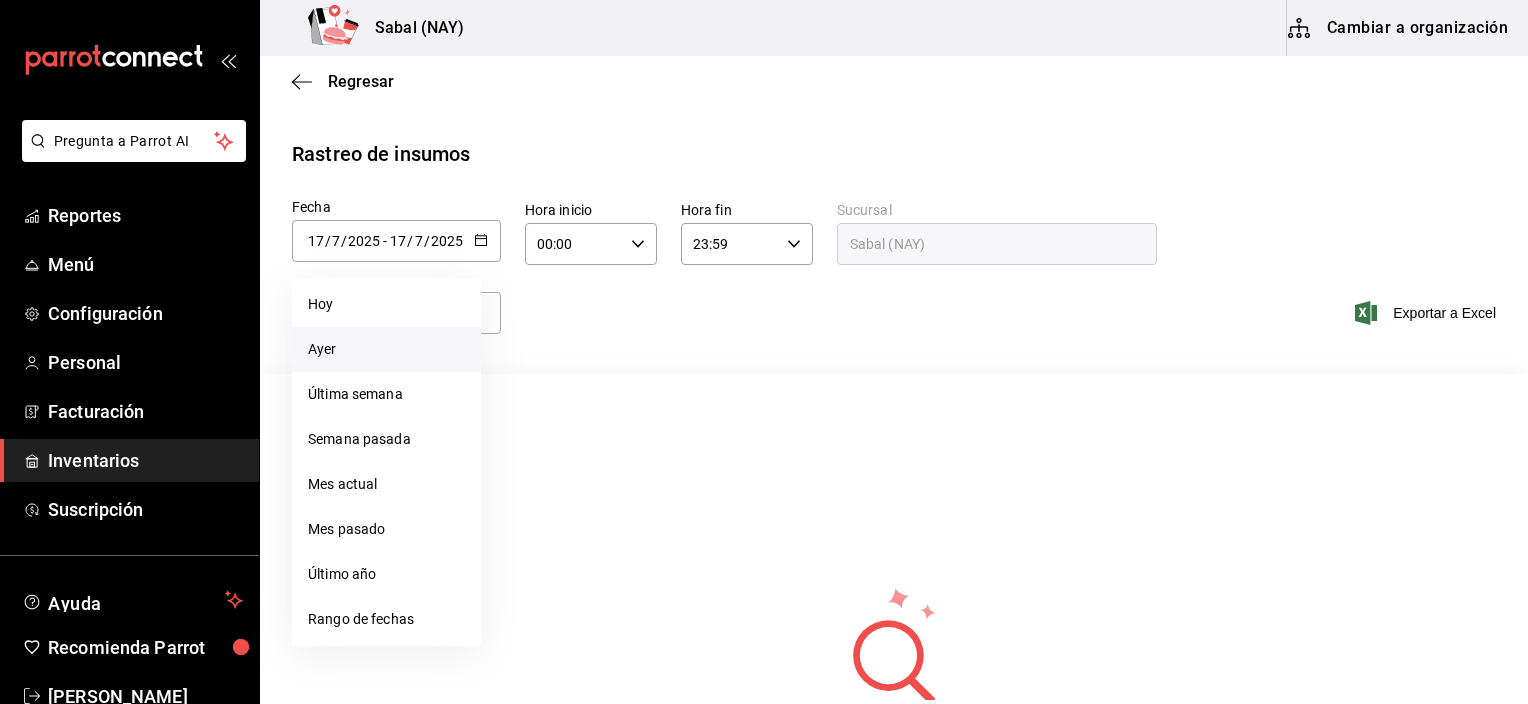 click on "Ayer" at bounding box center [386, 349] 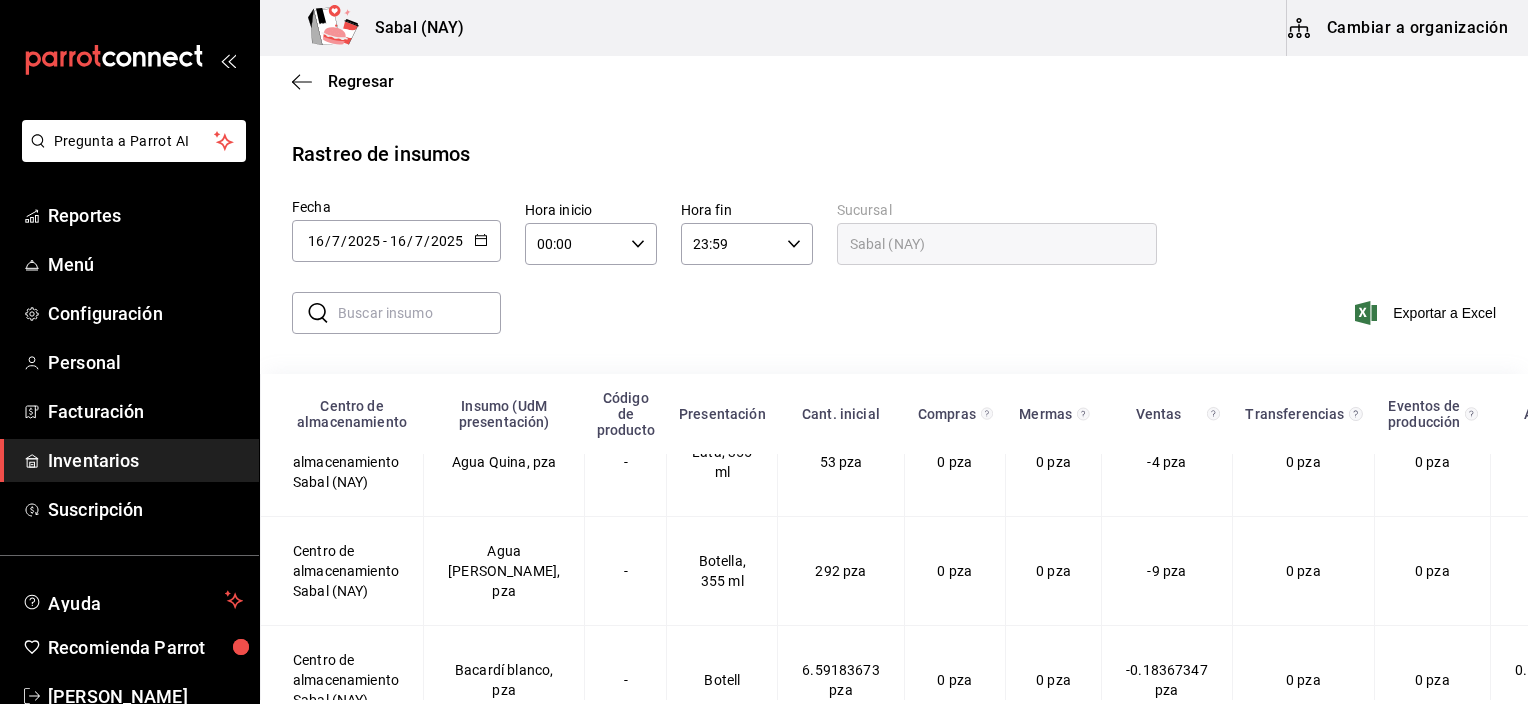 scroll, scrollTop: 300, scrollLeft: 0, axis: vertical 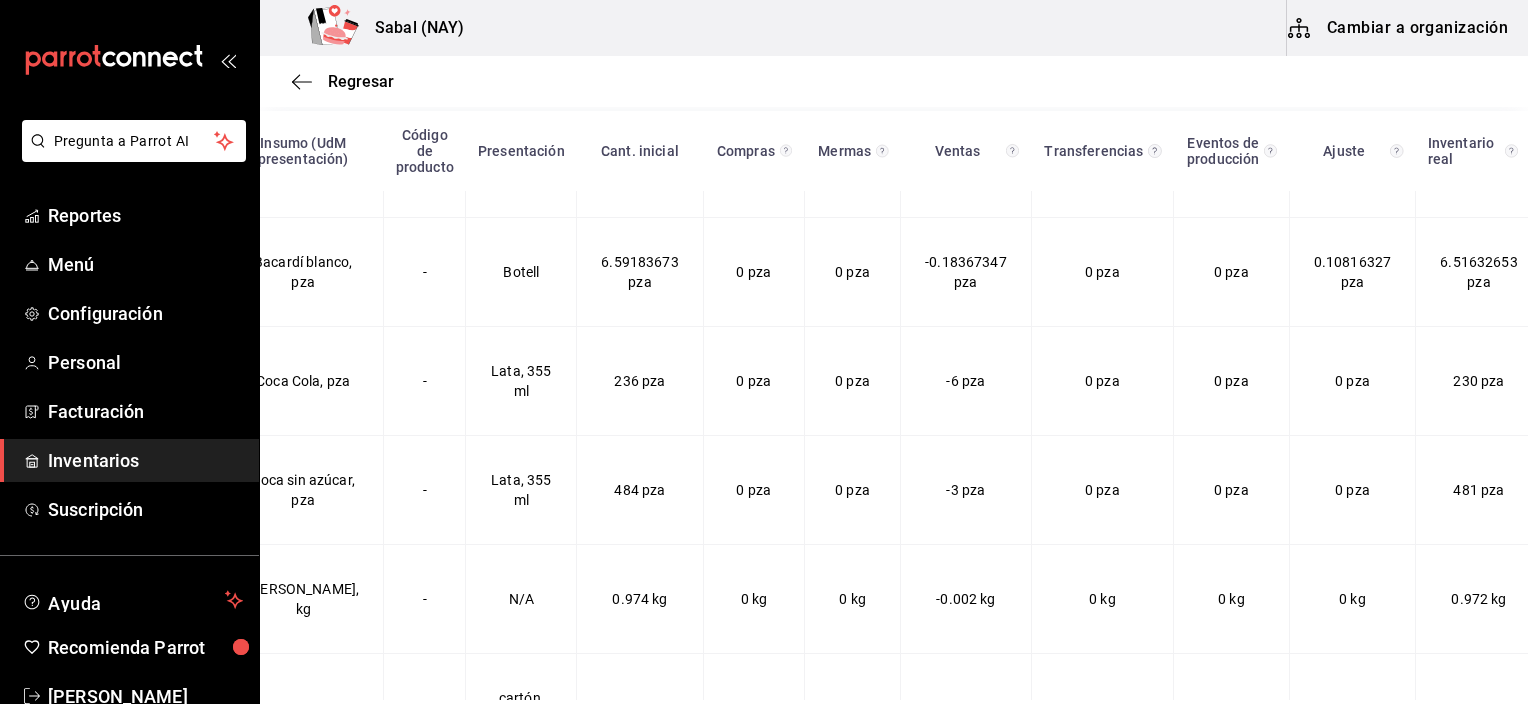 click on "Regresar" at bounding box center (894, 81) 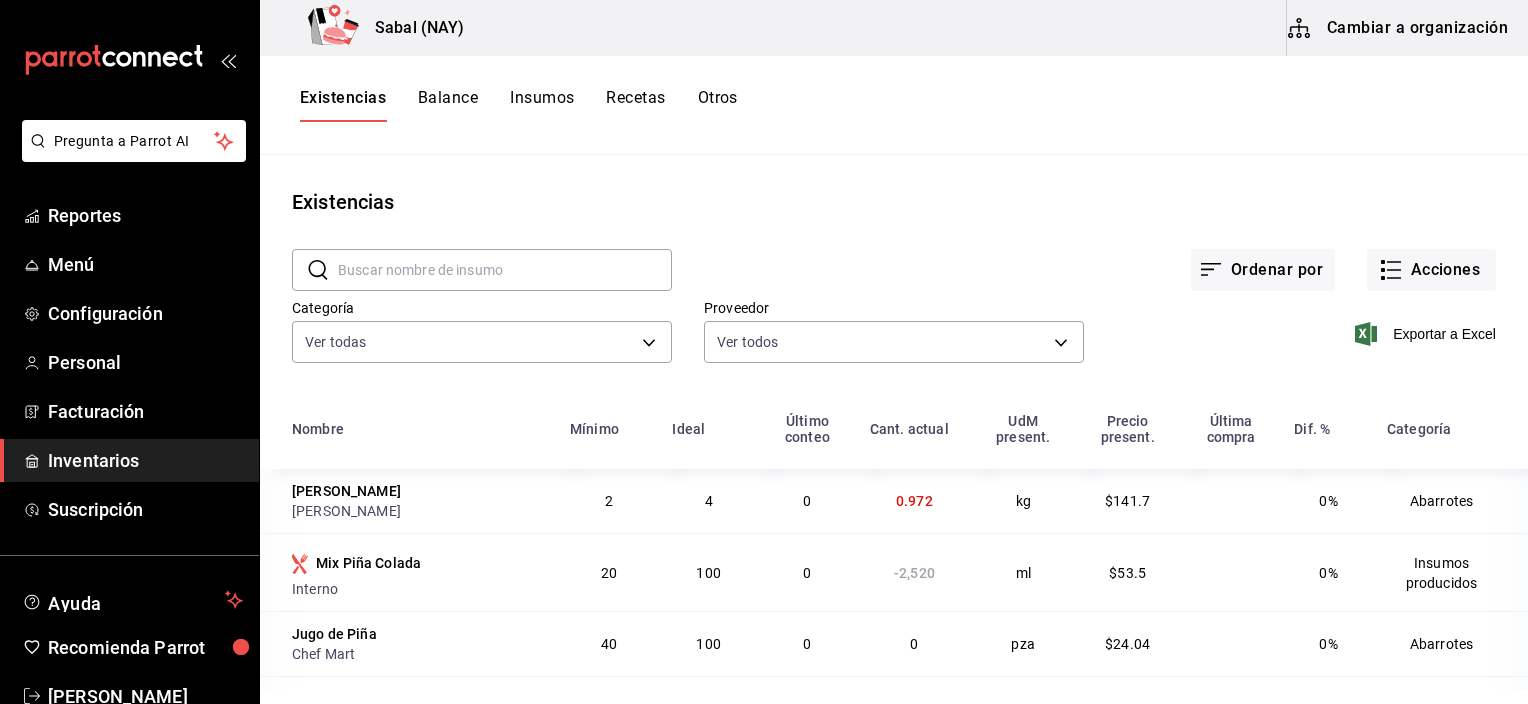 click on "Cambiar a organización" at bounding box center [1399, 28] 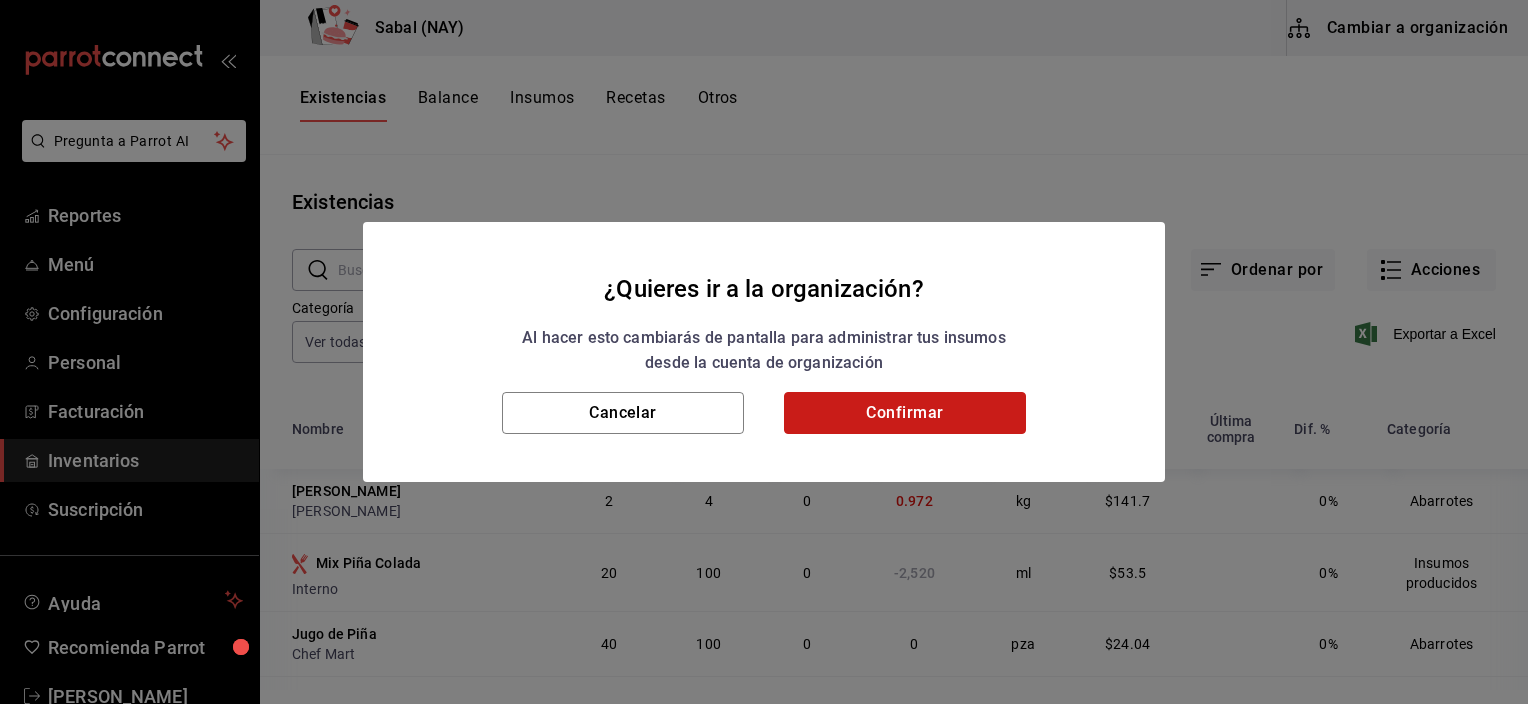click on "Confirmar" at bounding box center [905, 413] 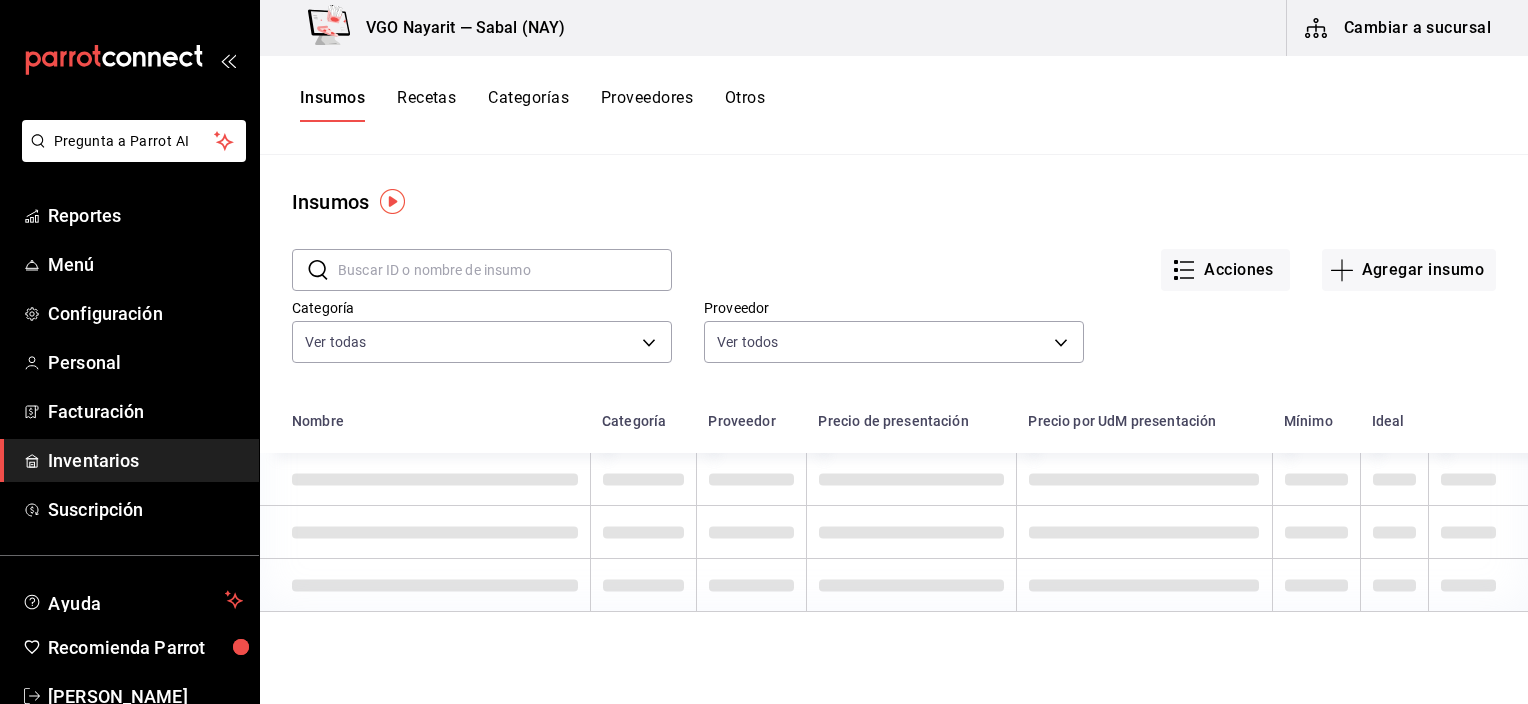 click on "Recetas" at bounding box center (426, 105) 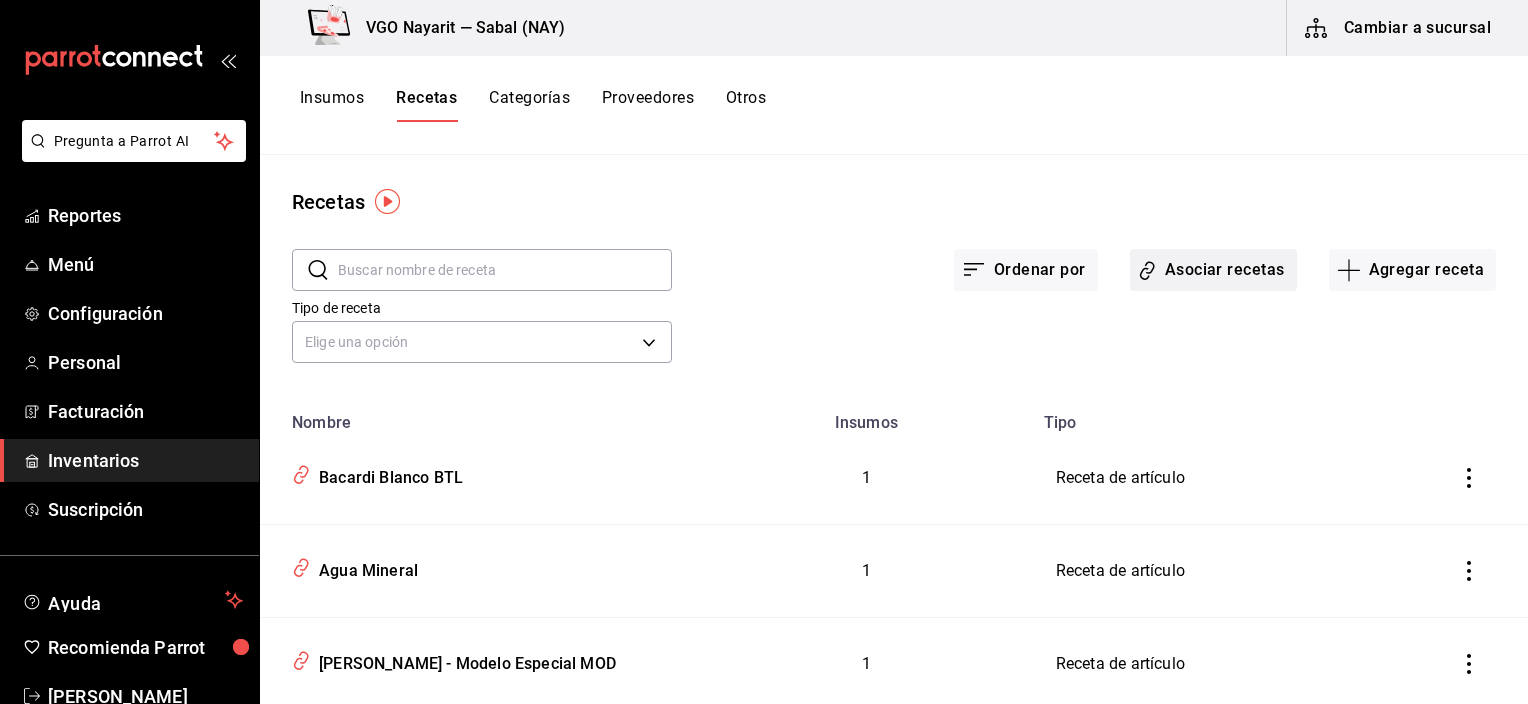 click on "Asociar recetas" at bounding box center (1213, 270) 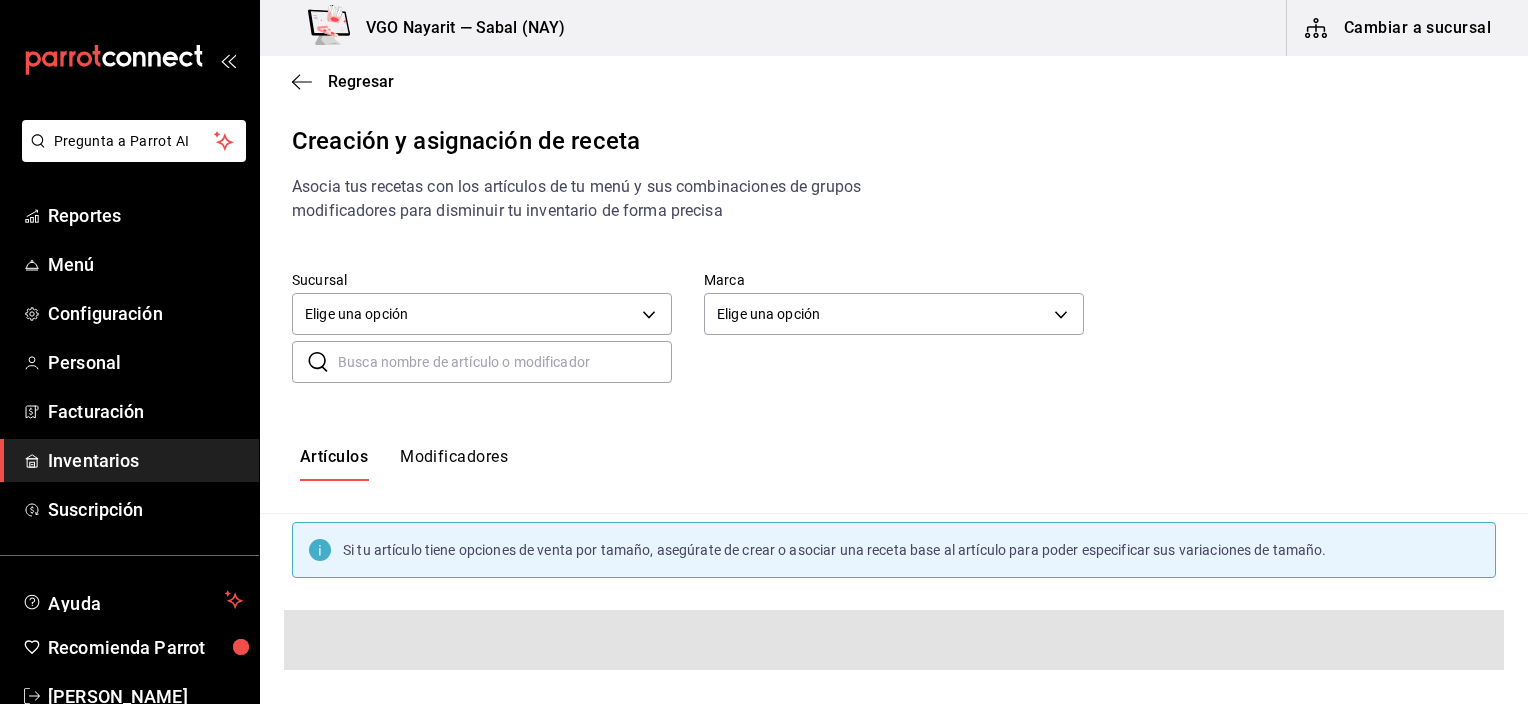 click on "Modificadores" at bounding box center [454, 464] 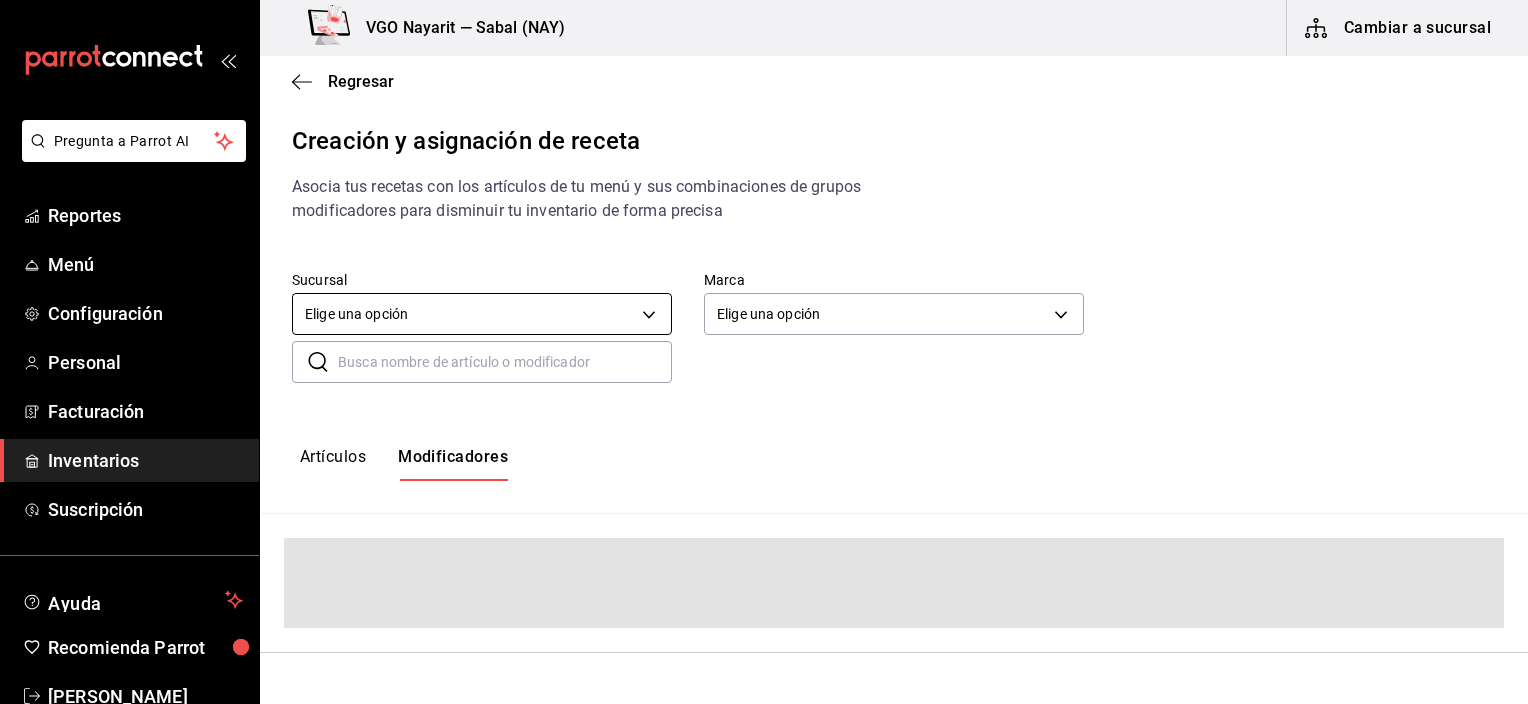 click on "Pregunta a Parrot AI Reportes   Menú   Configuración   Personal   Facturación   Inventarios   Suscripción   Ayuda Recomienda Parrot   Jacqueline Ochoa   Sugerir nueva función   VGO Nayarit — Sabal (NAY) Cambiar a sucursal Regresar Creación y asignación de receta Asocia tus recetas con los artículos de tu menú y sus combinaciones de grupos modificadores para disminuir tu inventario de forma precisa Sucursal Elige una opción default Marca Elige una opción default ​ ​ Artículos Modificadores Guardar Receta de artículo GANA 1 MES GRATIS EN TU SUSCRIPCIÓN AQUÍ ¿Recuerdas cómo empezó tu restaurante?
Hoy puedes ayudar a un colega a tener el mismo cambio que tú viviste.
Recomienda Parrot directamente desde tu Portal Administrador.
Es fácil y rápido.
🎁 Por cada restaurante que se una, ganas 1 mes gratis. Pregunta a Parrot AI Reportes   Menú   Configuración   Personal   Facturación   Inventarios   Suscripción   Ayuda Recomienda Parrot   Jacqueline Ochoa   Sugerir nueva función" at bounding box center [764, 335] 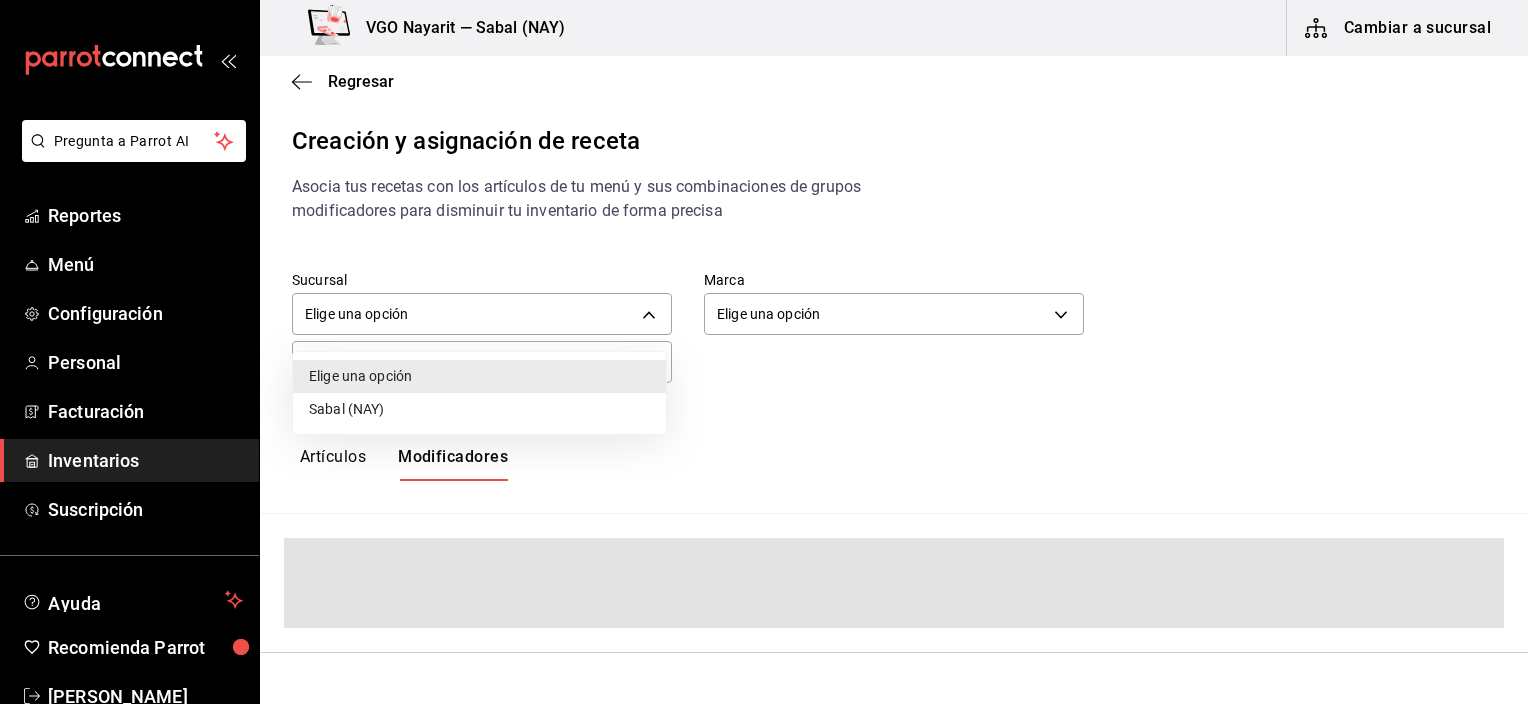 click on "Sabal (NAY)" at bounding box center [479, 409] 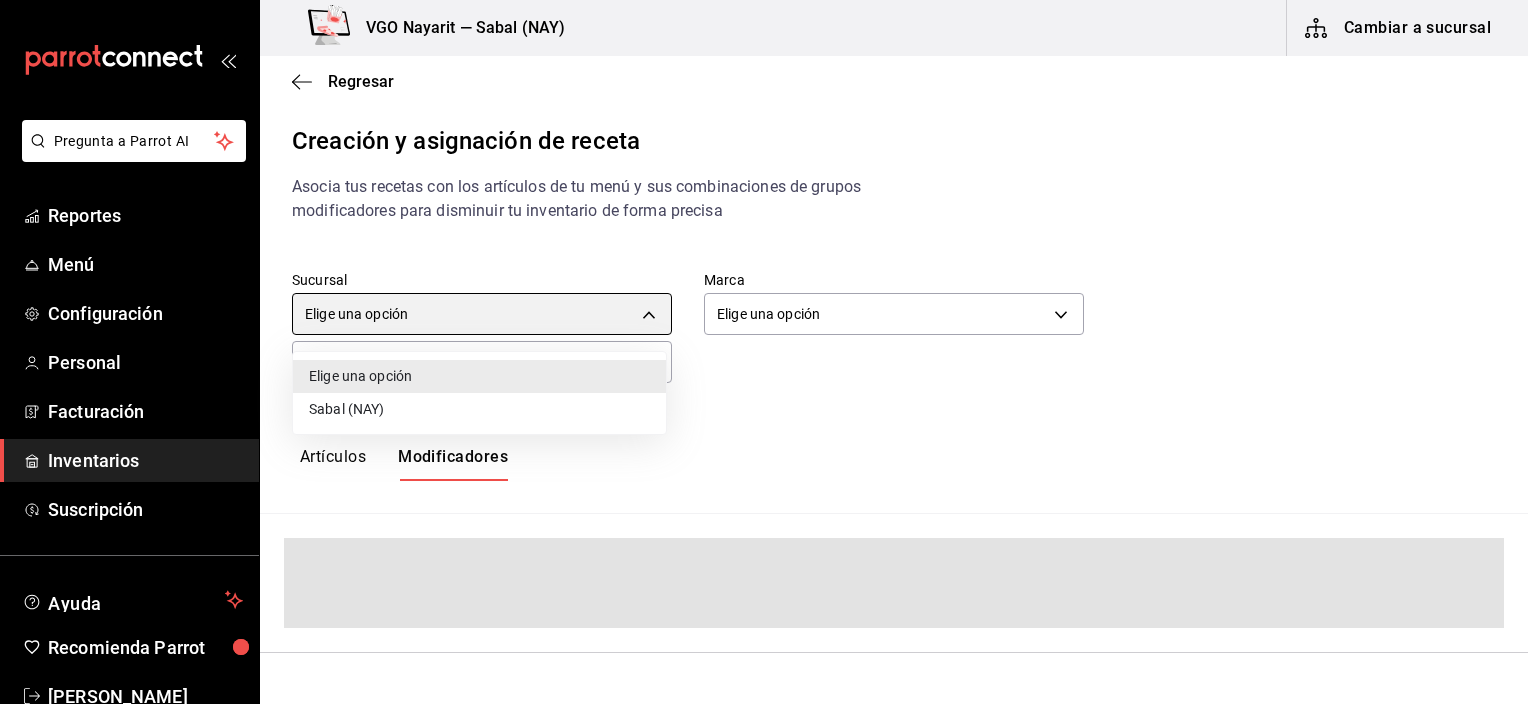 type on "2aba2e4c-8955-4624-a76a-6219a8a60d9c" 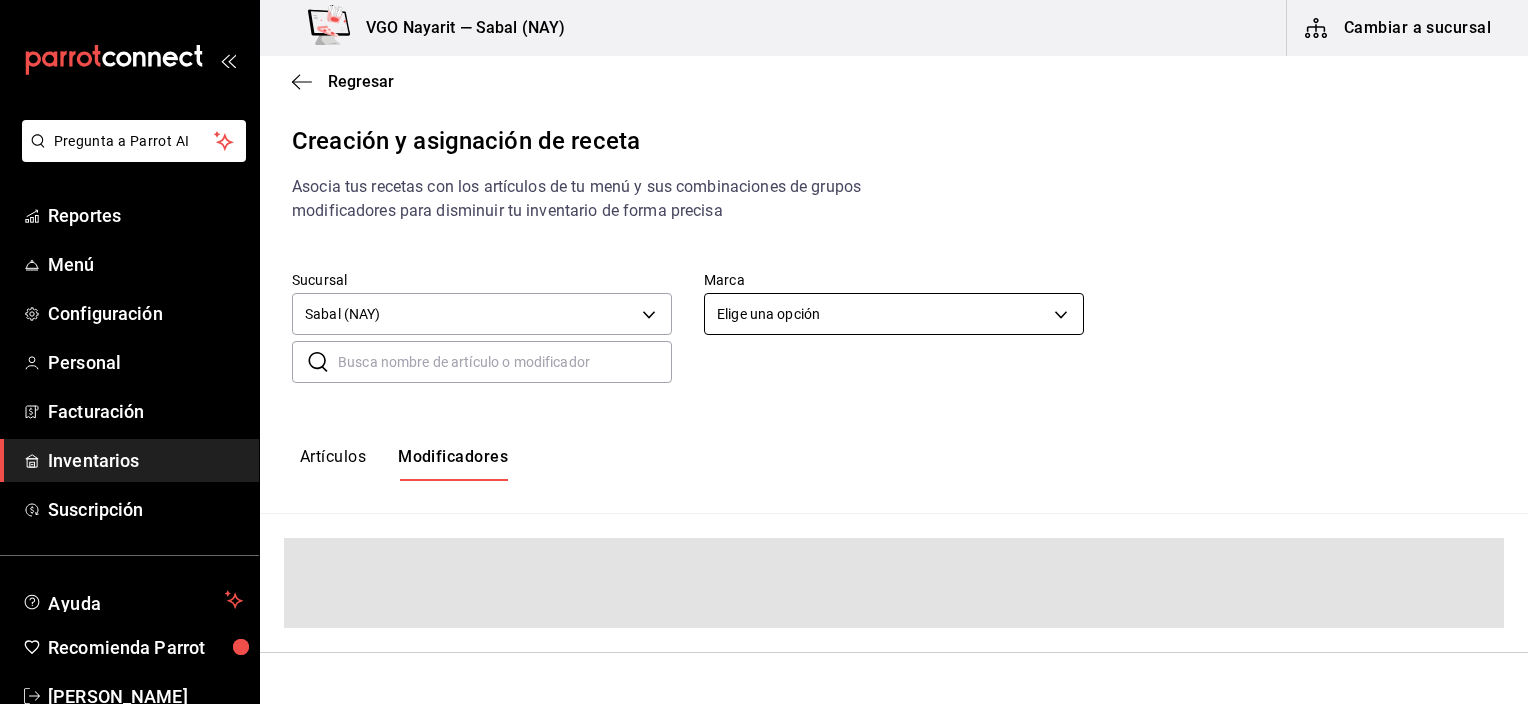 click on "Pregunta a Parrot AI Reportes   Menú   Configuración   Personal   Facturación   Inventarios   Suscripción   Ayuda Recomienda Parrot   Jacqueline Ochoa   Sugerir nueva función   VGO Nayarit — Sabal (NAY) Cambiar a sucursal Regresar Creación y asignación de receta Asocia tus recetas con los artículos de tu menú y sus combinaciones de grupos modificadores para disminuir tu inventario de forma precisa Sucursal Sabal (NAY) 2aba2e4c-8955-4624-a76a-6219a8a60d9c Marca Elige una opción default ​ ​ Artículos Modificadores Guardar Receta de artículo GANA 1 MES GRATIS EN TU SUSCRIPCIÓN AQUÍ ¿Recuerdas cómo empezó tu restaurante?
Hoy puedes ayudar a un colega a tener el mismo cambio que tú viviste.
Recomienda Parrot directamente desde tu Portal Administrador.
Es fácil y rápido.
🎁 Por cada restaurante que se una, ganas 1 mes gratis. Pregunta a Parrot AI Reportes   Menú   Configuración   Personal   Facturación   Inventarios   Suscripción   Ayuda Recomienda Parrot   Jacqueline Ochoa" at bounding box center [764, 335] 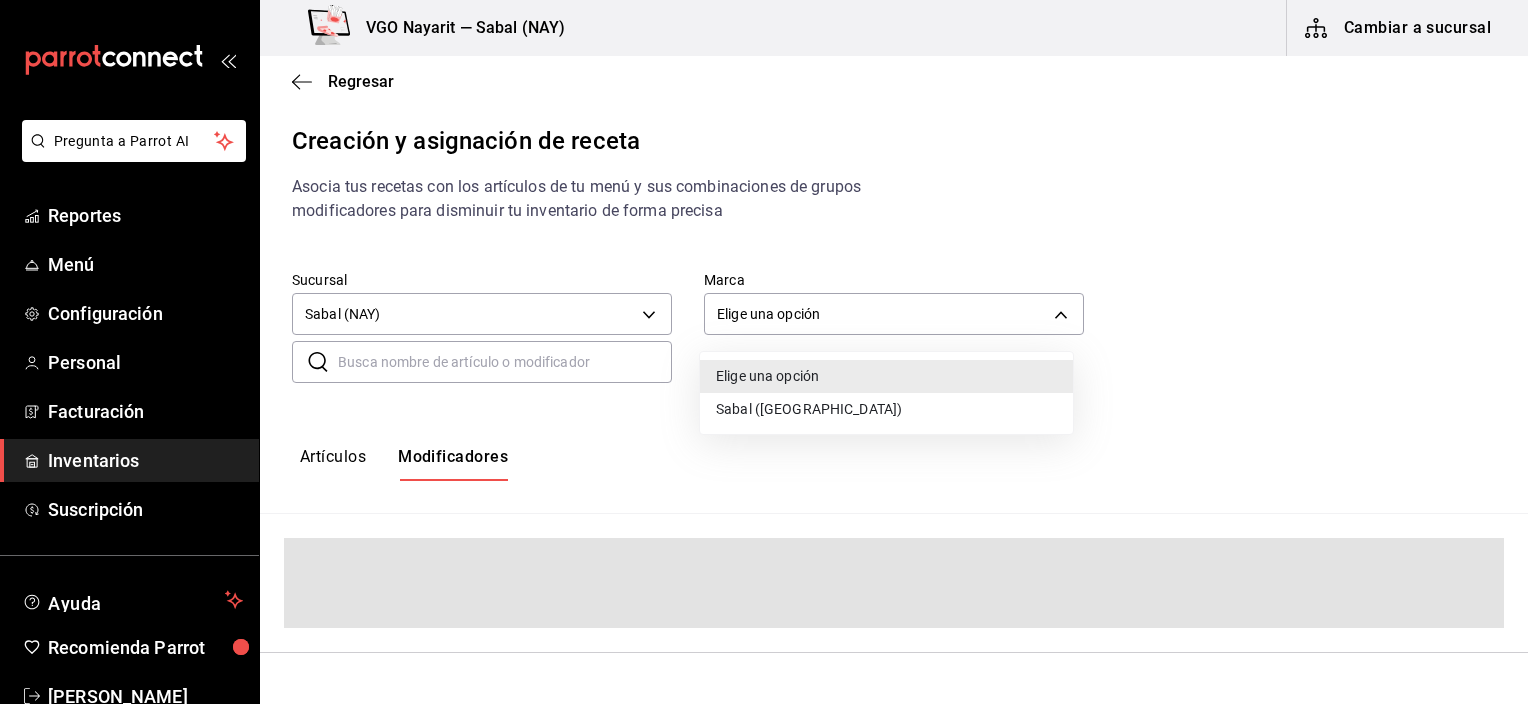 click on "Sabal ([GEOGRAPHIC_DATA])" at bounding box center (886, 409) 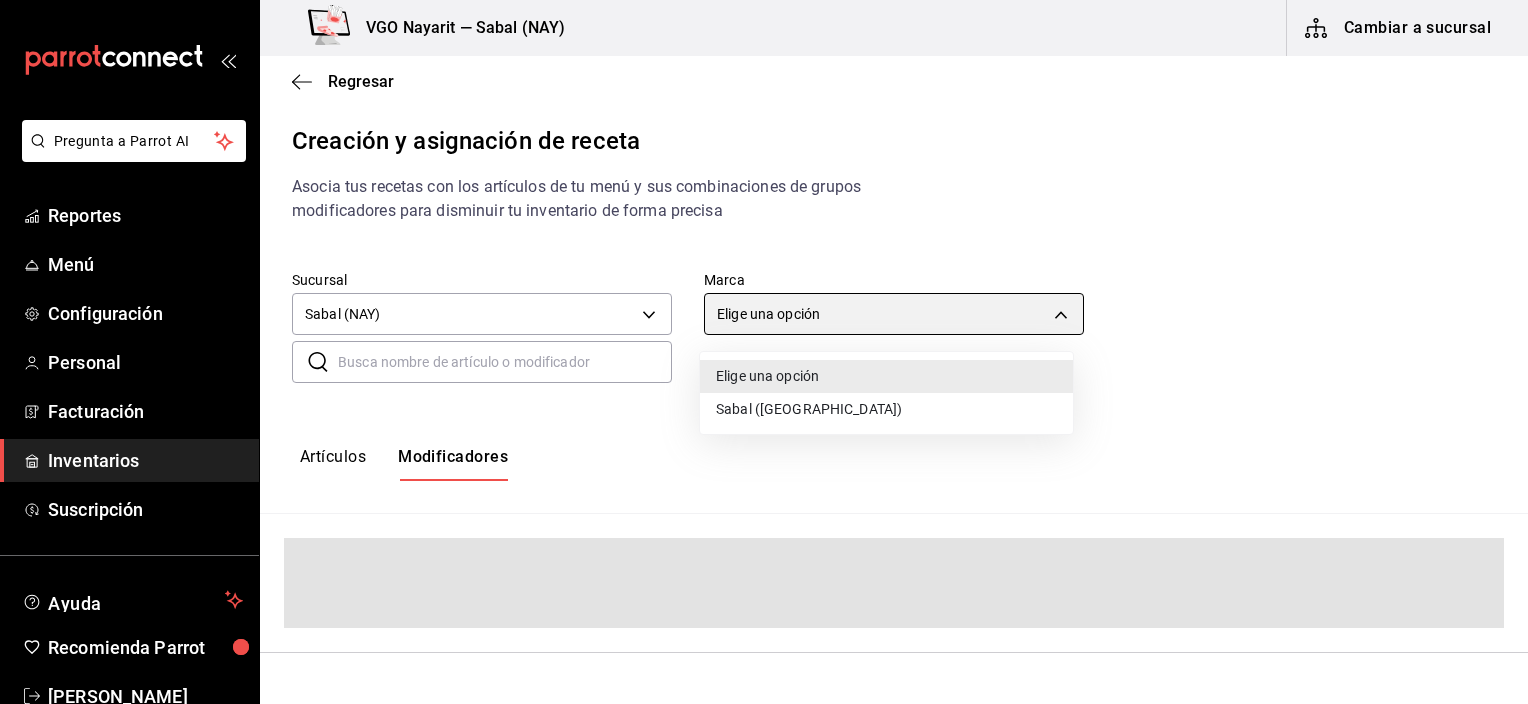 type on "7bb9fc4a-963e-4e00-9402-9ac56289446f" 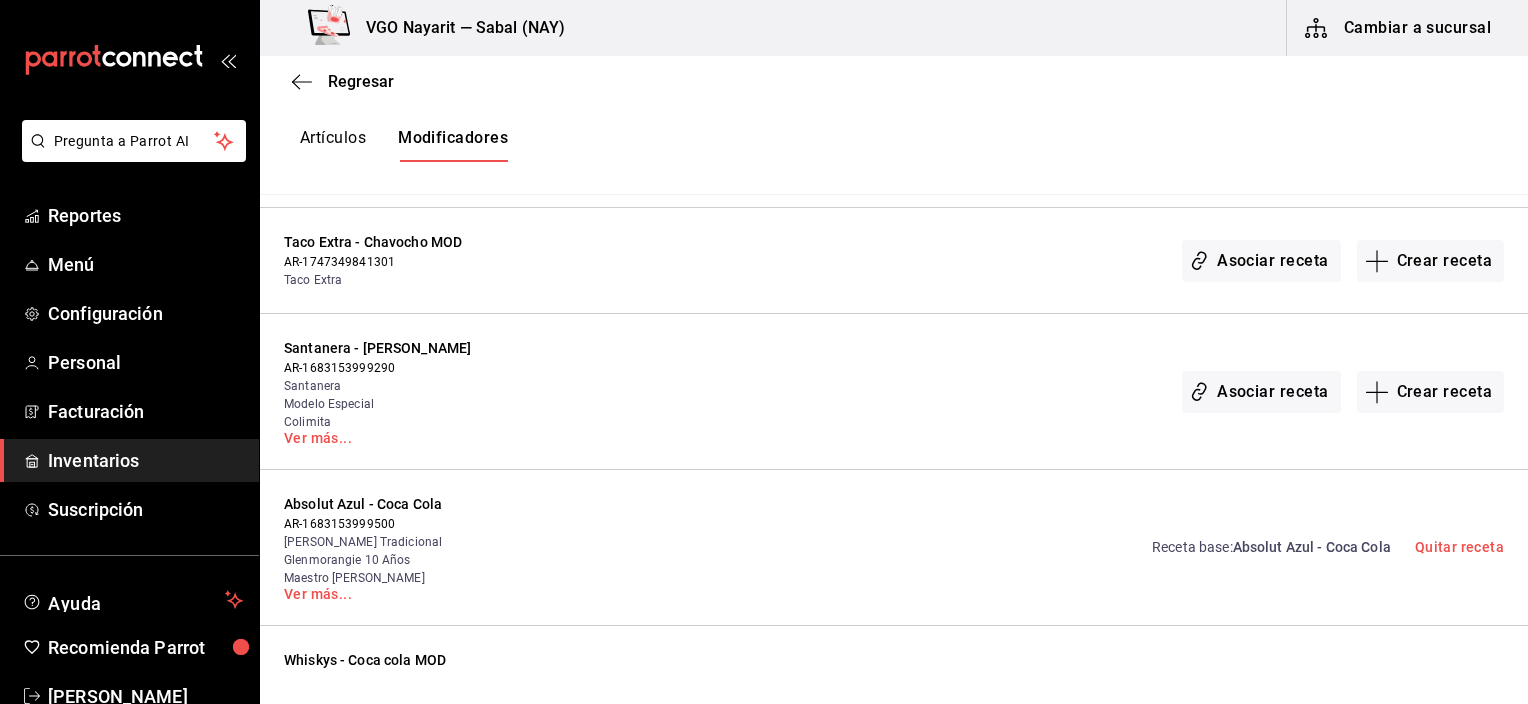 scroll, scrollTop: 1600, scrollLeft: 0, axis: vertical 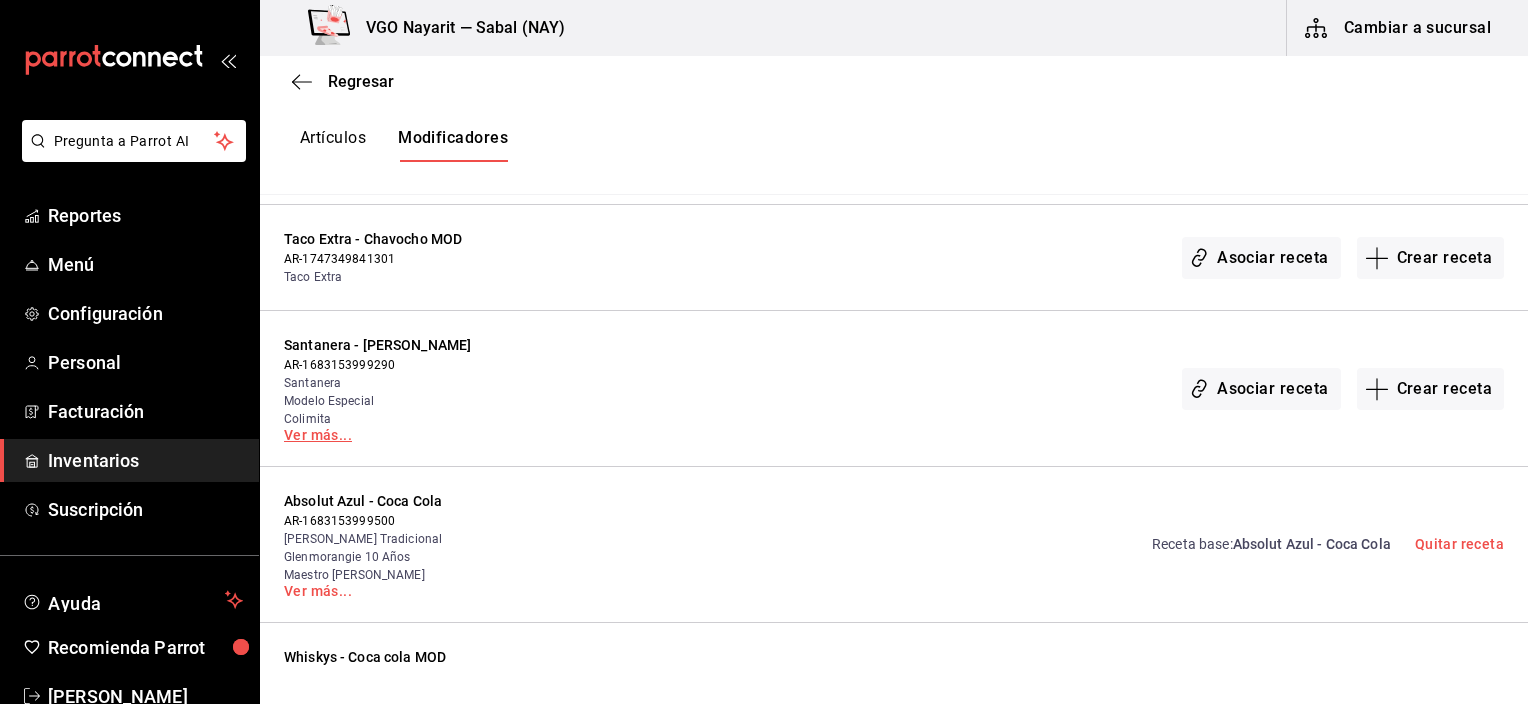 click on "Ver más..." at bounding box center (425, 435) 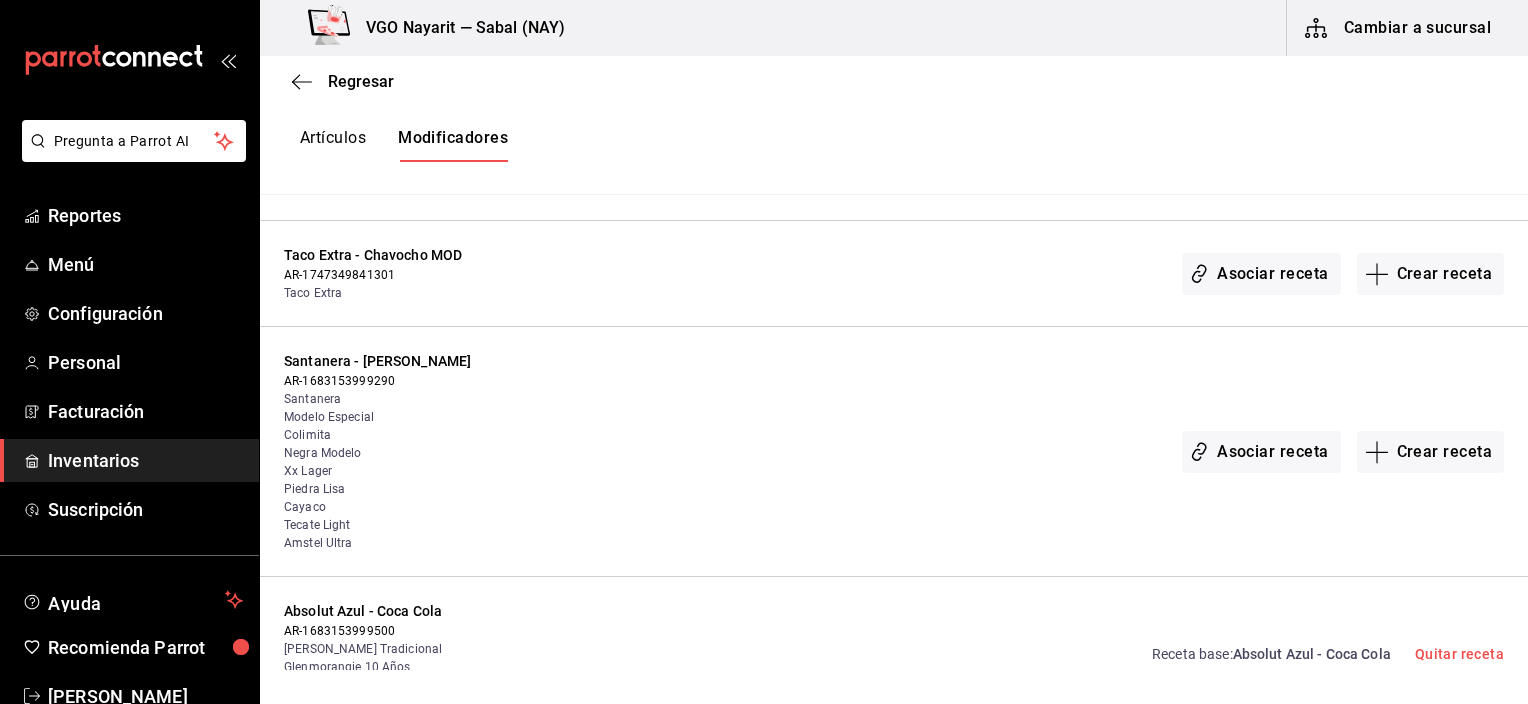 scroll, scrollTop: 1600, scrollLeft: 0, axis: vertical 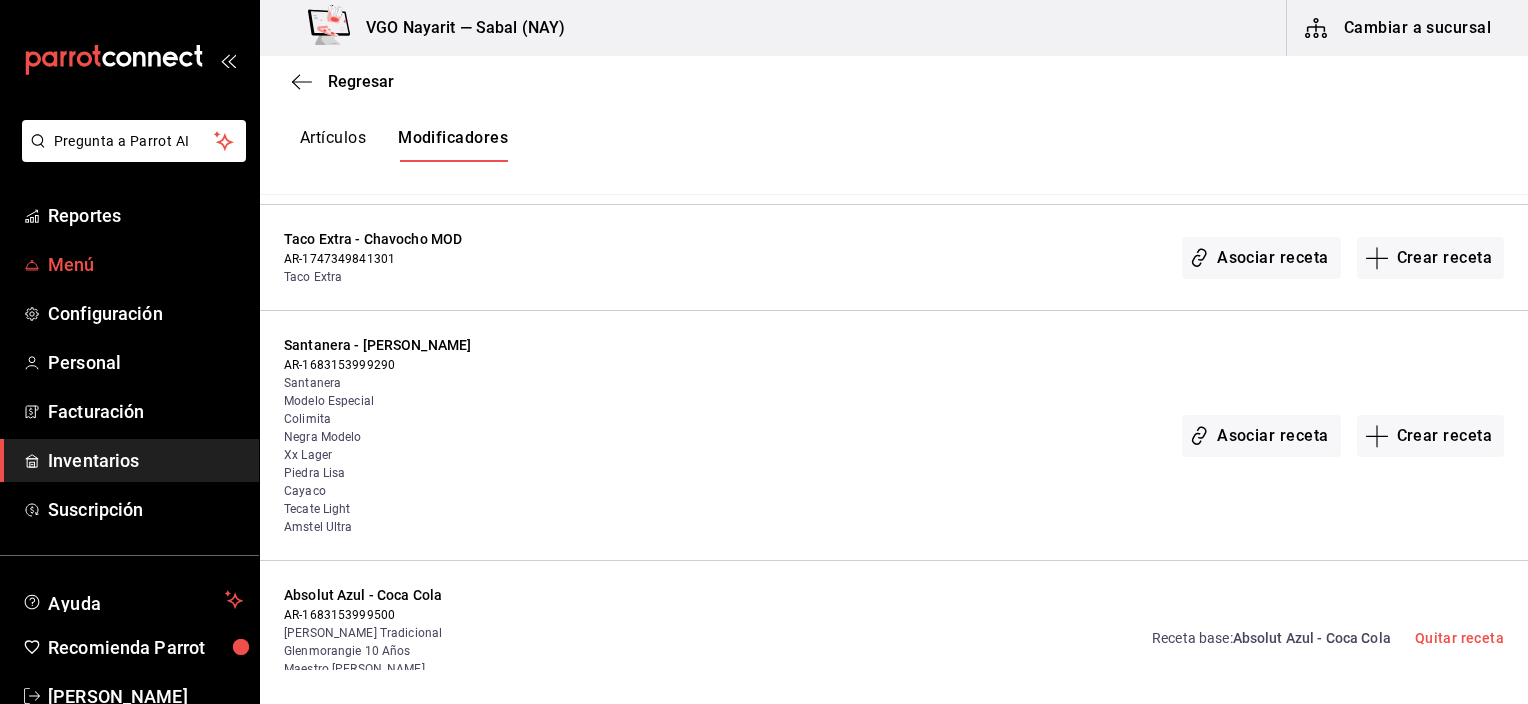 click on "Menú" at bounding box center (145, 264) 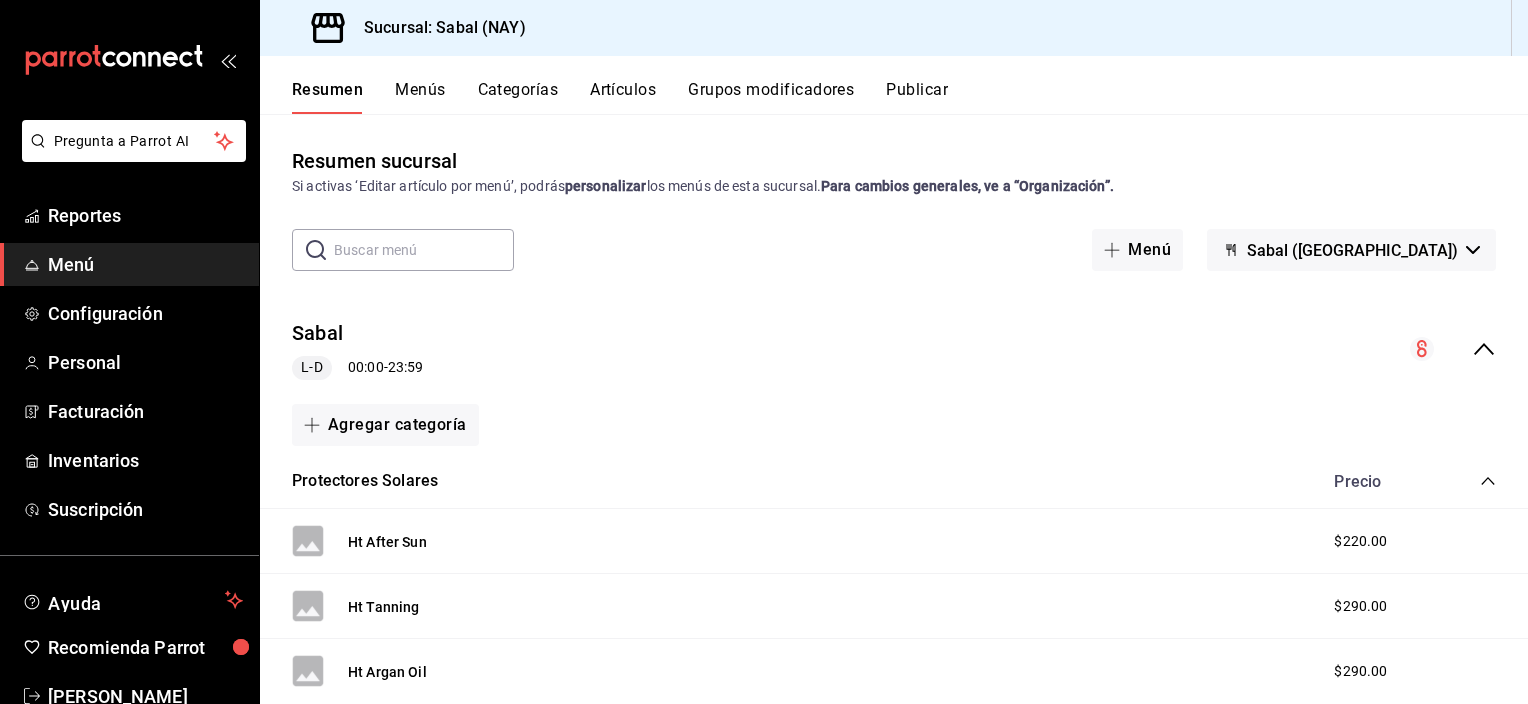click on "Grupos modificadores" at bounding box center [771, 97] 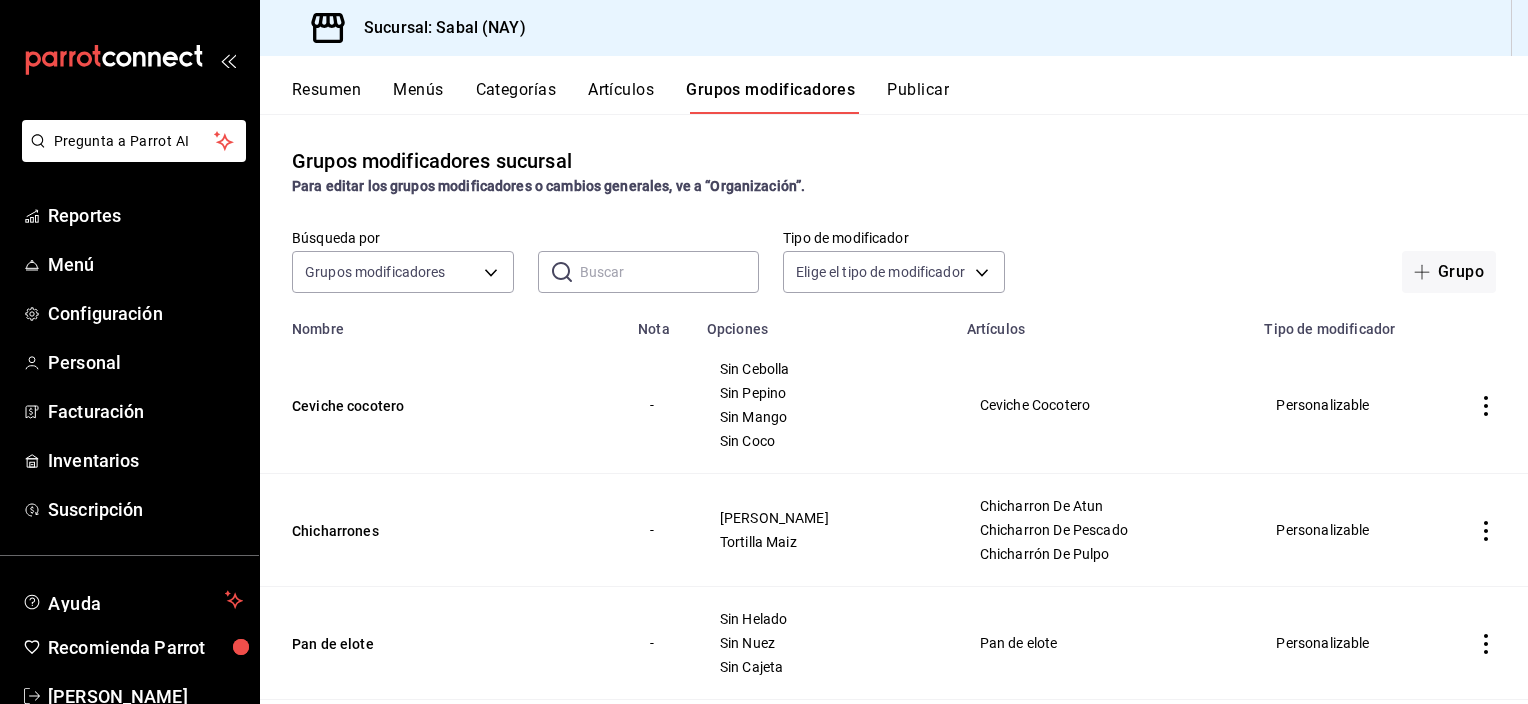 click at bounding box center [670, 272] 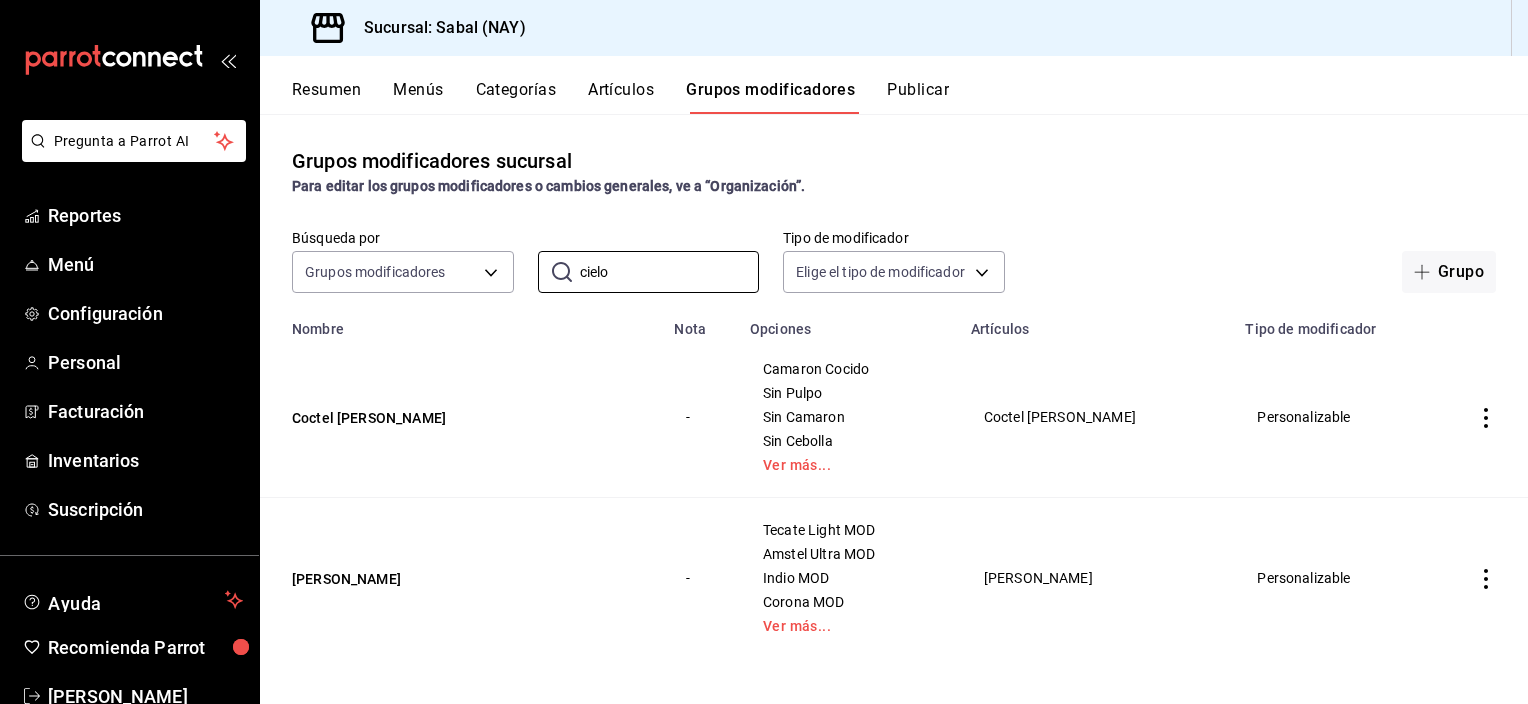 scroll, scrollTop: 3, scrollLeft: 0, axis: vertical 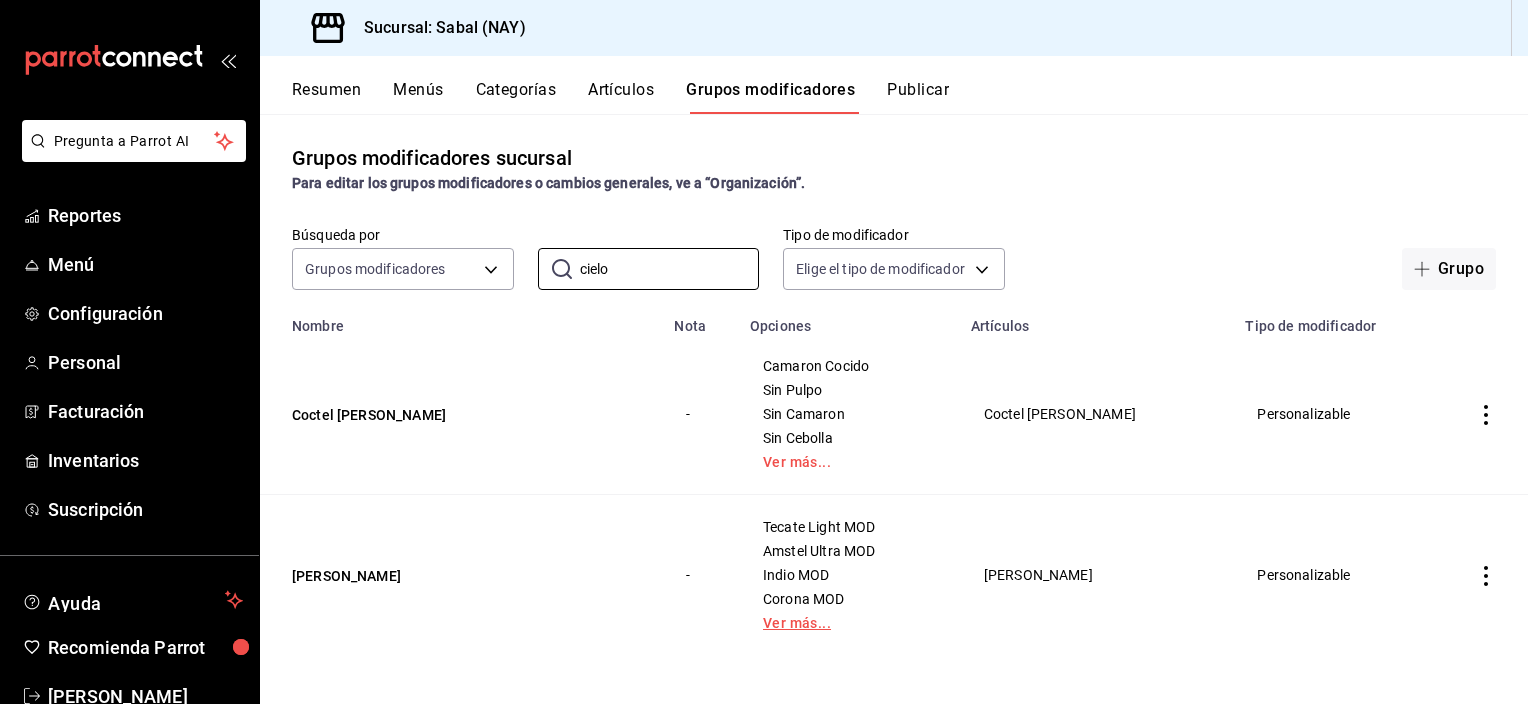 type on "cielo" 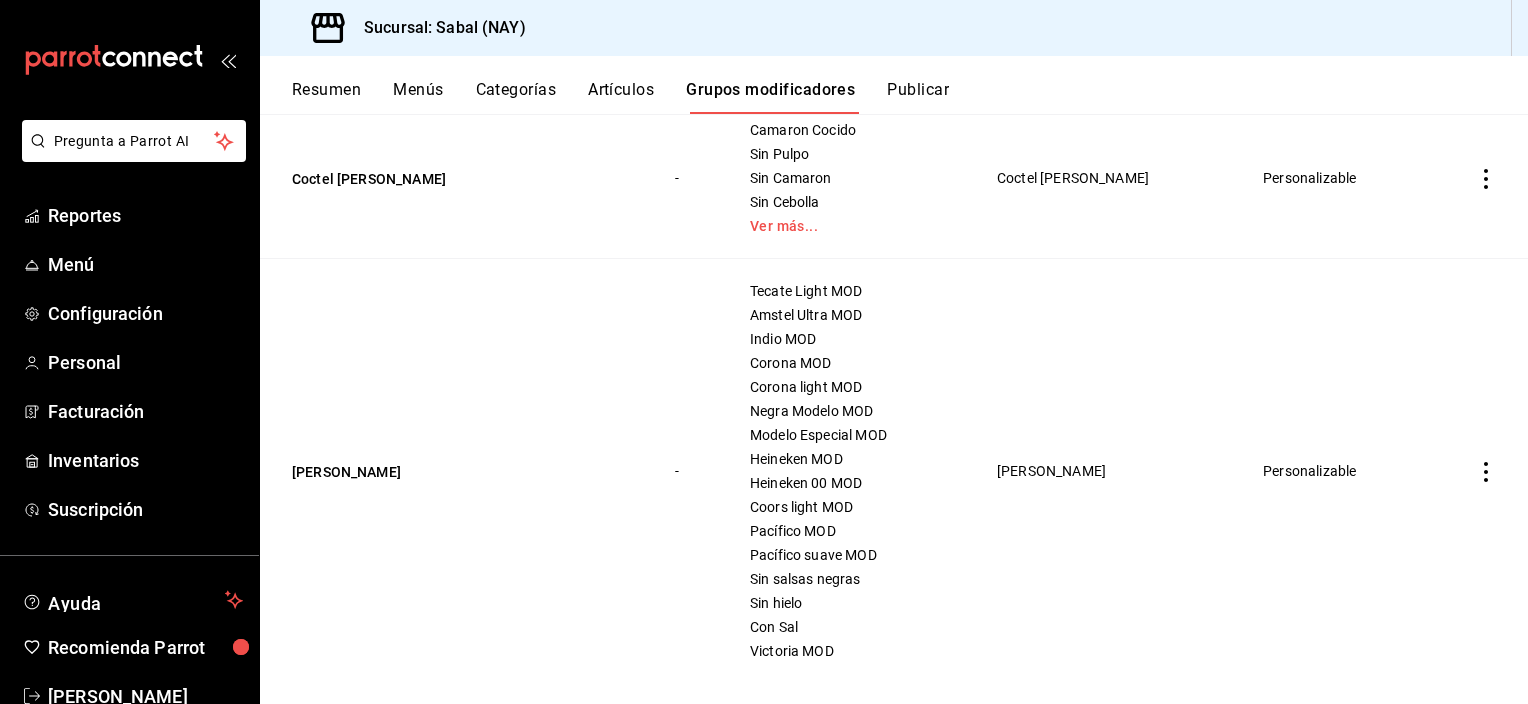 scroll, scrollTop: 267, scrollLeft: 0, axis: vertical 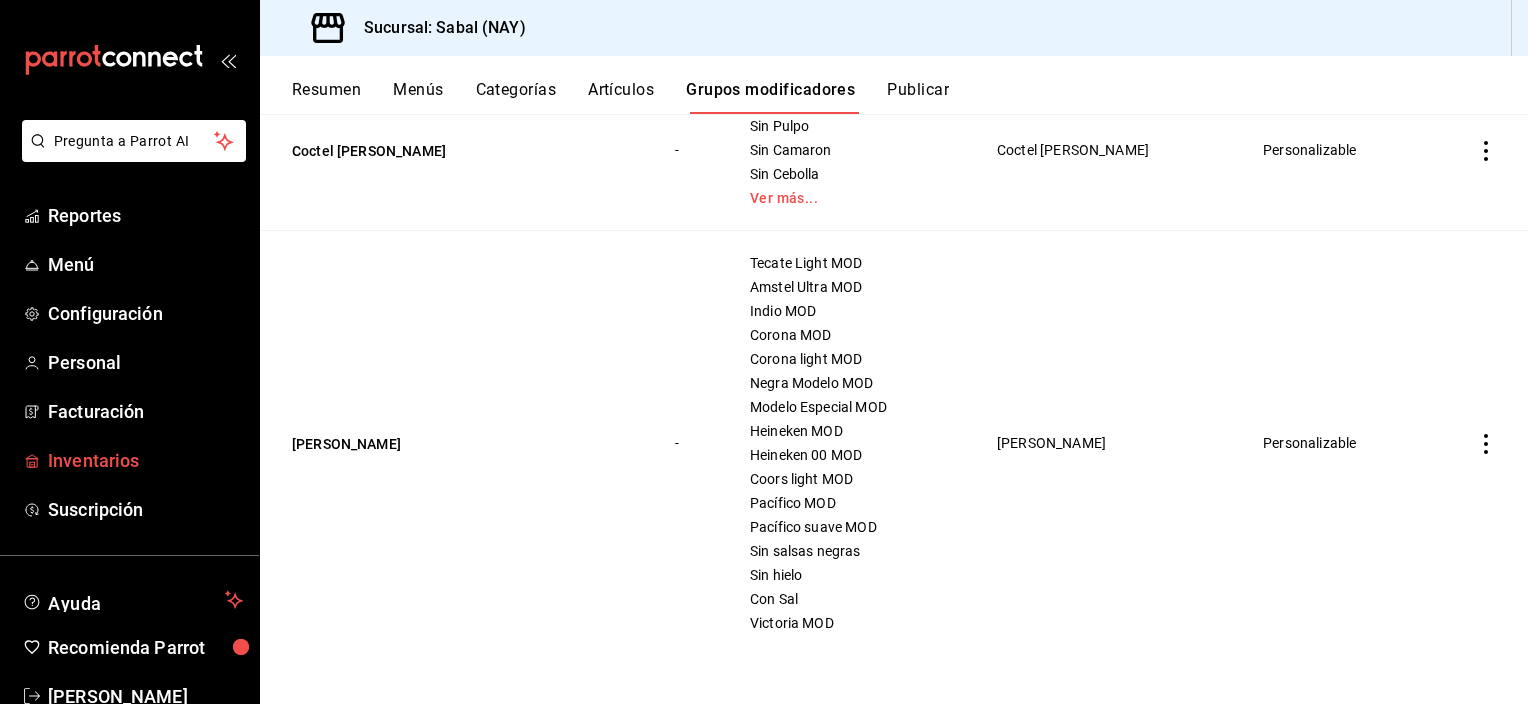 click on "Inventarios" at bounding box center [145, 460] 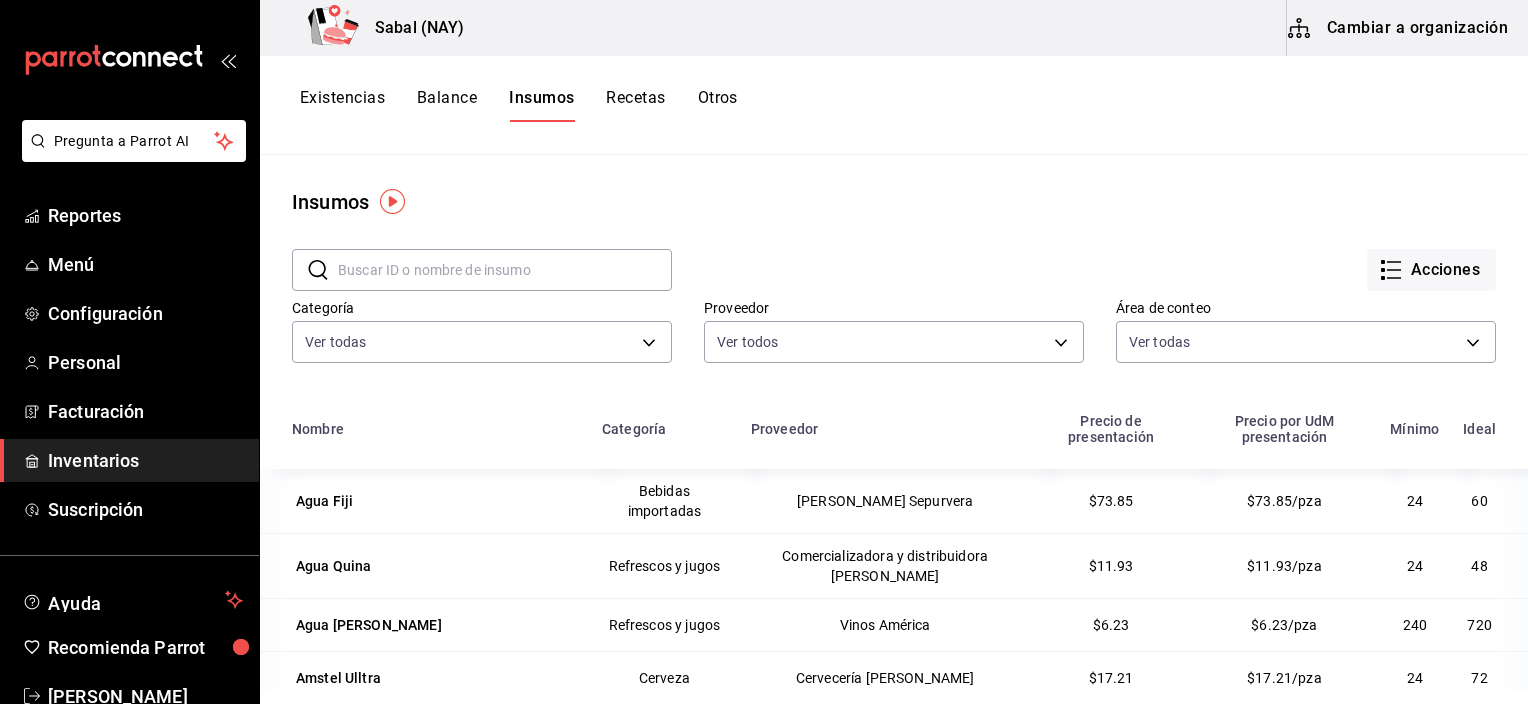 click on "Otros" at bounding box center (718, 105) 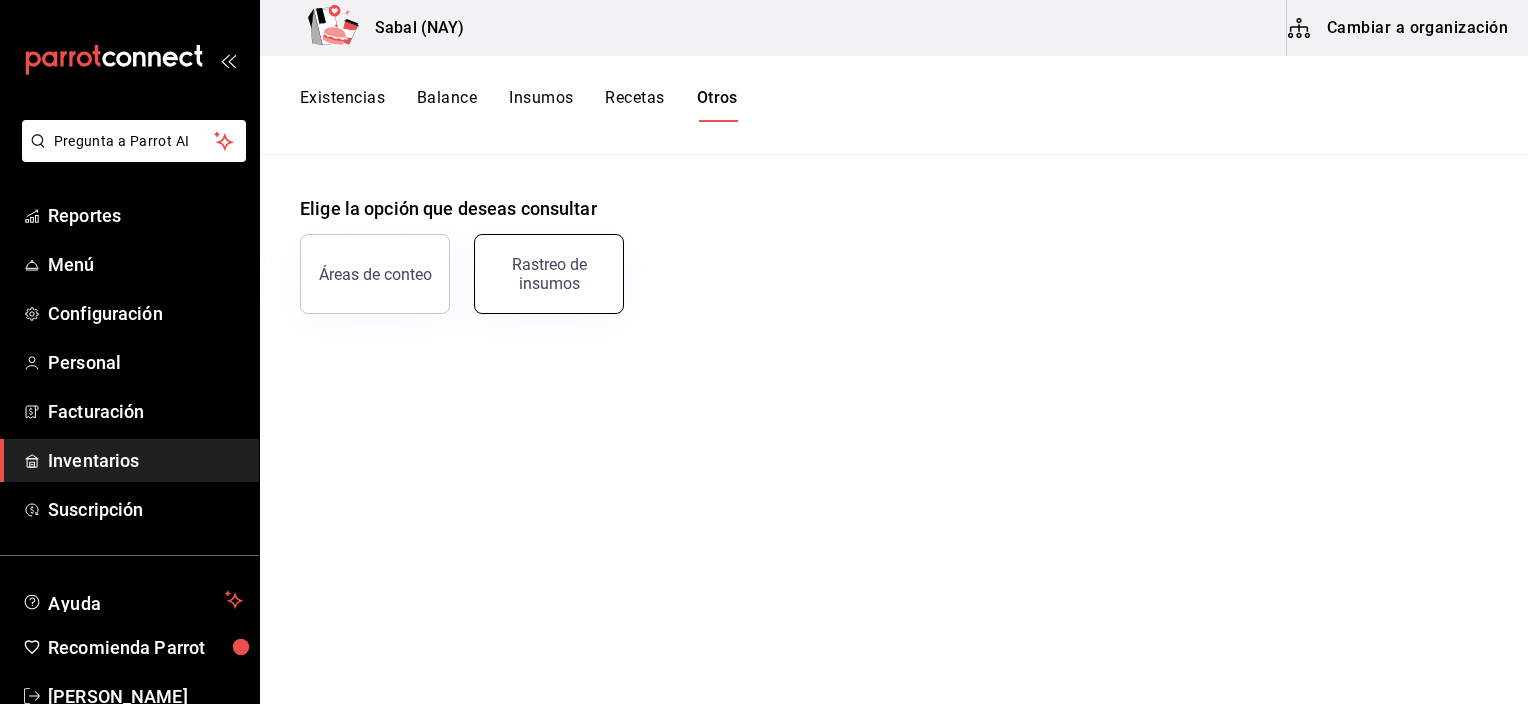 click on "Rastreo de insumos" at bounding box center (549, 274) 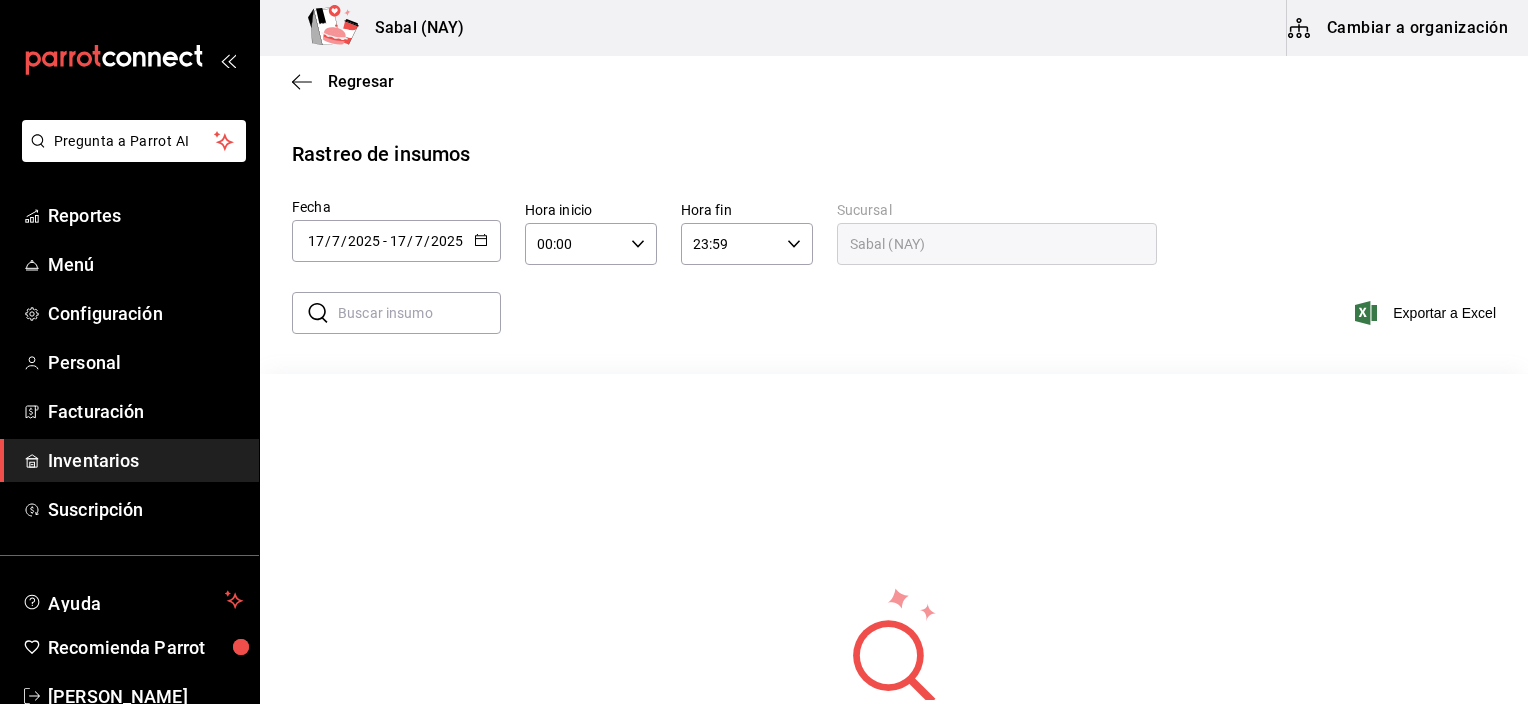 click 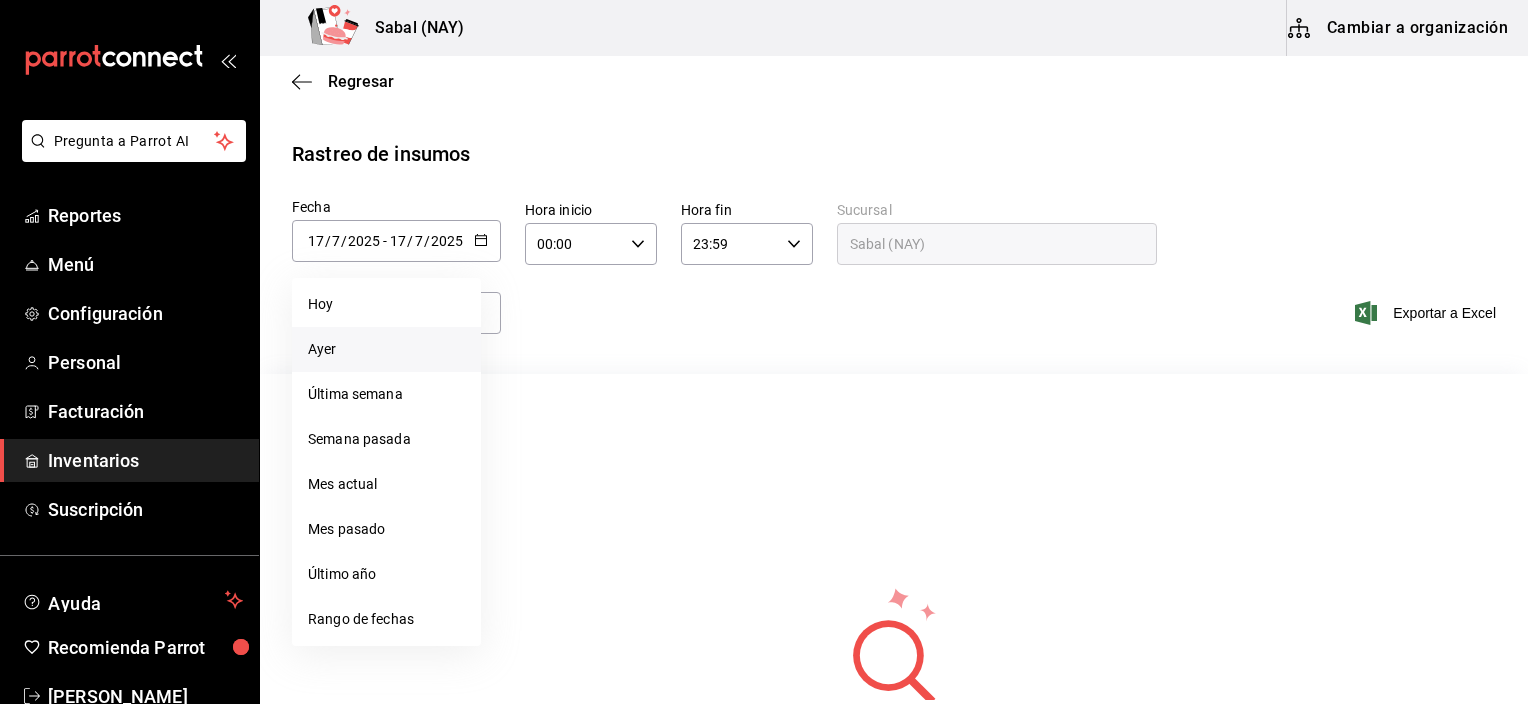 click on "Ayer" at bounding box center [386, 349] 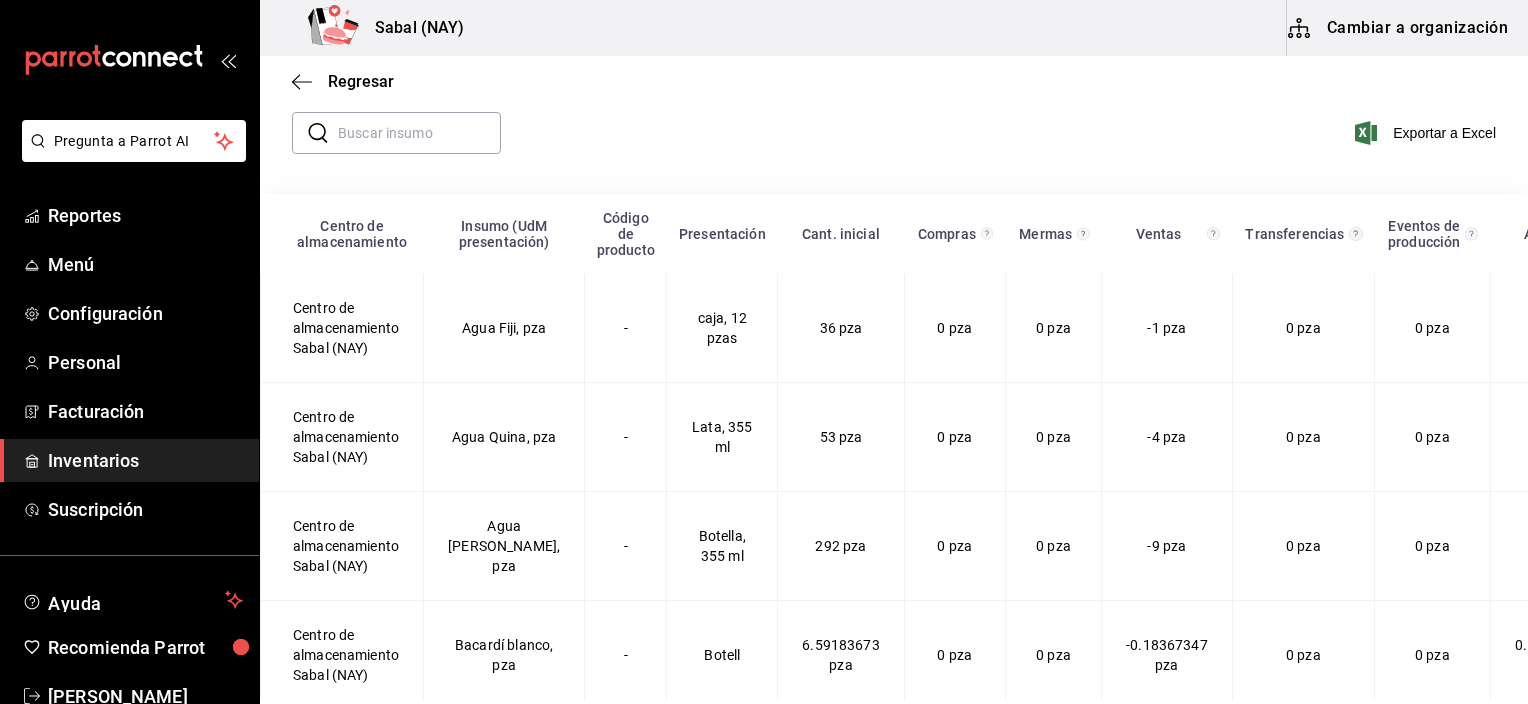 scroll, scrollTop: 200, scrollLeft: 0, axis: vertical 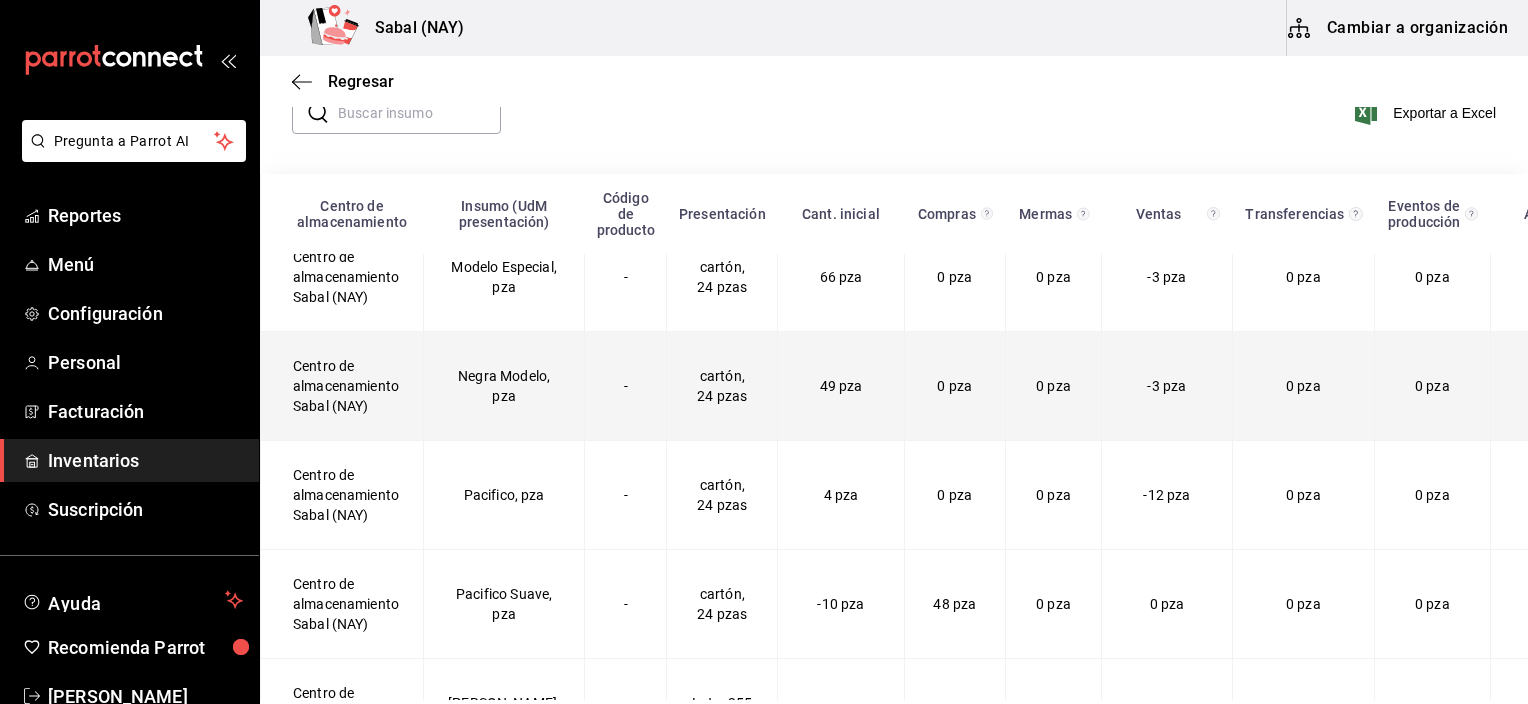 click on "Negra Modelo, pza" at bounding box center [504, 385] 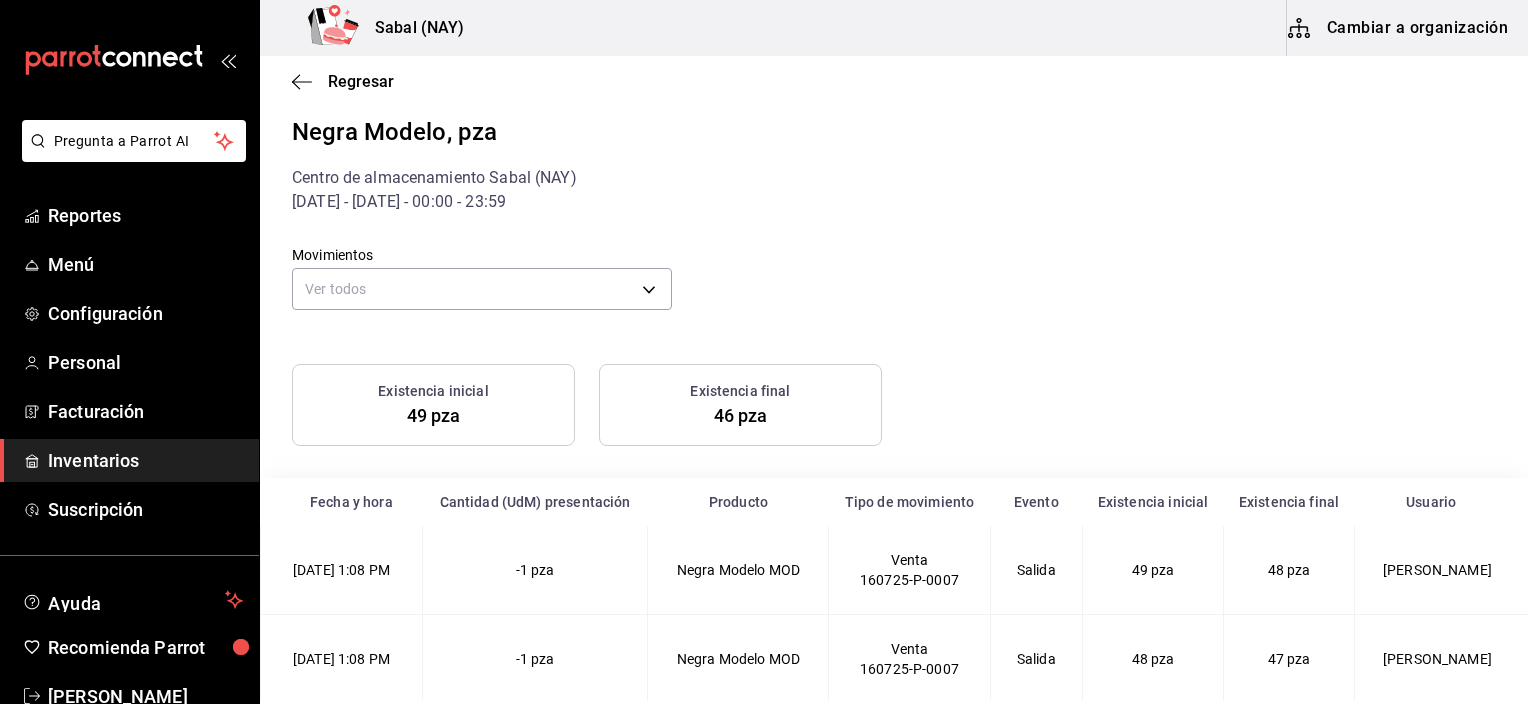 scroll, scrollTop: 0, scrollLeft: 0, axis: both 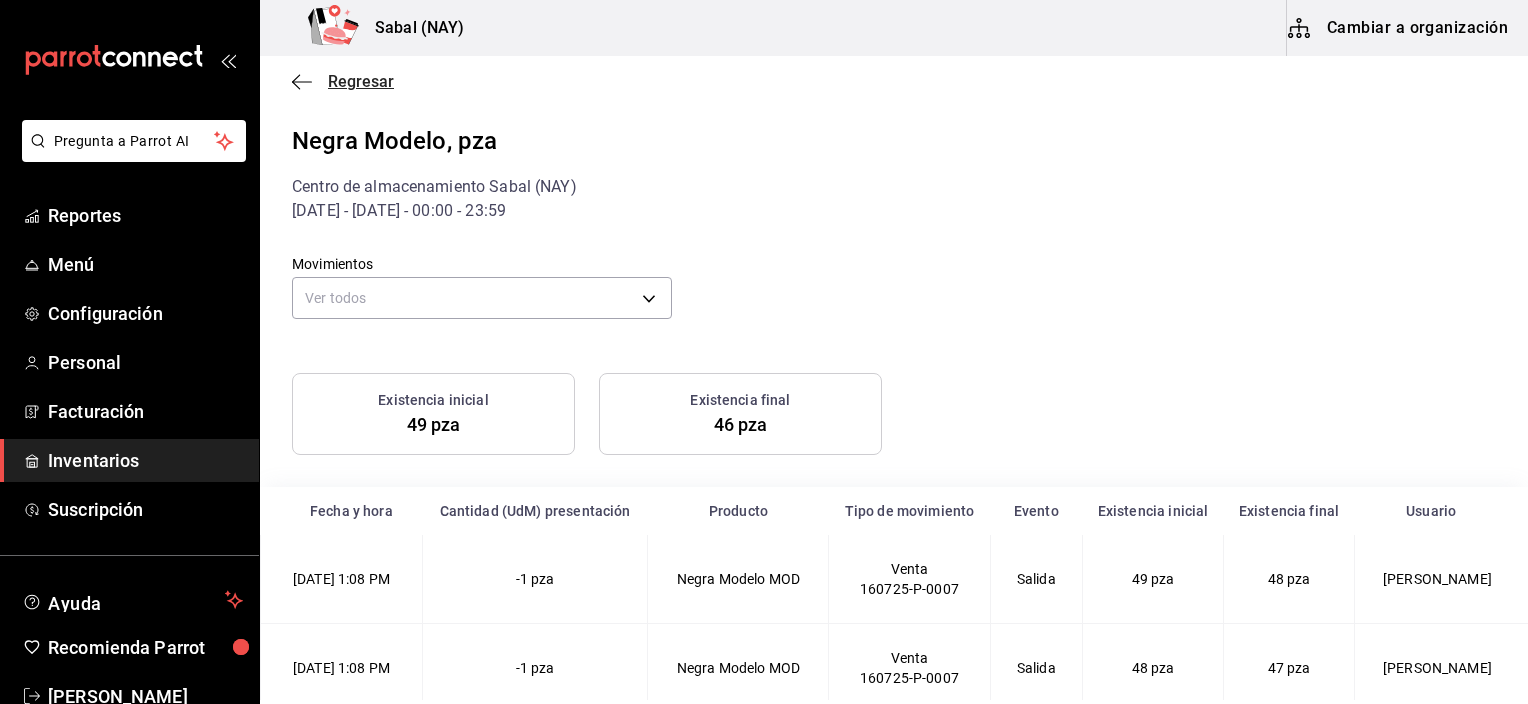 click 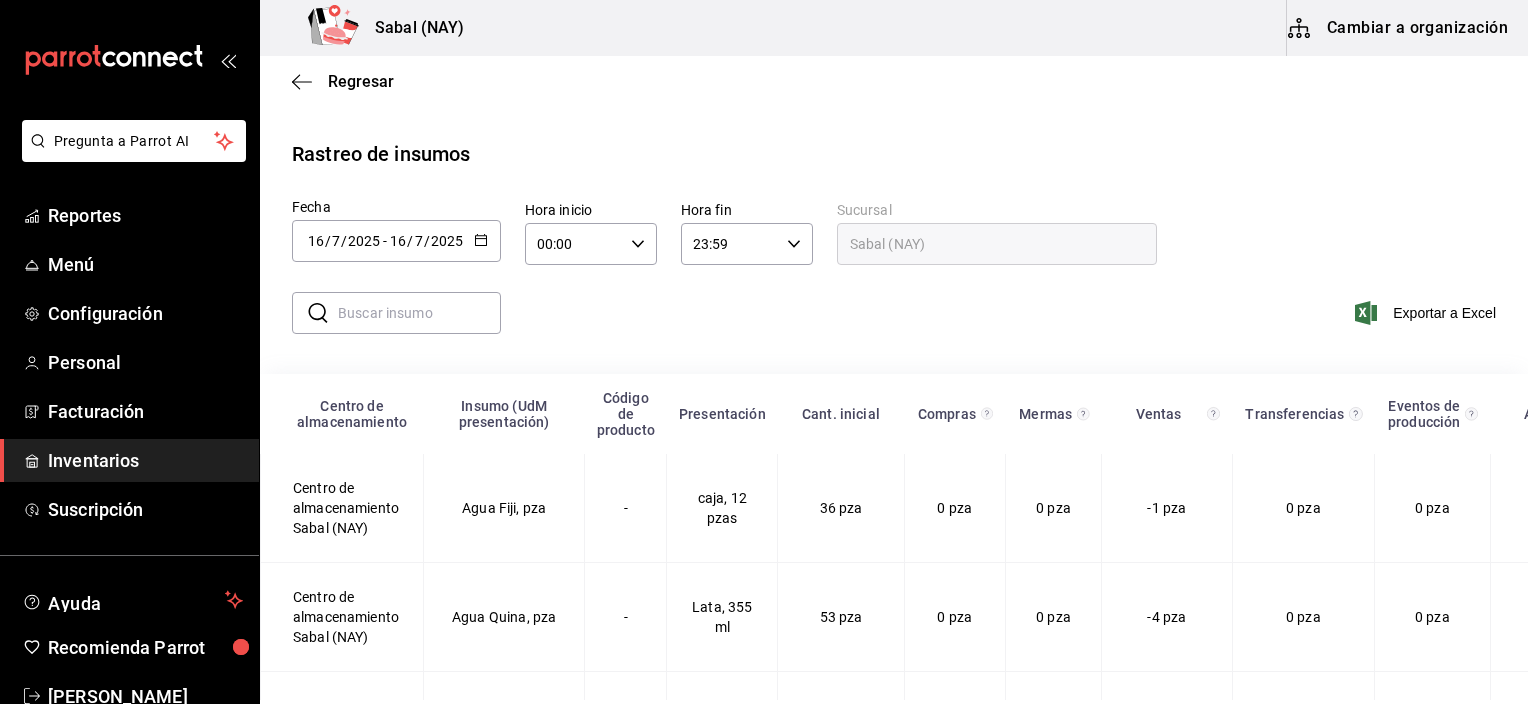 scroll, scrollTop: 227, scrollLeft: 0, axis: vertical 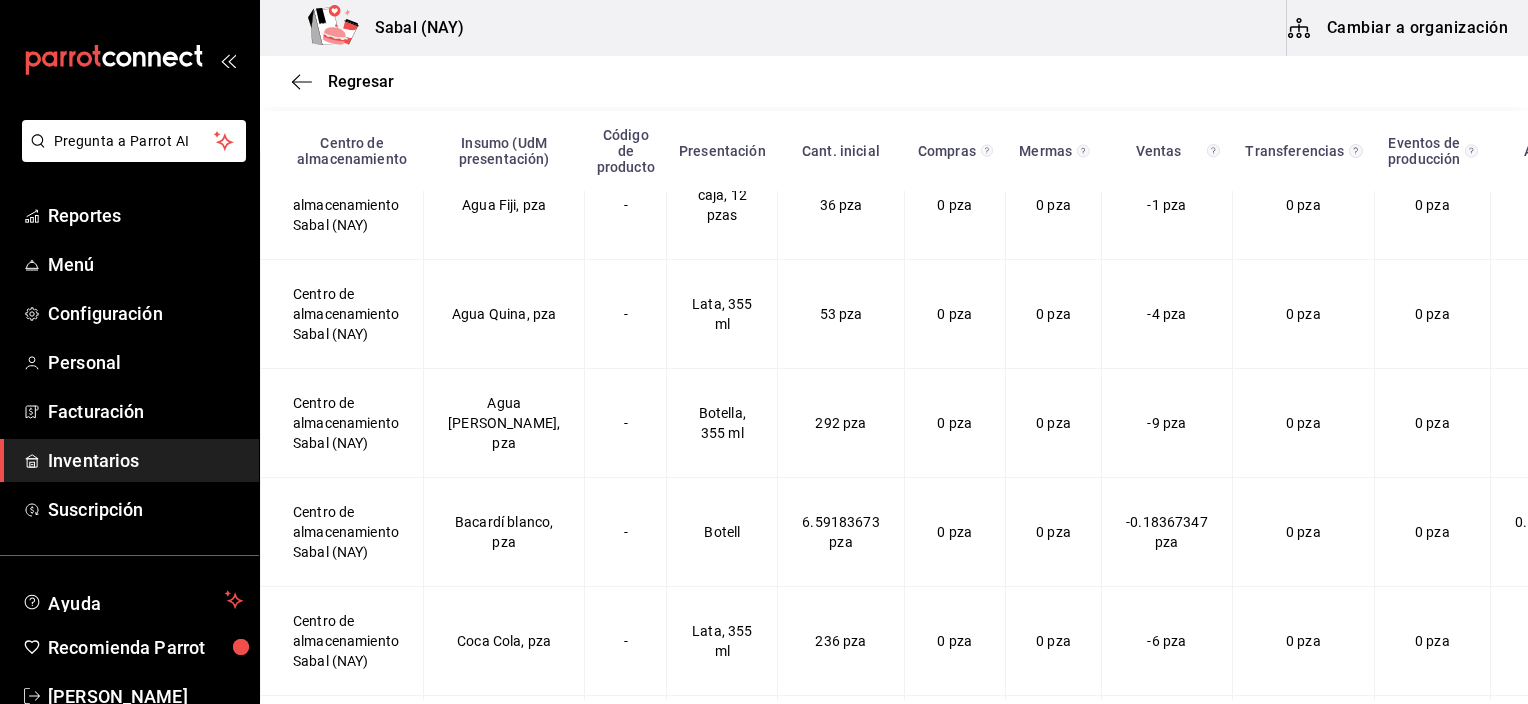click on "Centro de almacenamiento Insumo (UdM presentación) Código de producto Presentación Cant. inicial Compras Mermas Ventas Transferencias Eventos de producción Ajuste Inventario real Centro de almacenamiento Sabal (NAY) Agua Fiji, pza - caja, 12 pzas 36 pza 0 pza 0 pza -1 pza 0 pza 0 pza 0 pza 35 pza Centro de almacenamiento Sabal (NAY) Agua Quina, pza - Lata, 355 ml 53 pza 0 pza 0 pza -4 pza 0 pza 0 pza 0 pza 49 pza Centro de almacenamiento Sabal (NAY) Agua Santamaría, pza - Botella, 355 ml 292 pza 0 pza 0 pza -9 pza 0 pza 0 pza 0 pza 283 pza Centro de almacenamiento Sabal (NAY) Bacardí blanco, pza - Botell 6.59183673 pza 0 pza 0 pza -0.18367347 pza 0 pza 0 pza 0.10816327 pza 6.51632653 pza Centro de almacenamiento Sabal (NAY) Coca Cola, pza - Lata, 355 ml 236 pza 0 pza 0 pza -6 pza 0 pza 0 pza 0 pza 230 pza Centro de almacenamiento Sabal (NAY) Coca sin azúcar, pza - Lata, 355 ml 484 pza 0 pza 0 pza -3 pza 0 pza 0 pza 0 pza 481 pza Centro de almacenamiento Sabal (NAY) Coco tostado, kg - N/A 0.974 kg 0 kg" at bounding box center (894, 405) 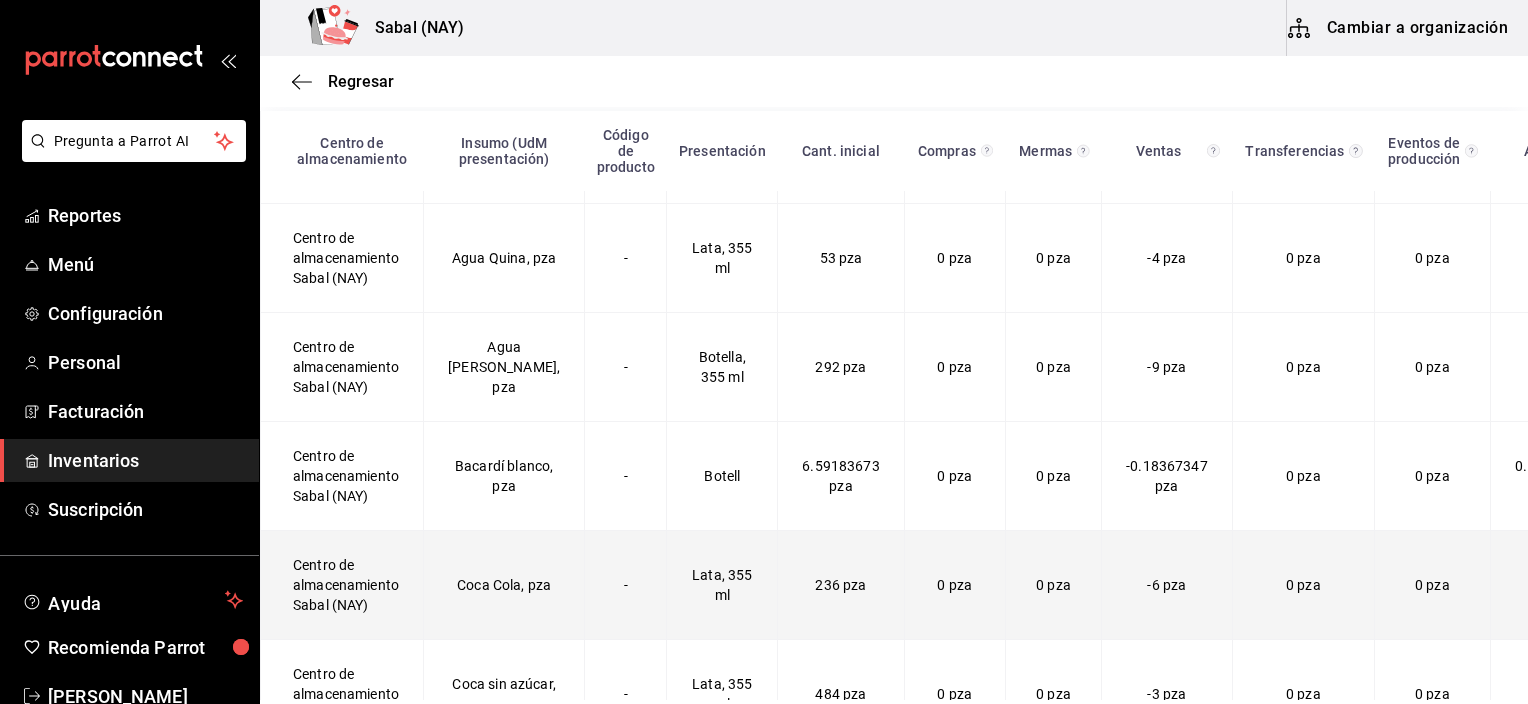 scroll, scrollTop: 100, scrollLeft: 0, axis: vertical 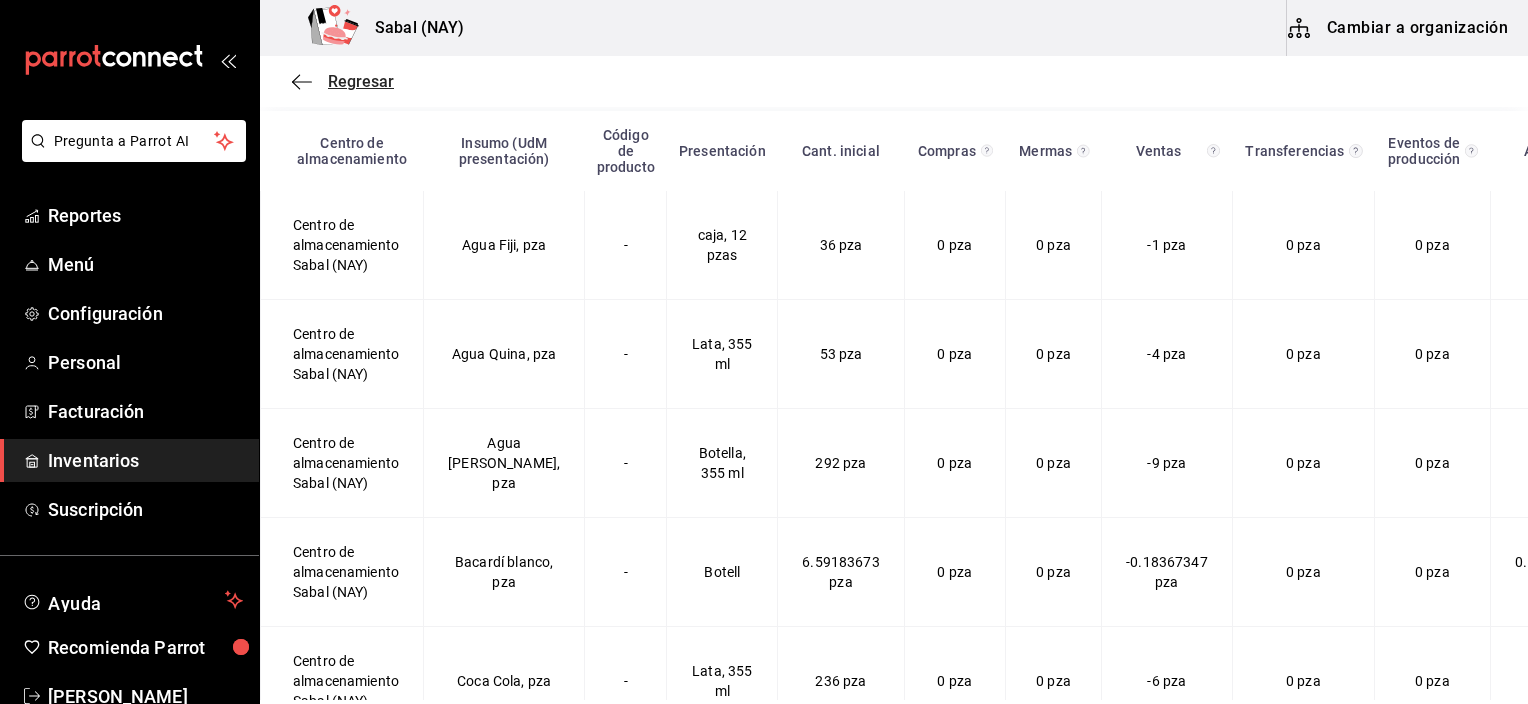 click 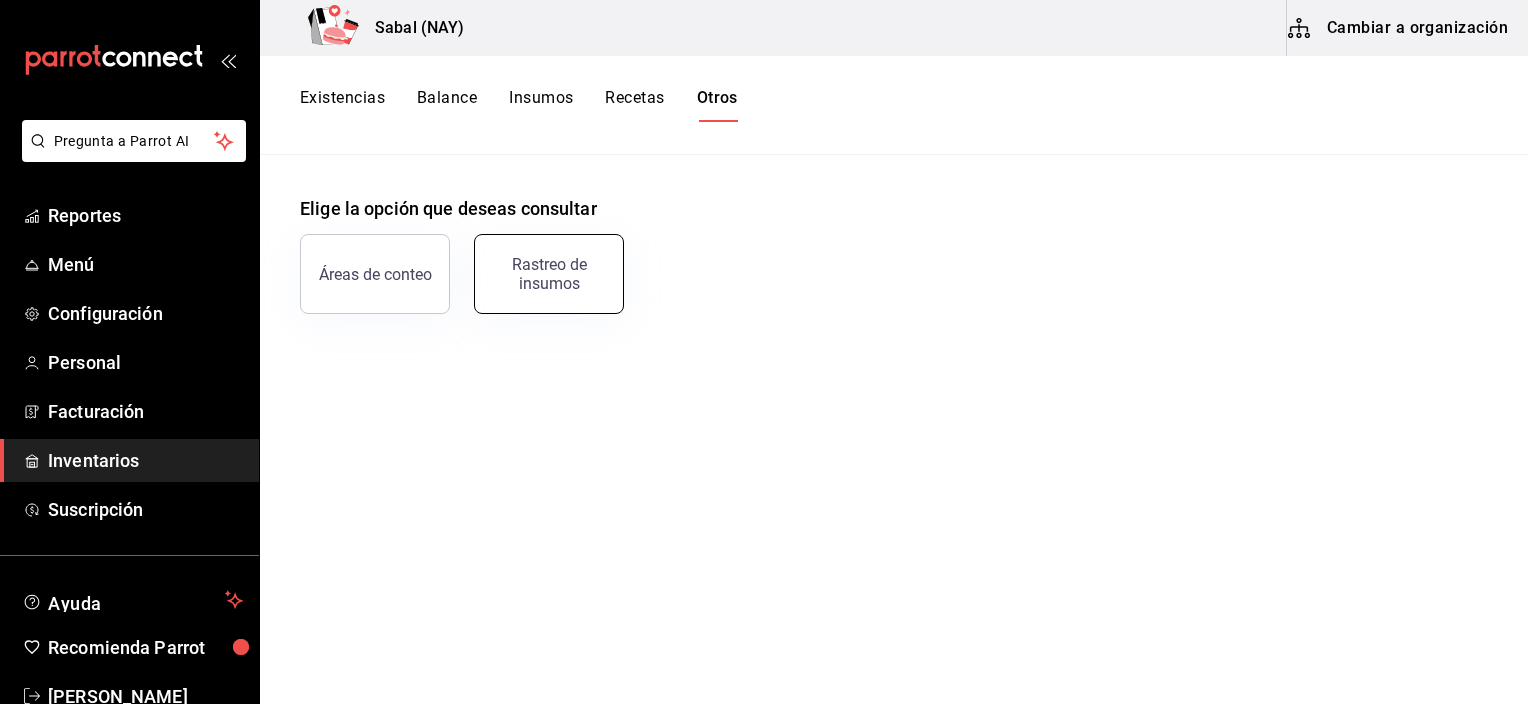 click on "Rastreo de insumos" at bounding box center (549, 274) 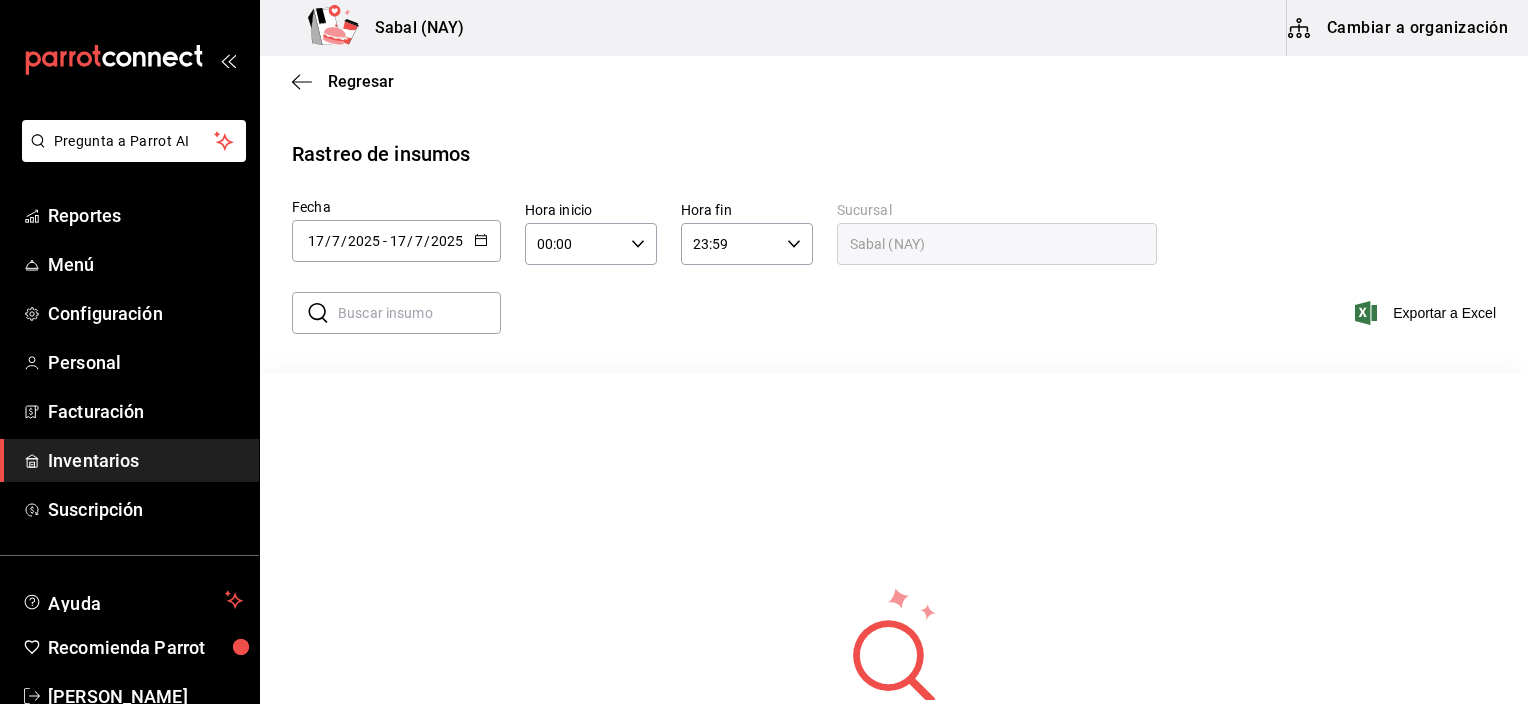click on "2025-07-17 17 / 7 / 2025 - 2025-07-17 17 / 7 / 2025" at bounding box center [396, 241] 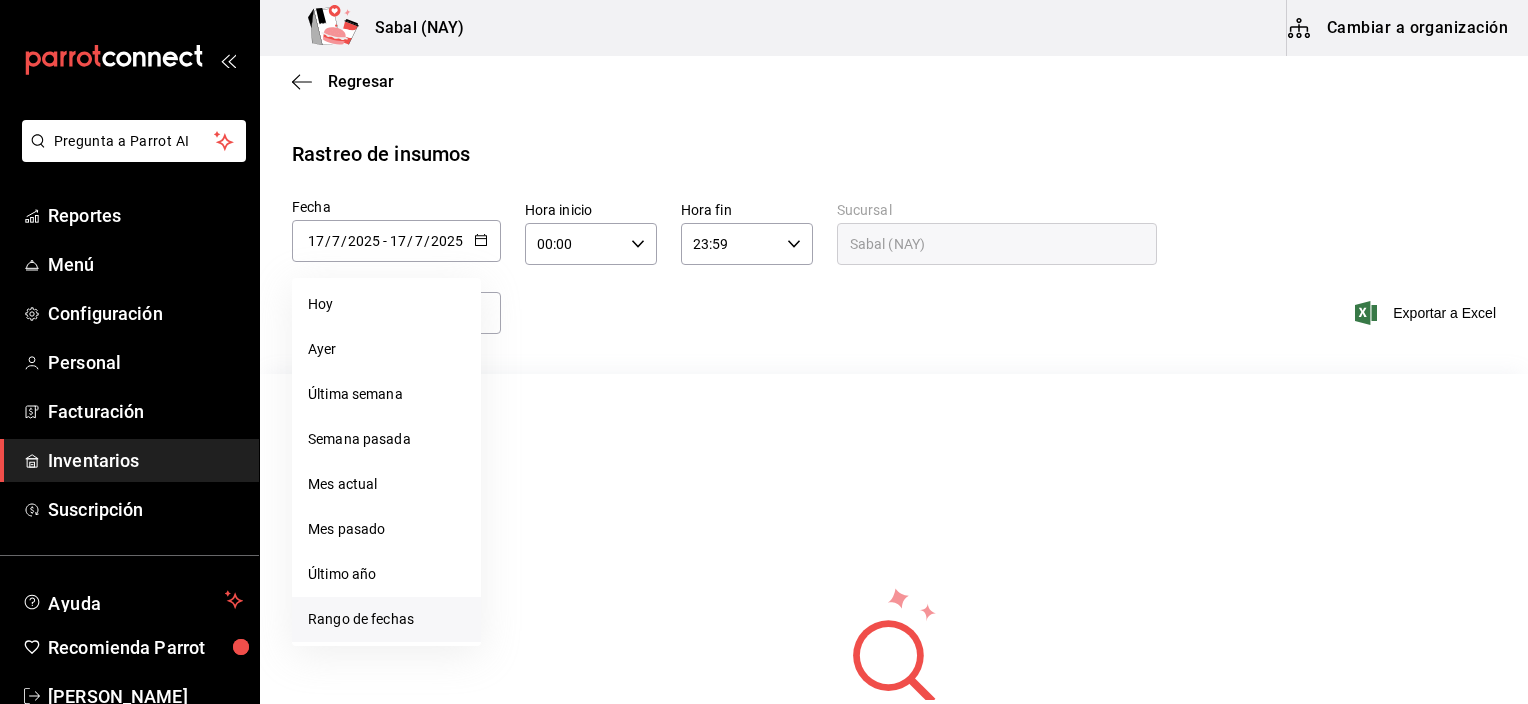 click on "Rango de fechas" at bounding box center [386, 619] 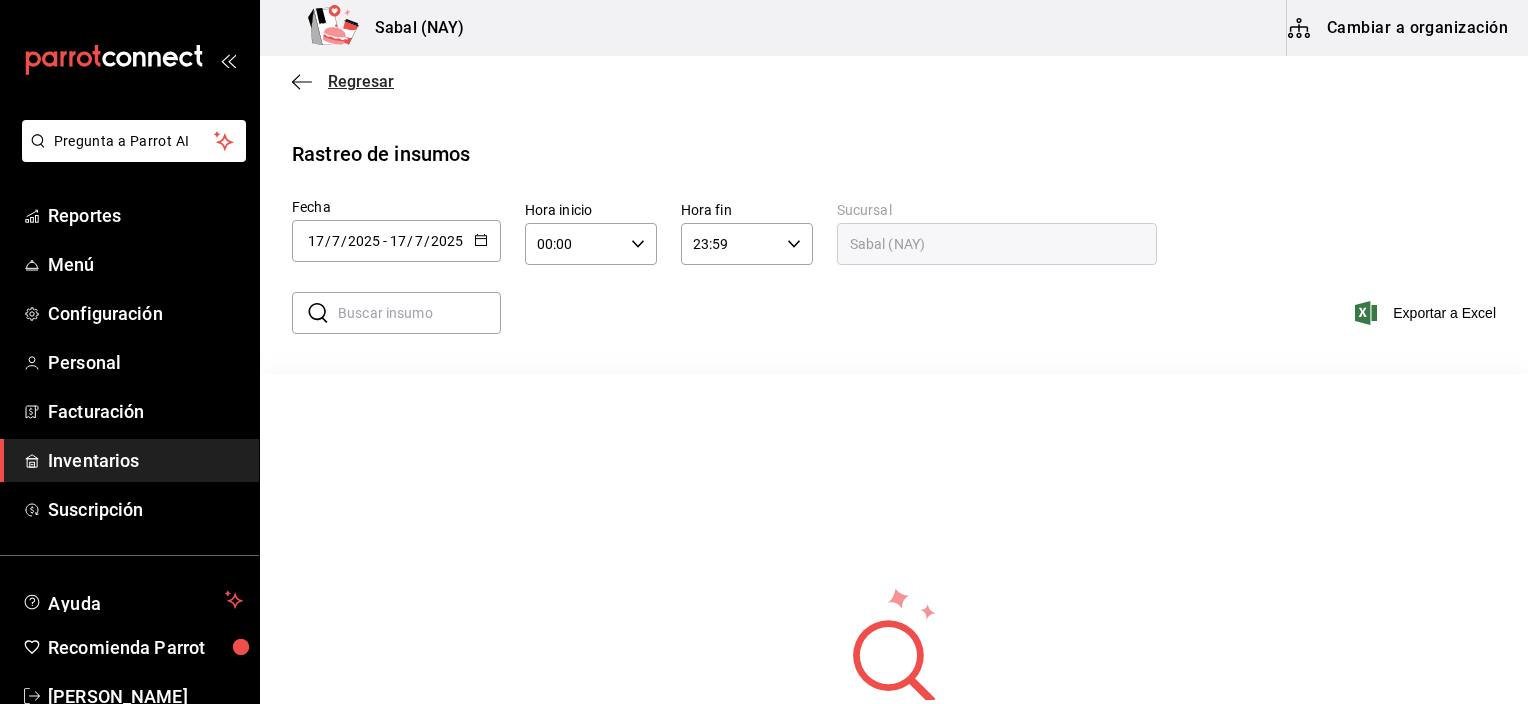 click 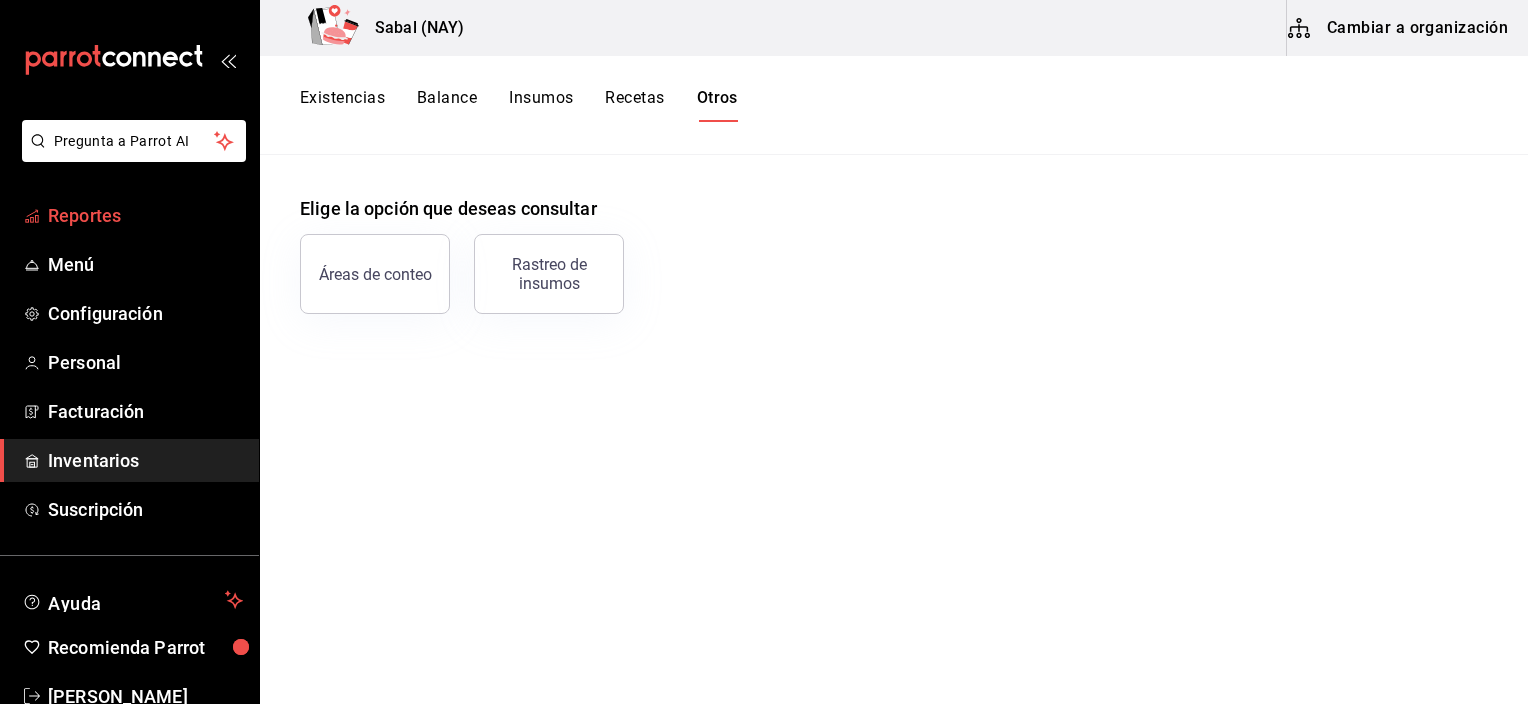 click on "Reportes" at bounding box center [145, 215] 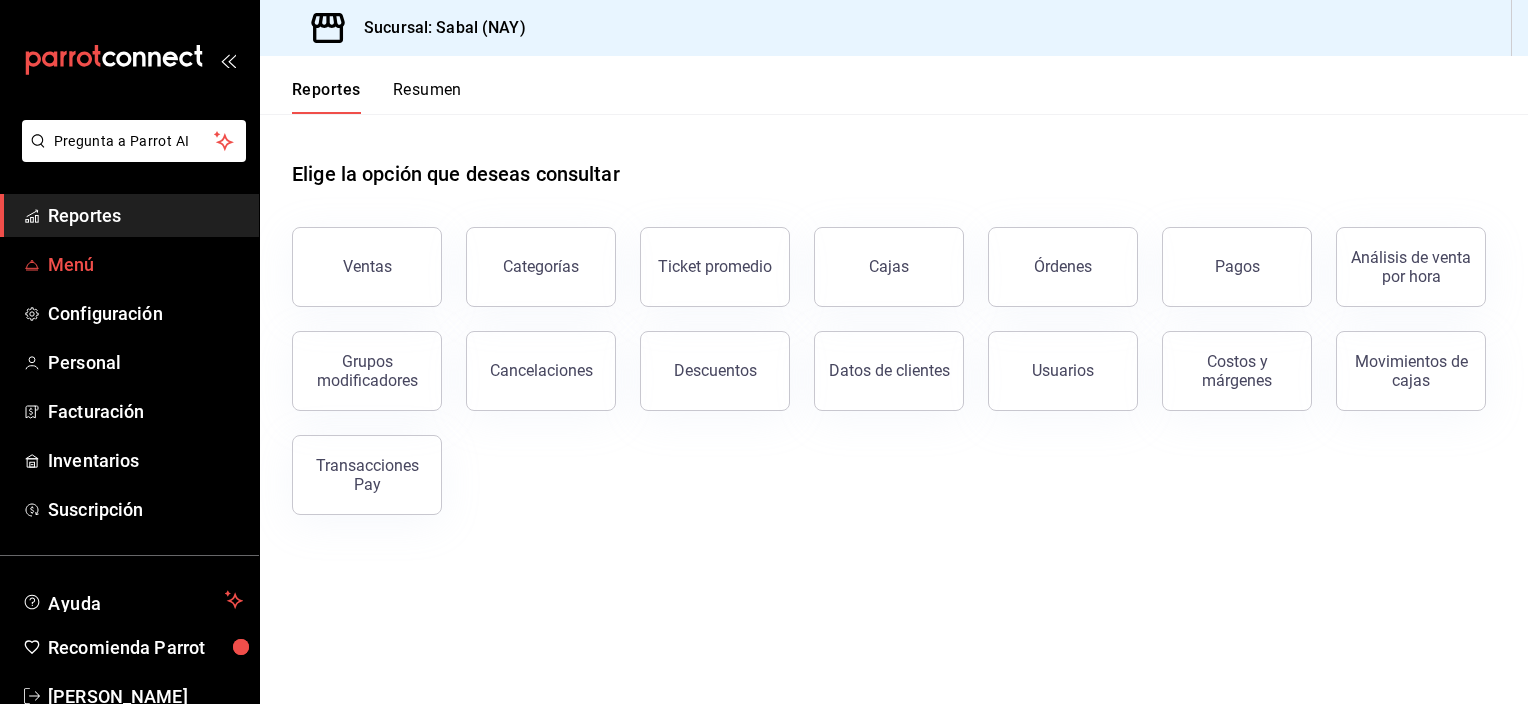 click on "Menú" at bounding box center [145, 264] 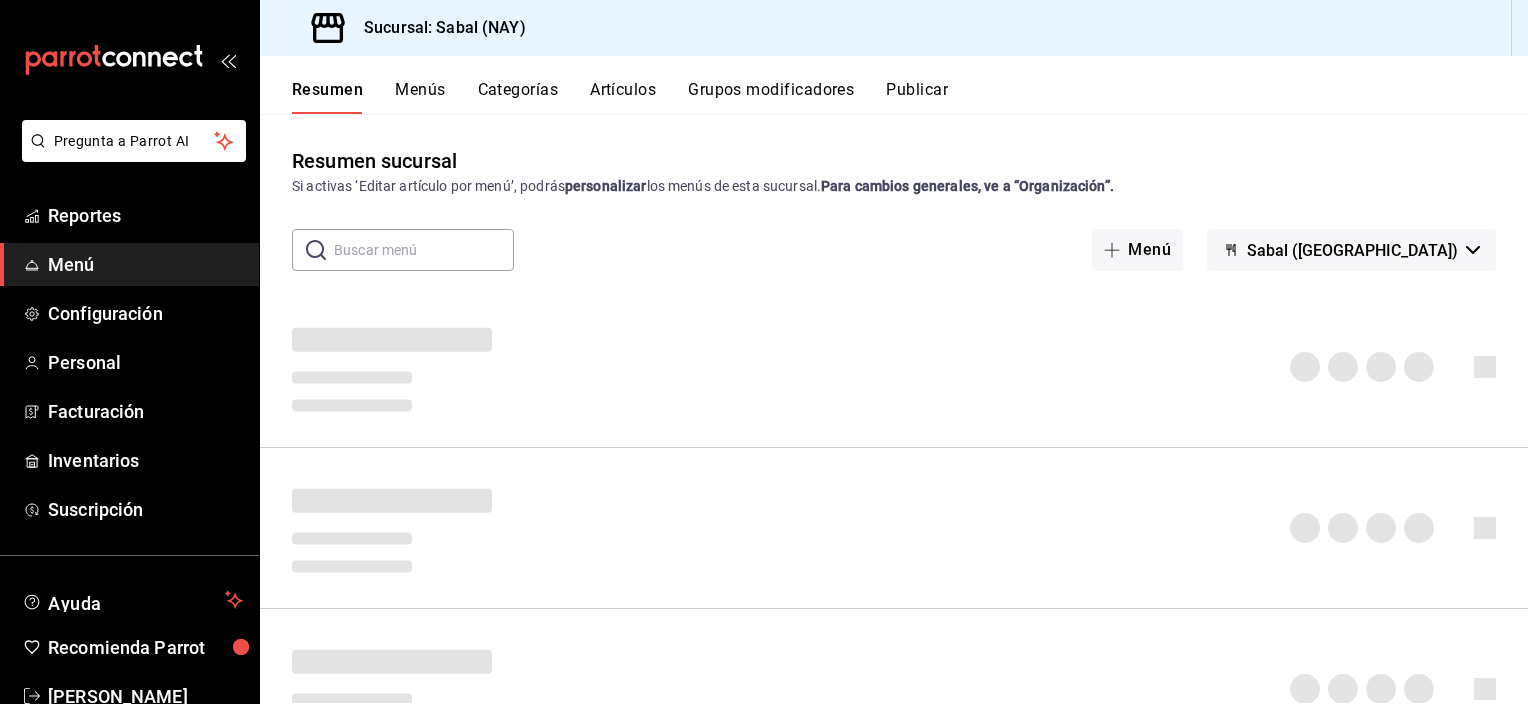 click on "Grupos modificadores" at bounding box center [771, 97] 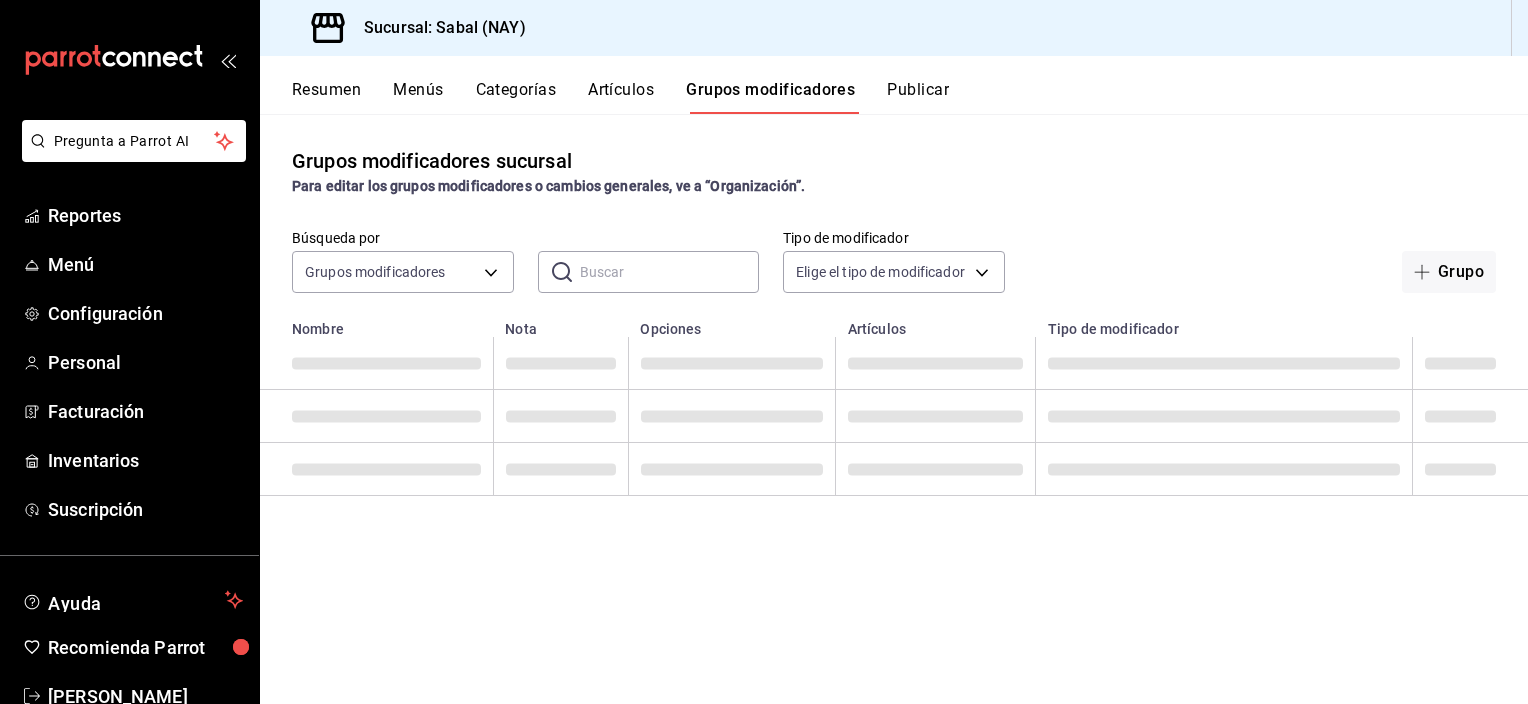 click at bounding box center (670, 272) 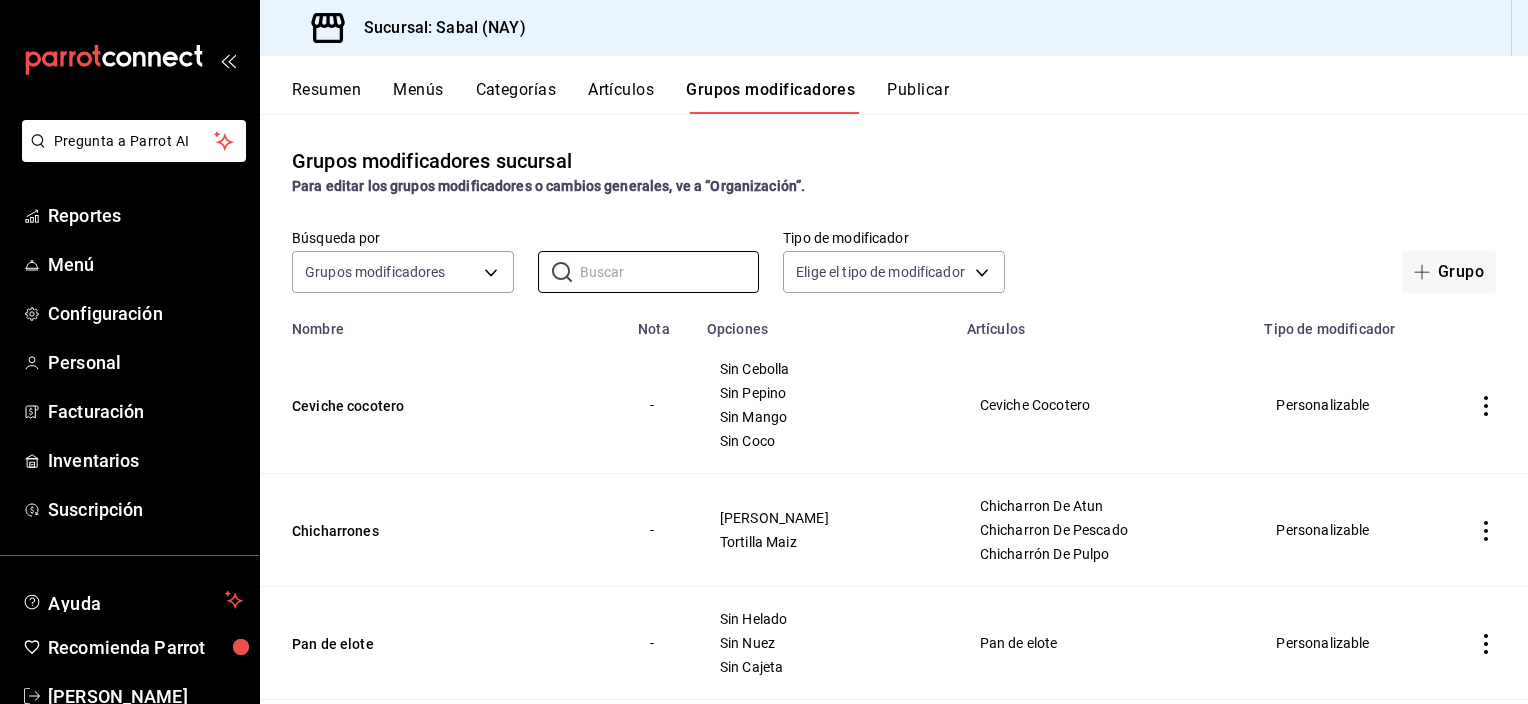 click 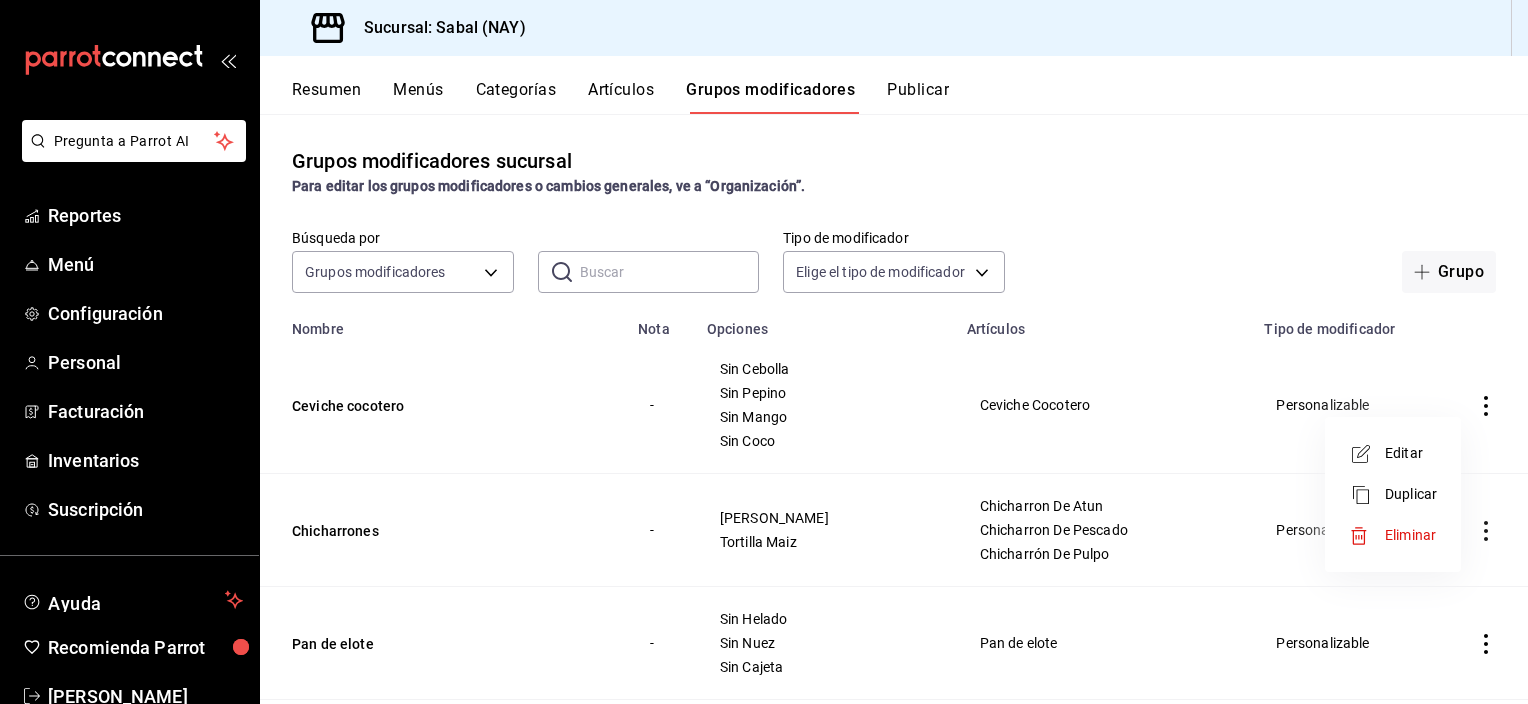 click on "Editar" at bounding box center (1411, 453) 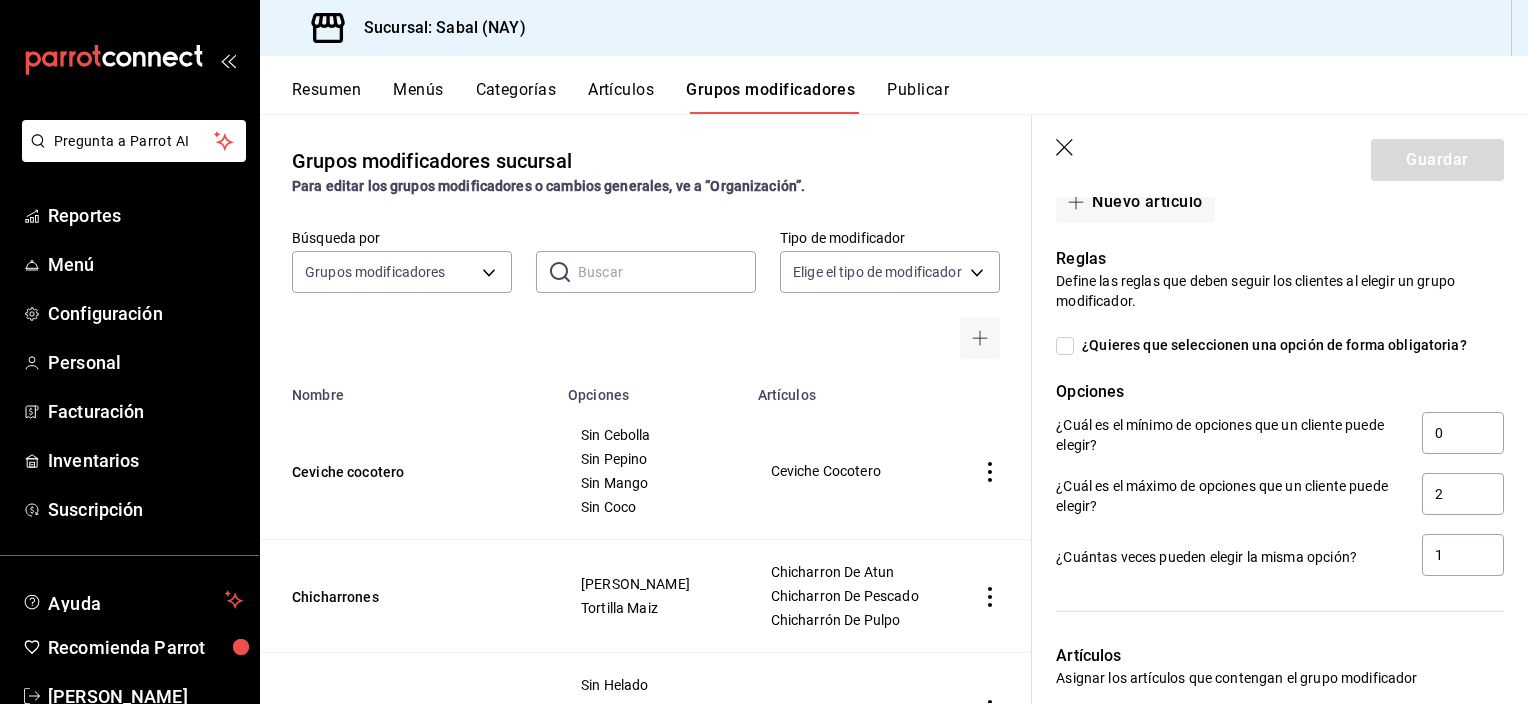 scroll, scrollTop: 1100, scrollLeft: 0, axis: vertical 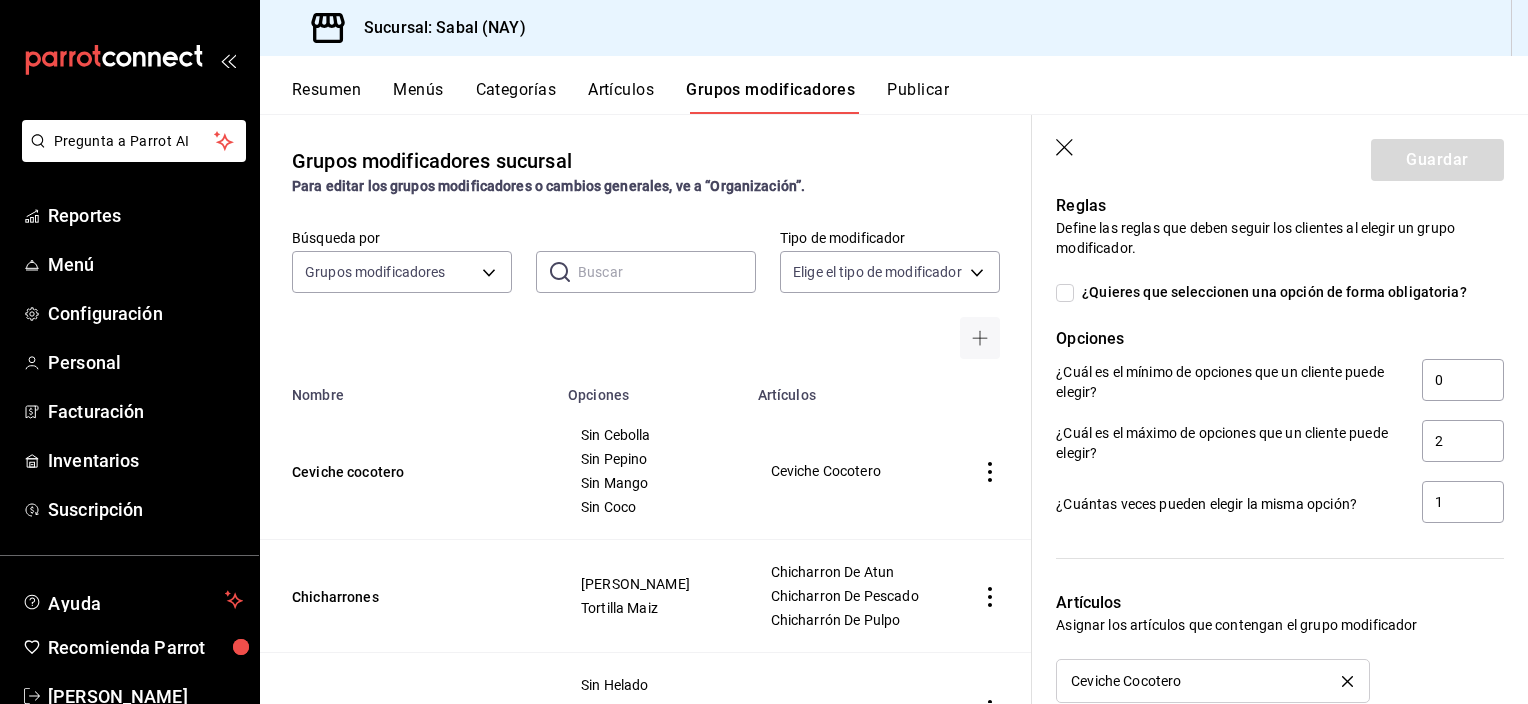 click on "Artículos Asignar los artículos que contengan el grupo modificador Ceviche Cocotero Asignar artículo" at bounding box center (1268, 668) 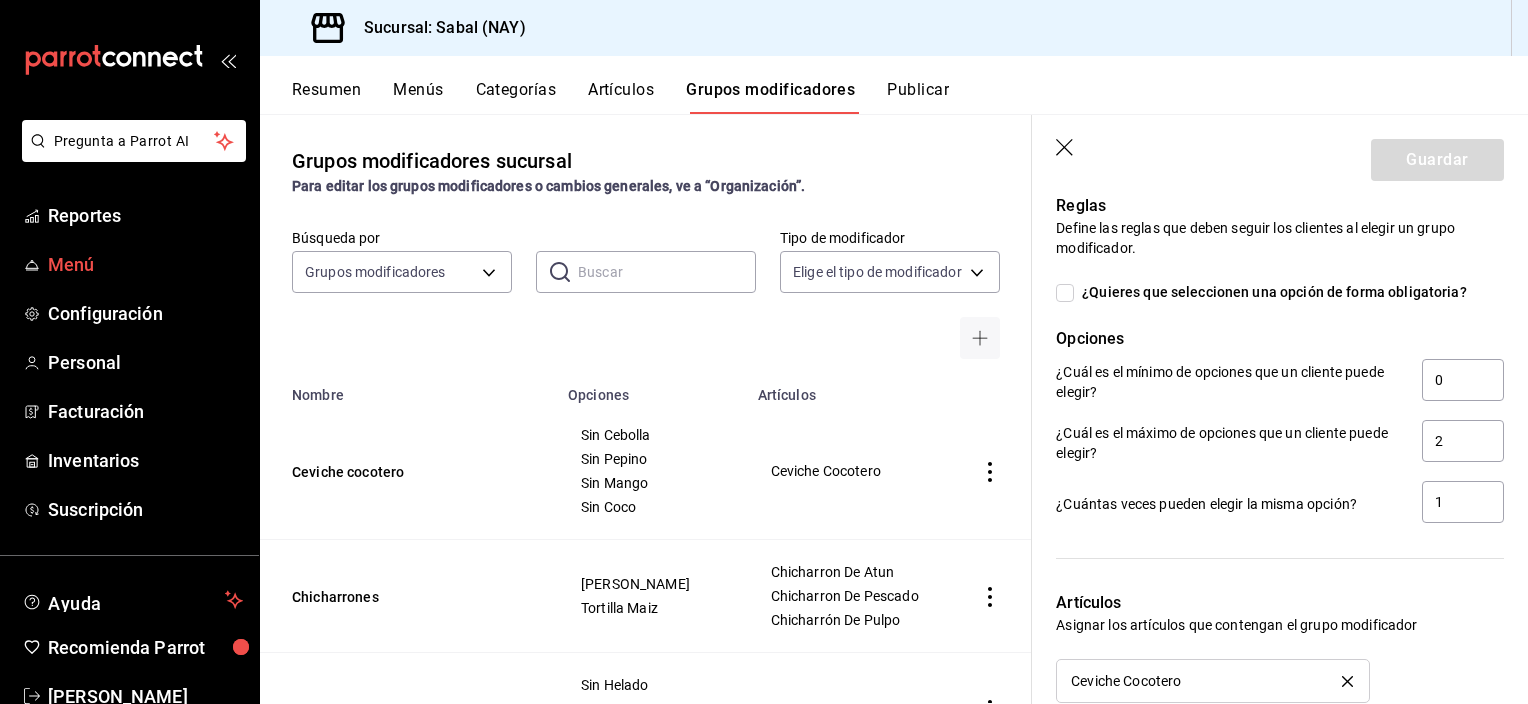 drag, startPoint x: 1066, startPoint y: 154, endPoint x: 0, endPoint y: 270, distance: 1072.2928 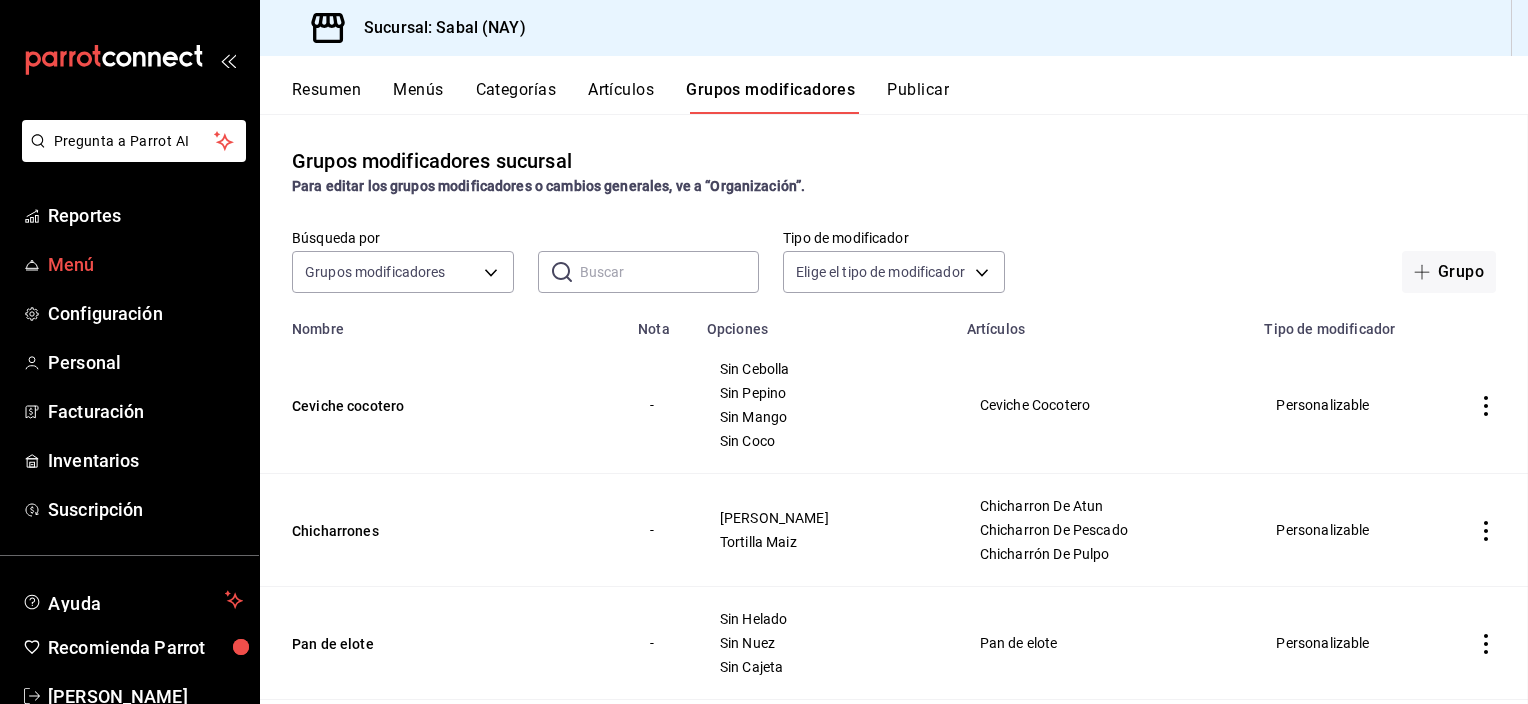 scroll, scrollTop: 0, scrollLeft: 0, axis: both 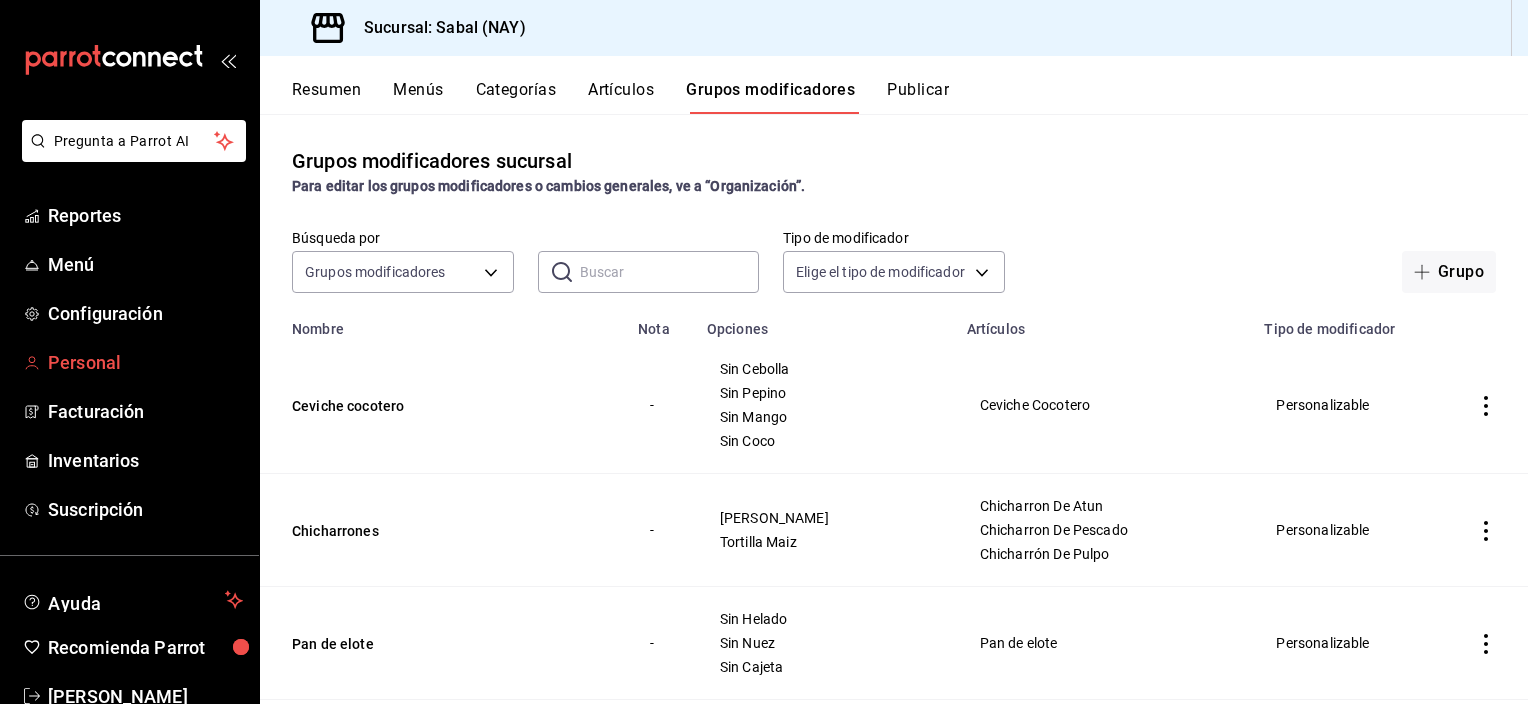 click on "Personal" at bounding box center [145, 362] 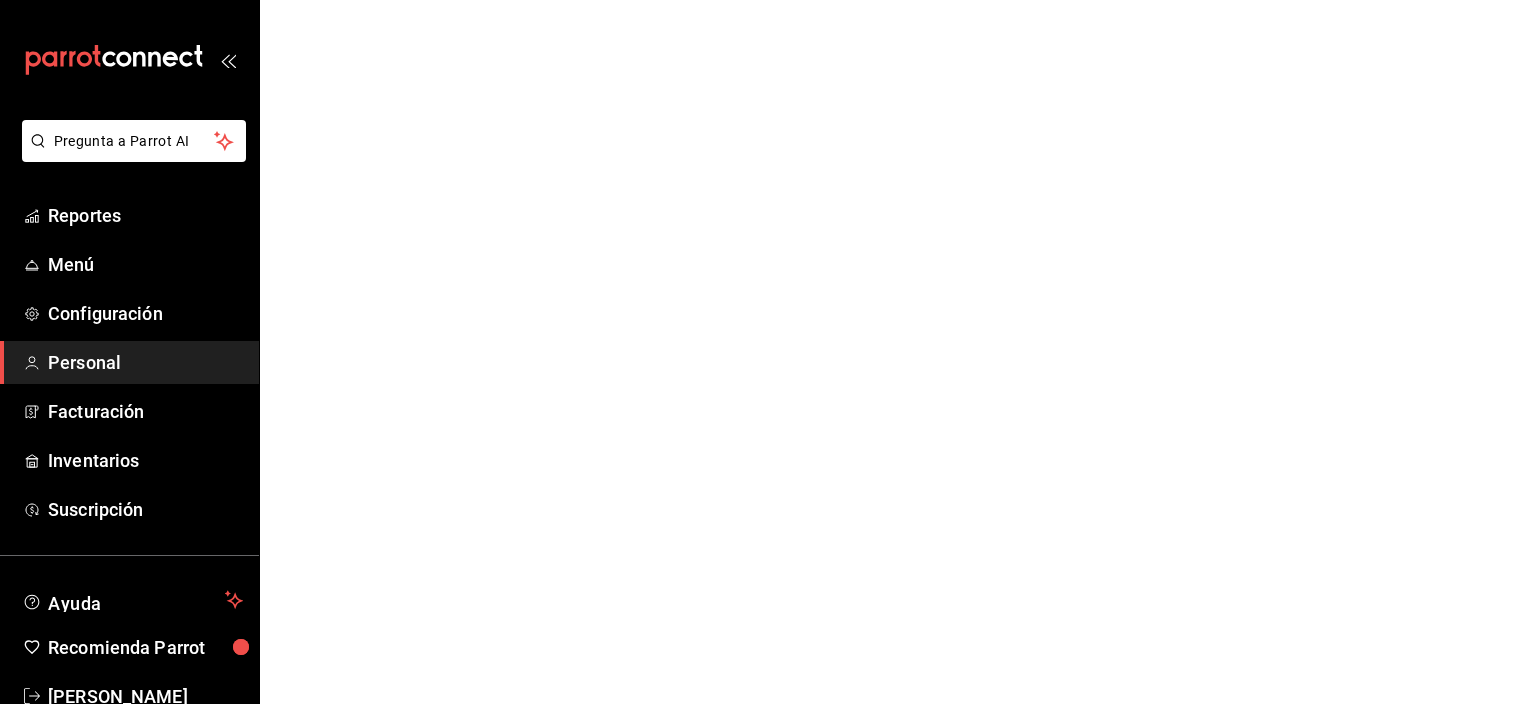 click on "Personal" at bounding box center [145, 362] 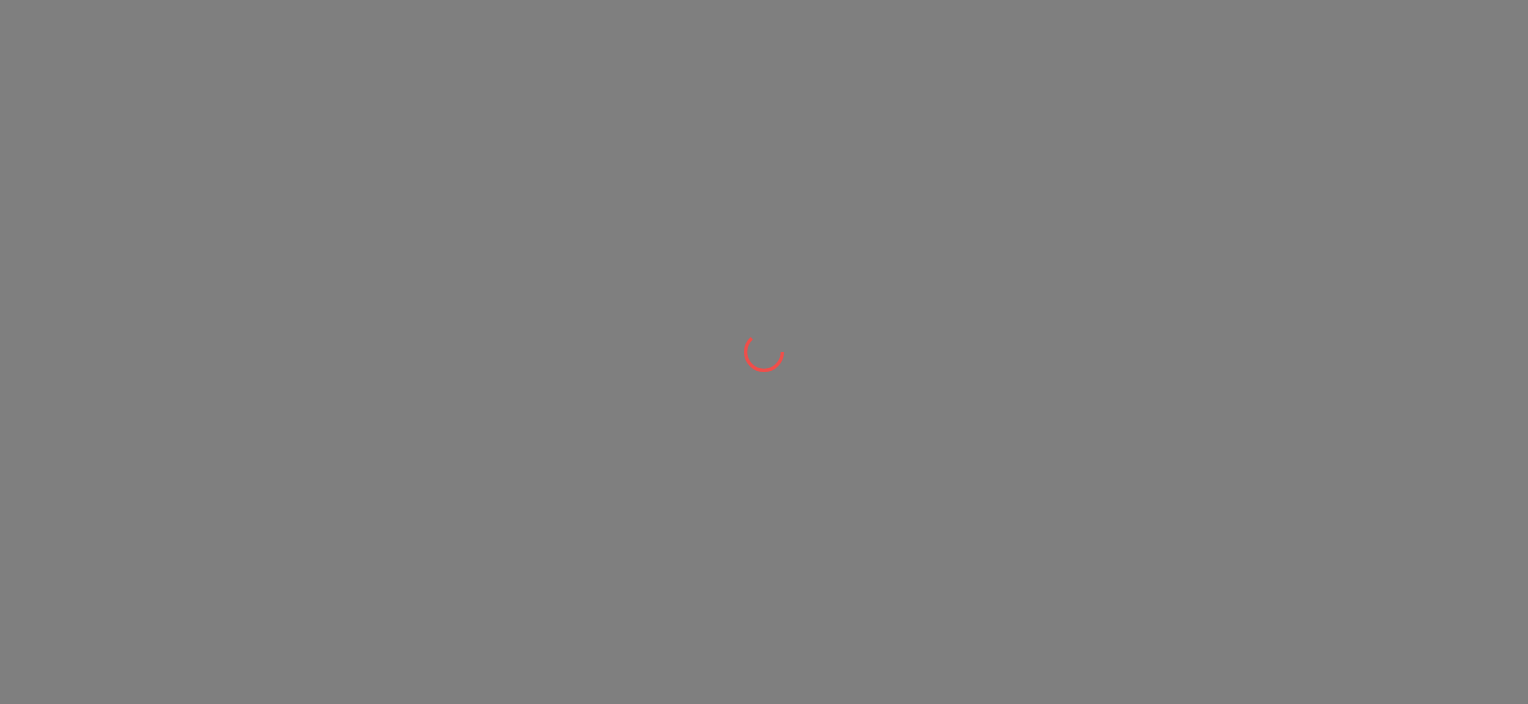 scroll, scrollTop: 0, scrollLeft: 0, axis: both 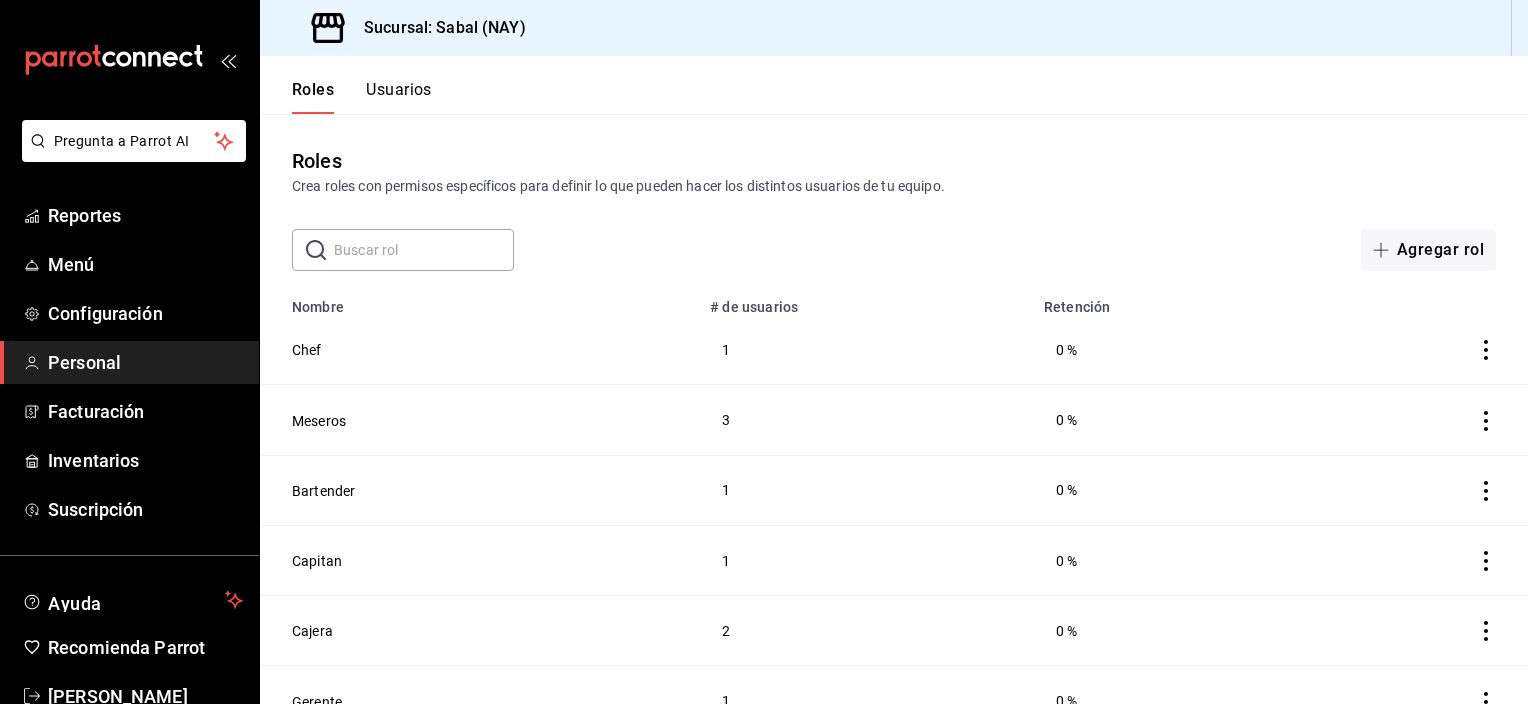 click on "Personal" at bounding box center [145, 362] 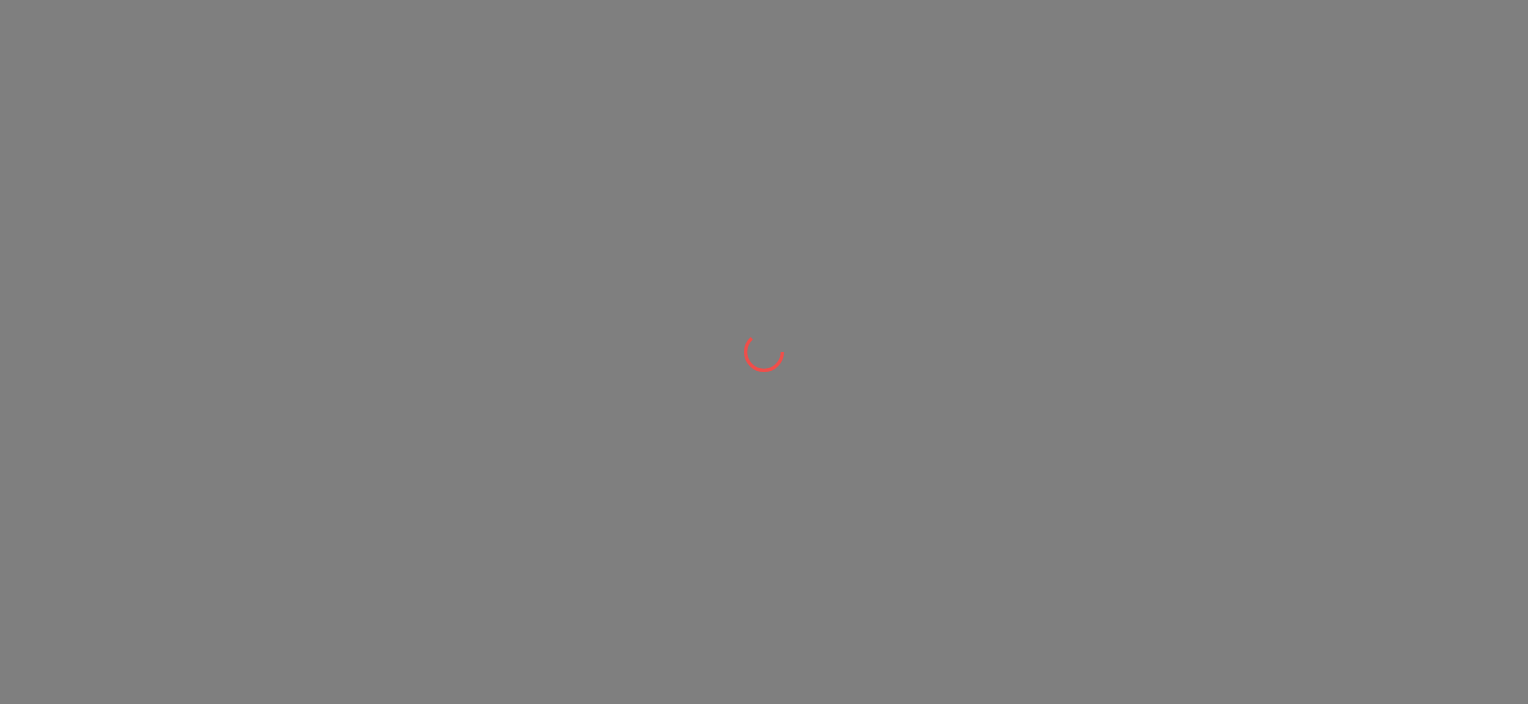 scroll, scrollTop: 0, scrollLeft: 0, axis: both 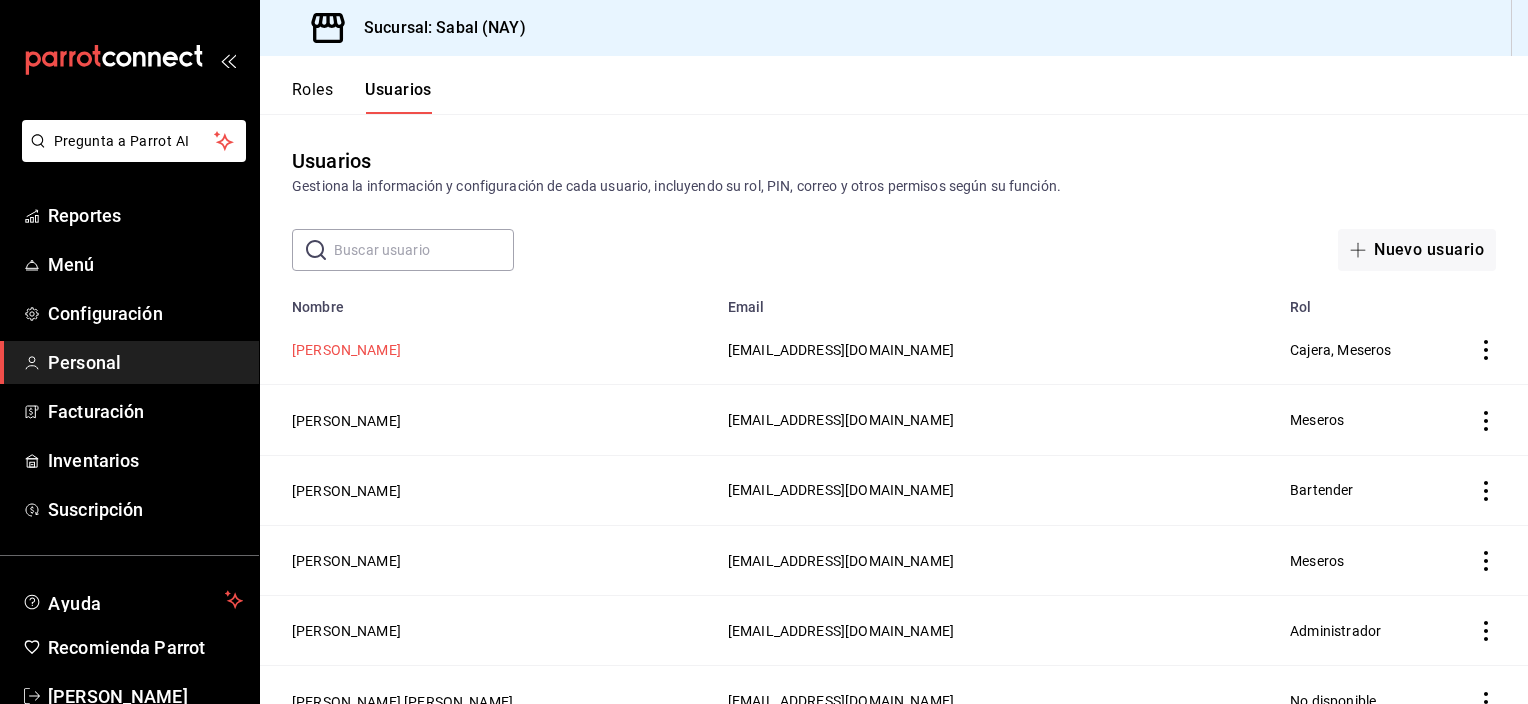 click on "[PERSON_NAME]" at bounding box center [346, 350] 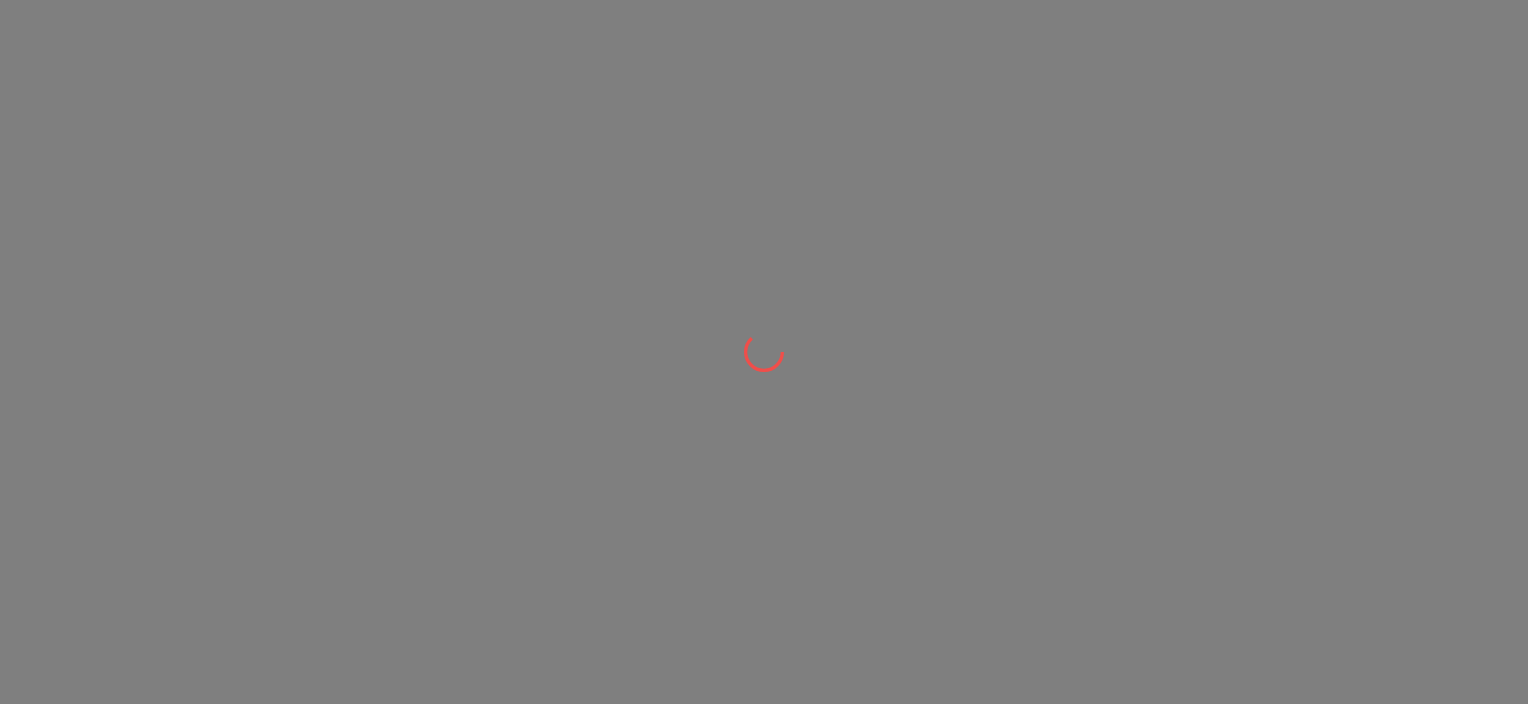 scroll, scrollTop: 0, scrollLeft: 0, axis: both 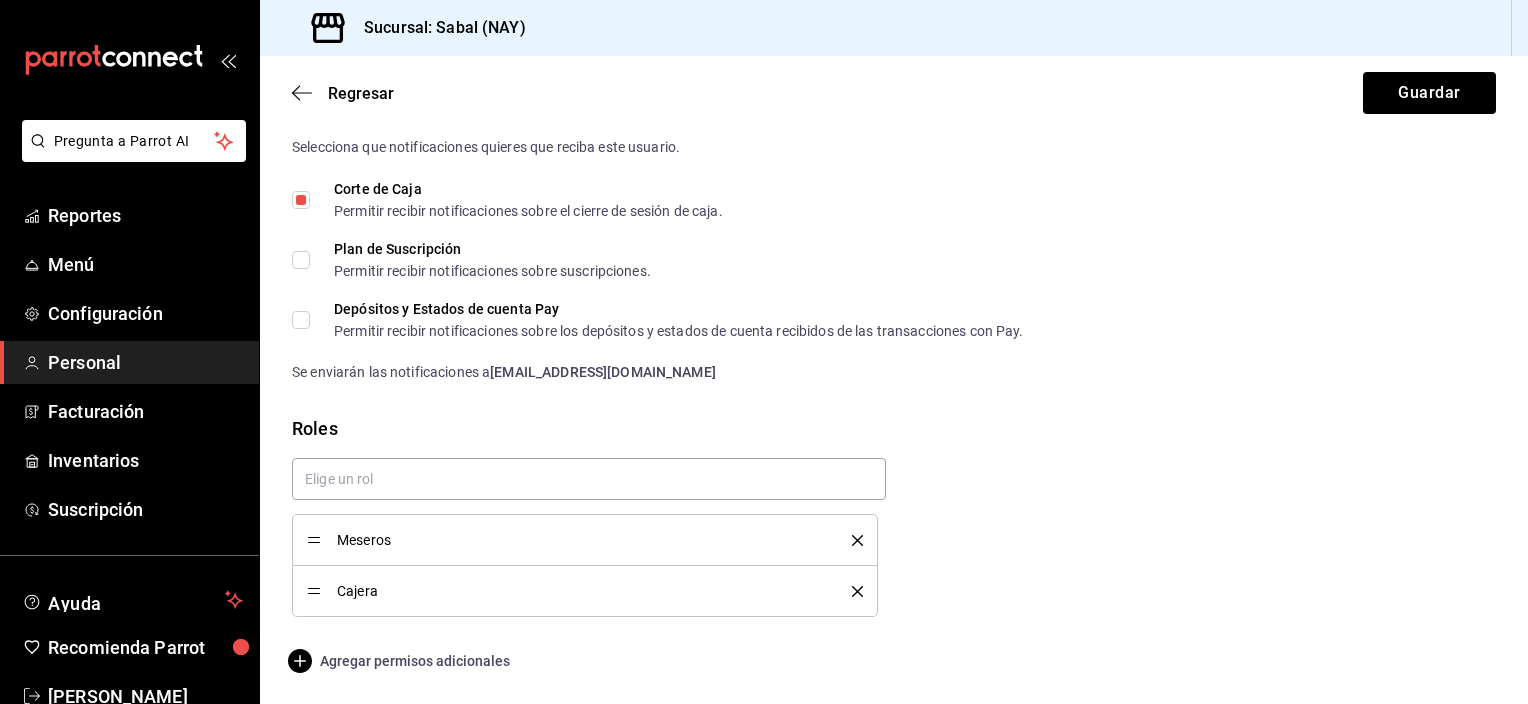 click on "Agregar permisos adicionales" at bounding box center (401, 661) 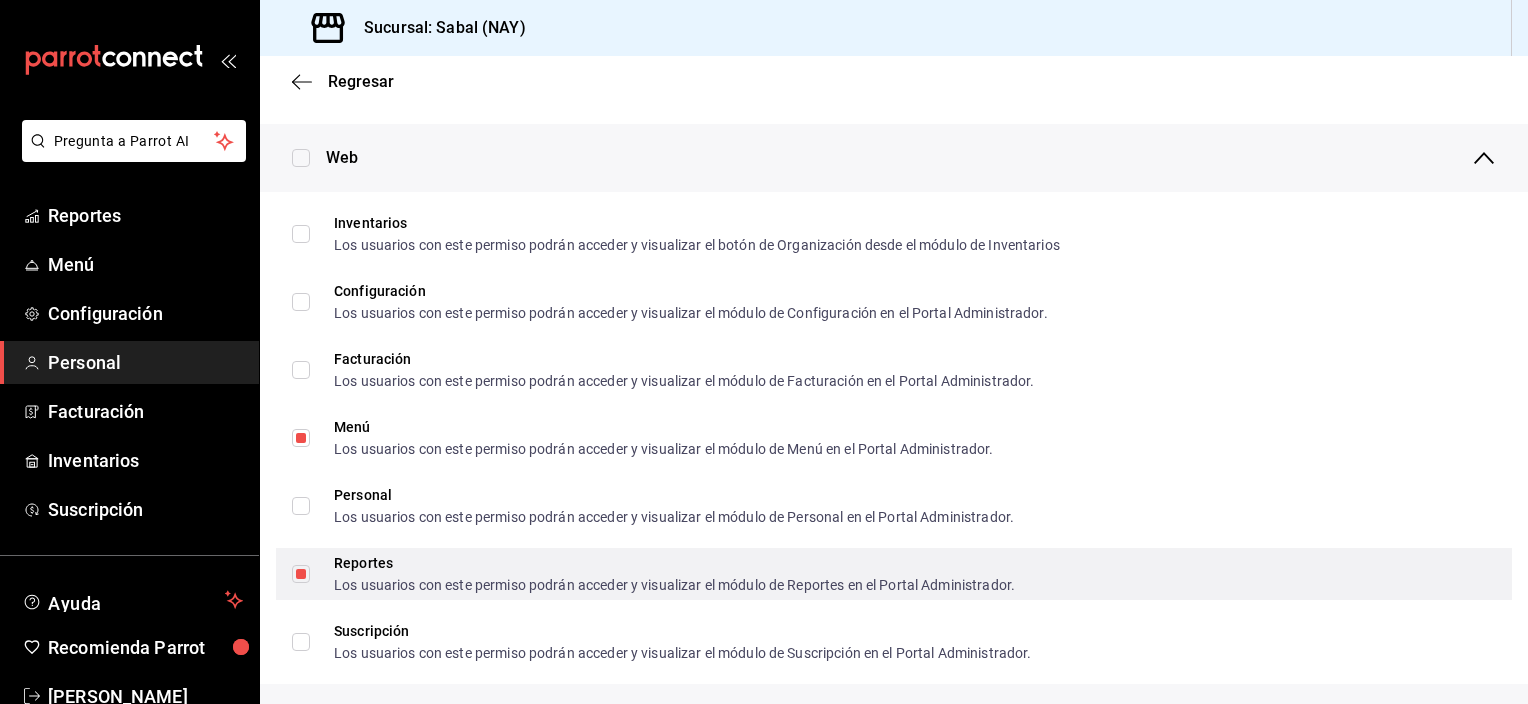 scroll, scrollTop: 855, scrollLeft: 0, axis: vertical 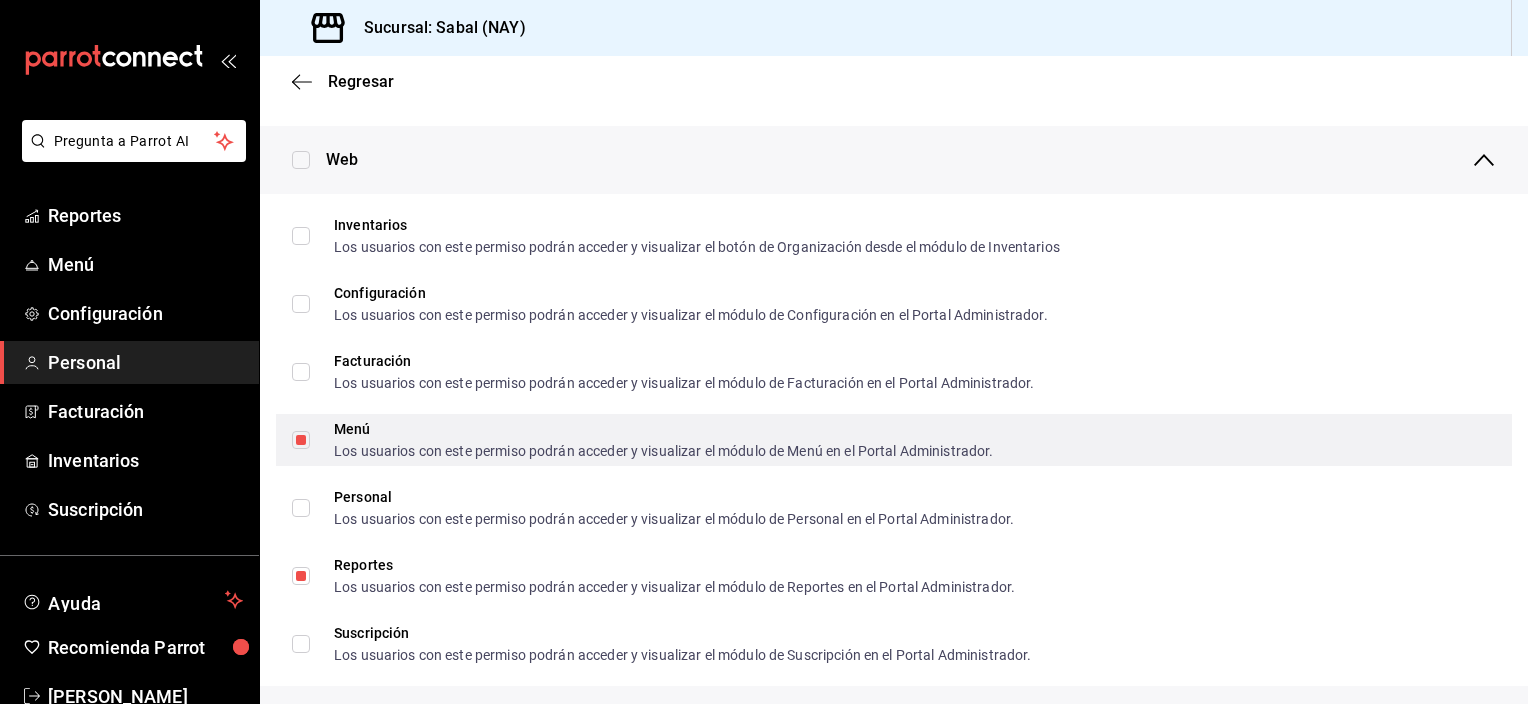 click on "Menú Los usuarios con este permiso podrán acceder y visualizar el módulo de Menú en el Portal Administrador." at bounding box center (301, 440) 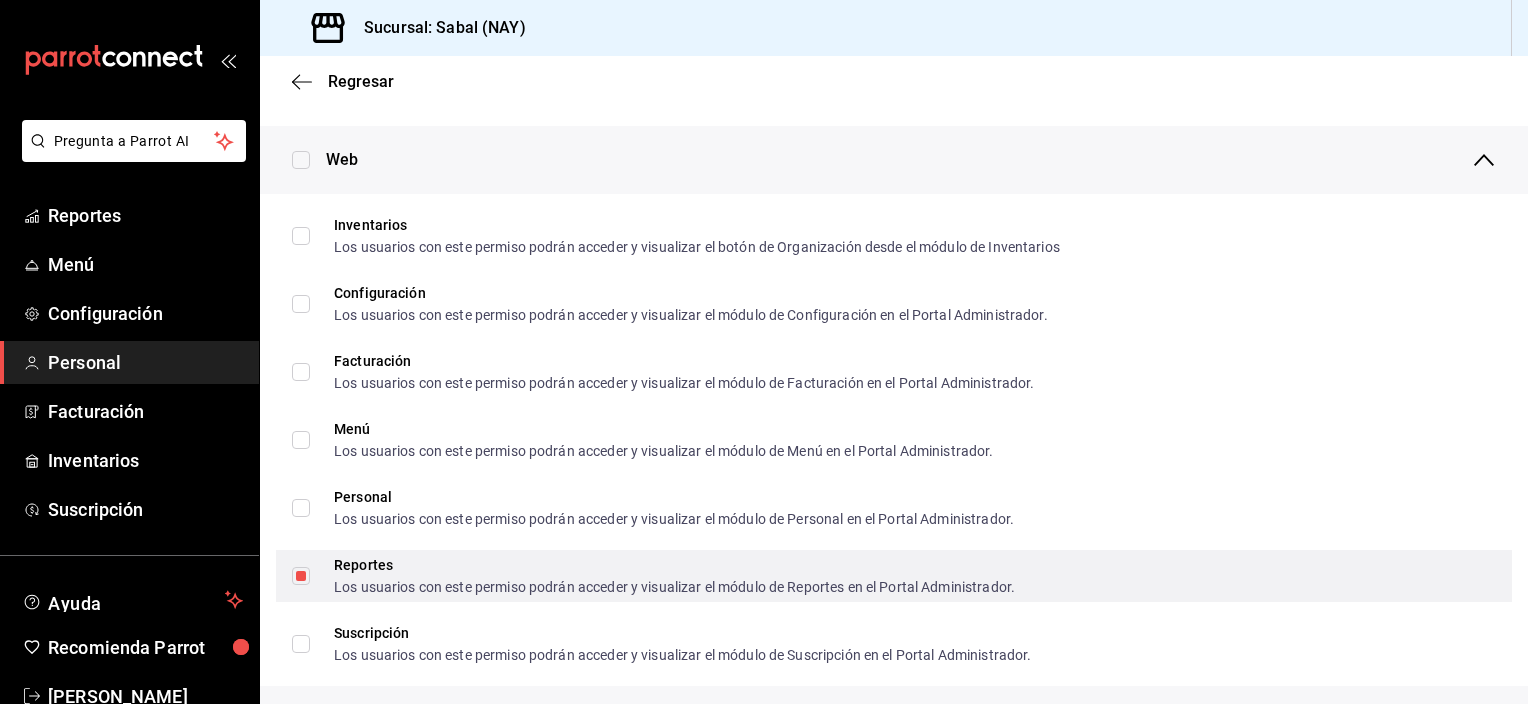 click on "Reportes Los usuarios con este permiso podrán acceder y visualizar el módulo de Reportes en el Portal Administrador." at bounding box center (301, 576) 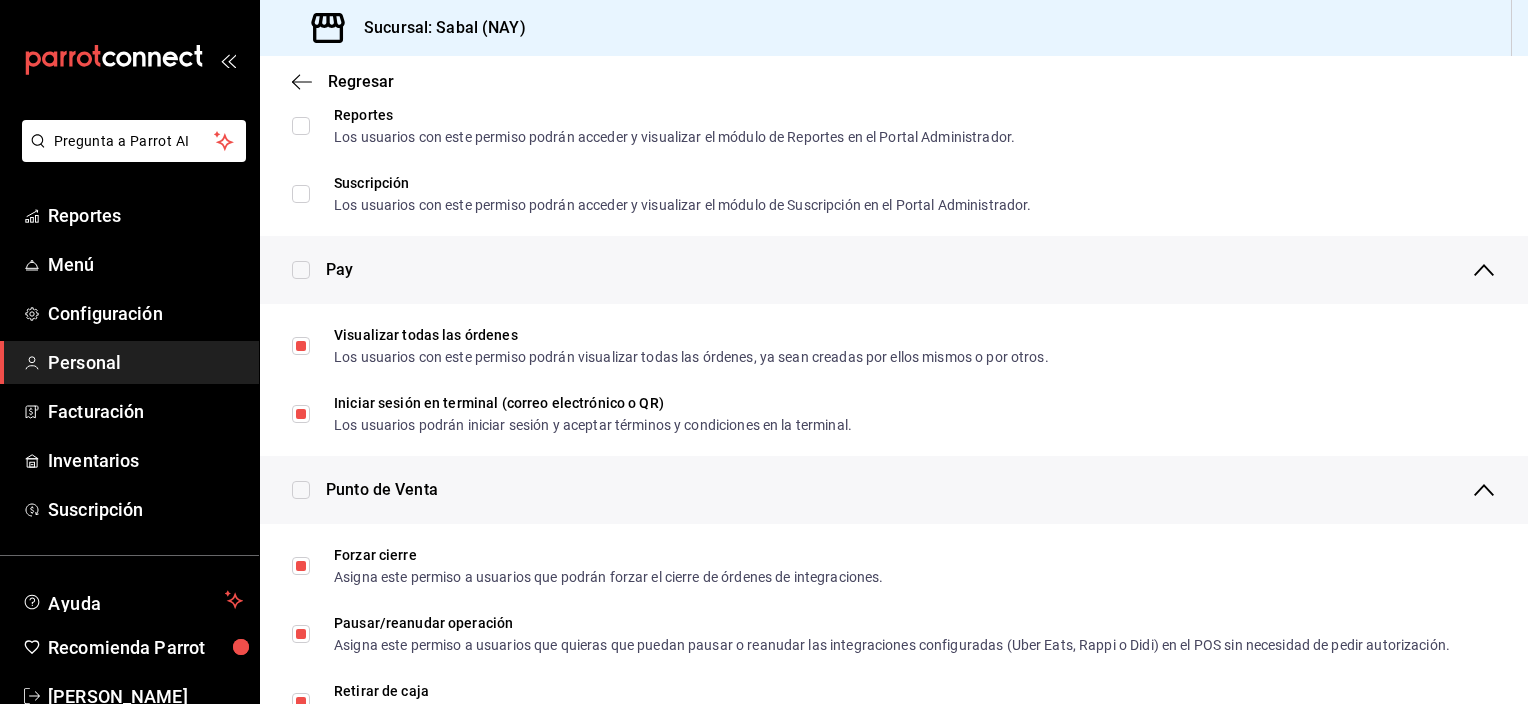 scroll, scrollTop: 1355, scrollLeft: 0, axis: vertical 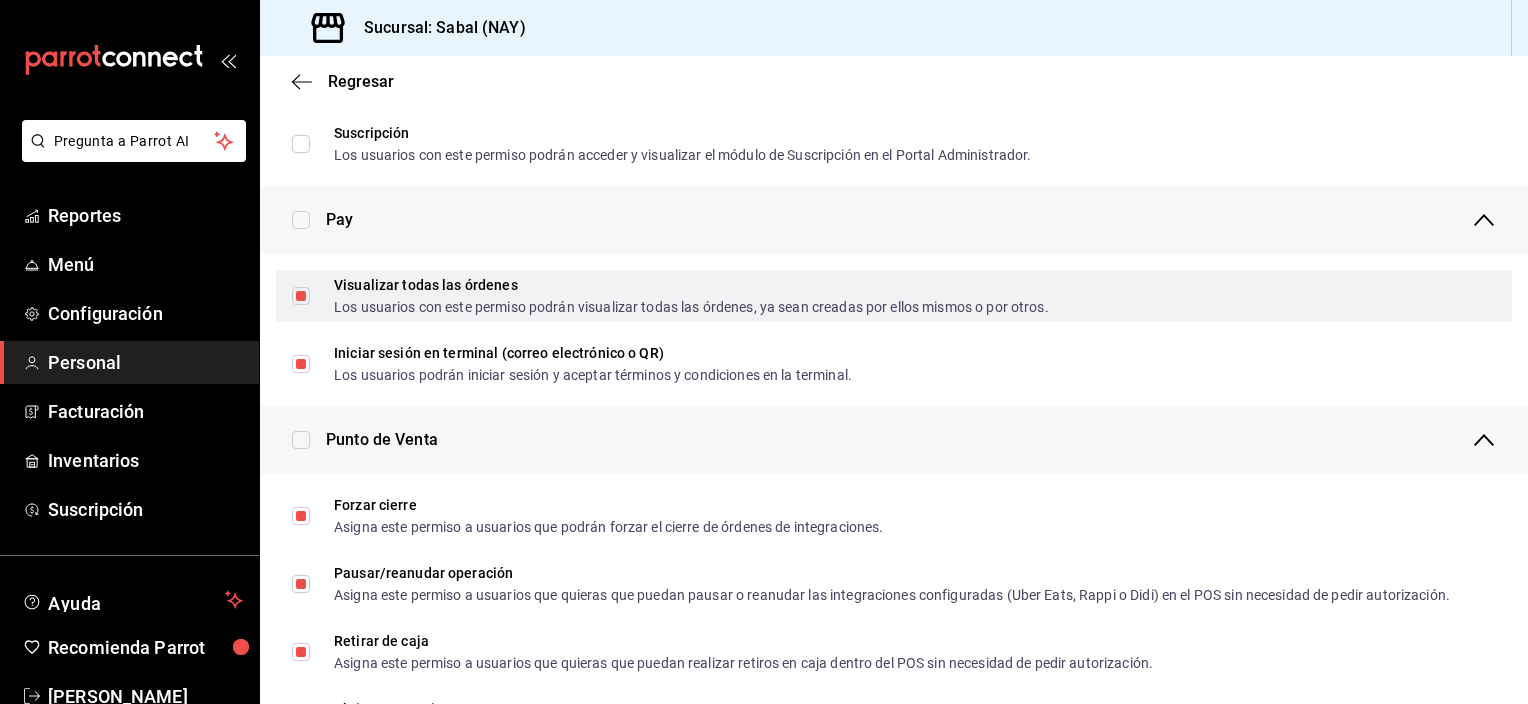 click on "Visualizar todas las órdenes Los usuarios con este permiso podrán visualizar todas las órdenes, ya sean creadas por ellos mismos o por otros." at bounding box center (301, 296) 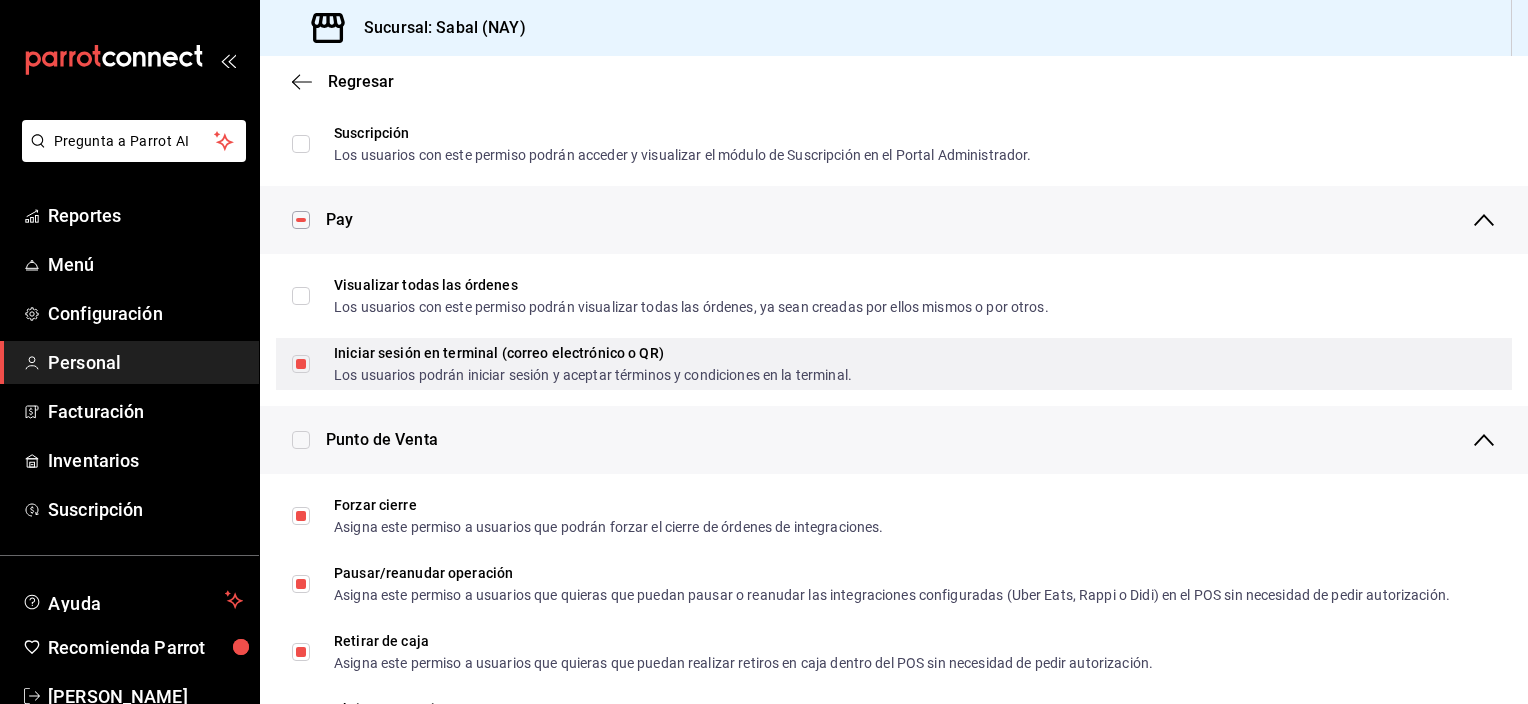 click on "Iniciar sesión en terminal (correo electrónico o QR) Los usuarios podrán iniciar sesión y aceptar términos y condiciones en la terminal." at bounding box center [301, 364] 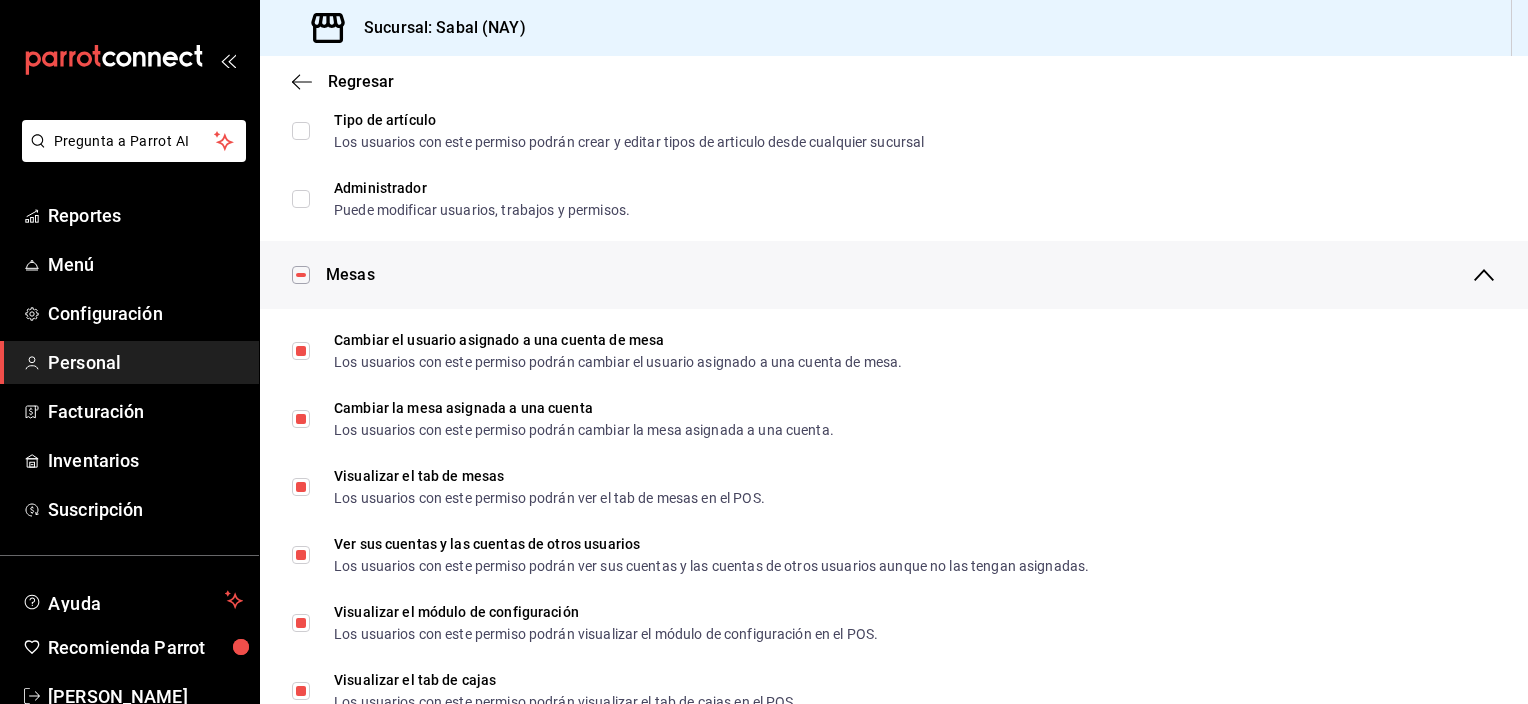 scroll, scrollTop: 0, scrollLeft: 0, axis: both 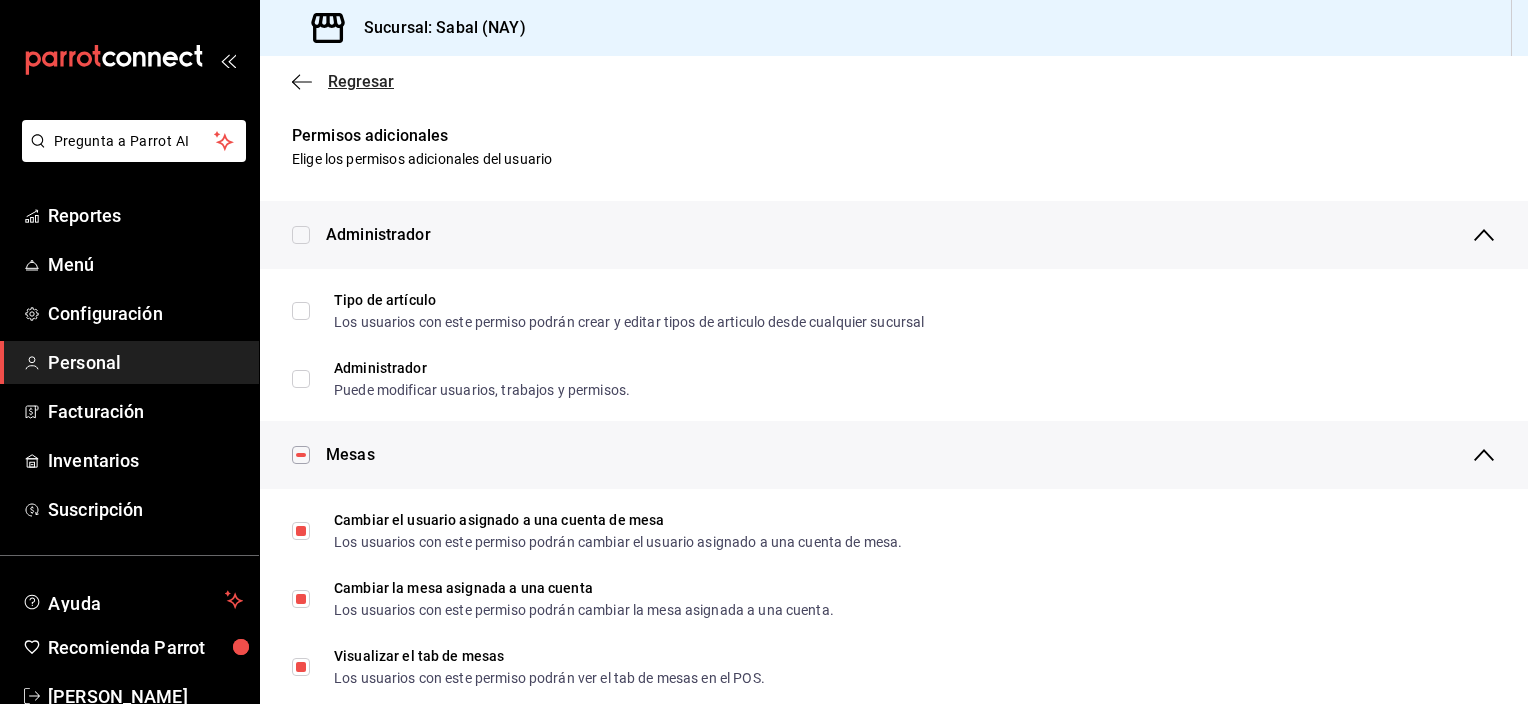 click 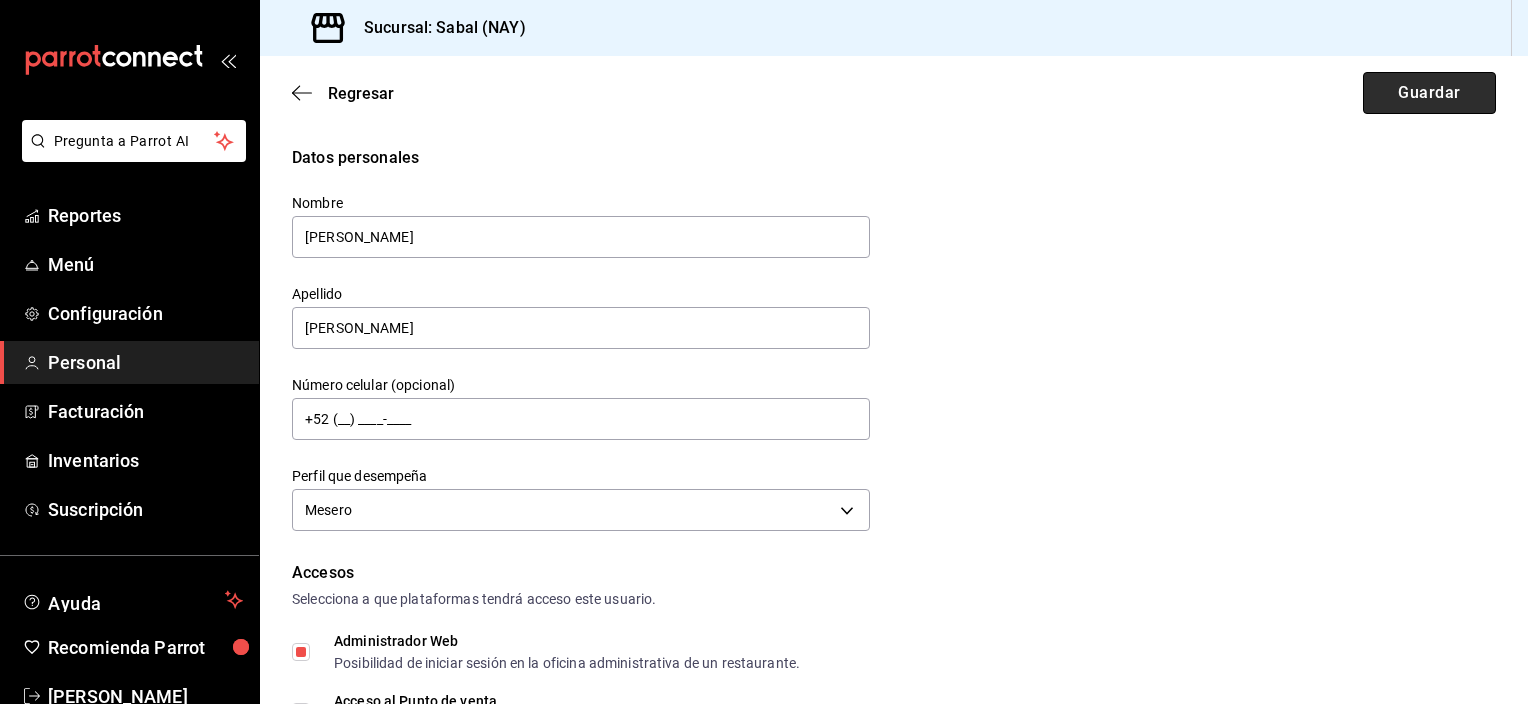click on "Guardar" at bounding box center [1429, 93] 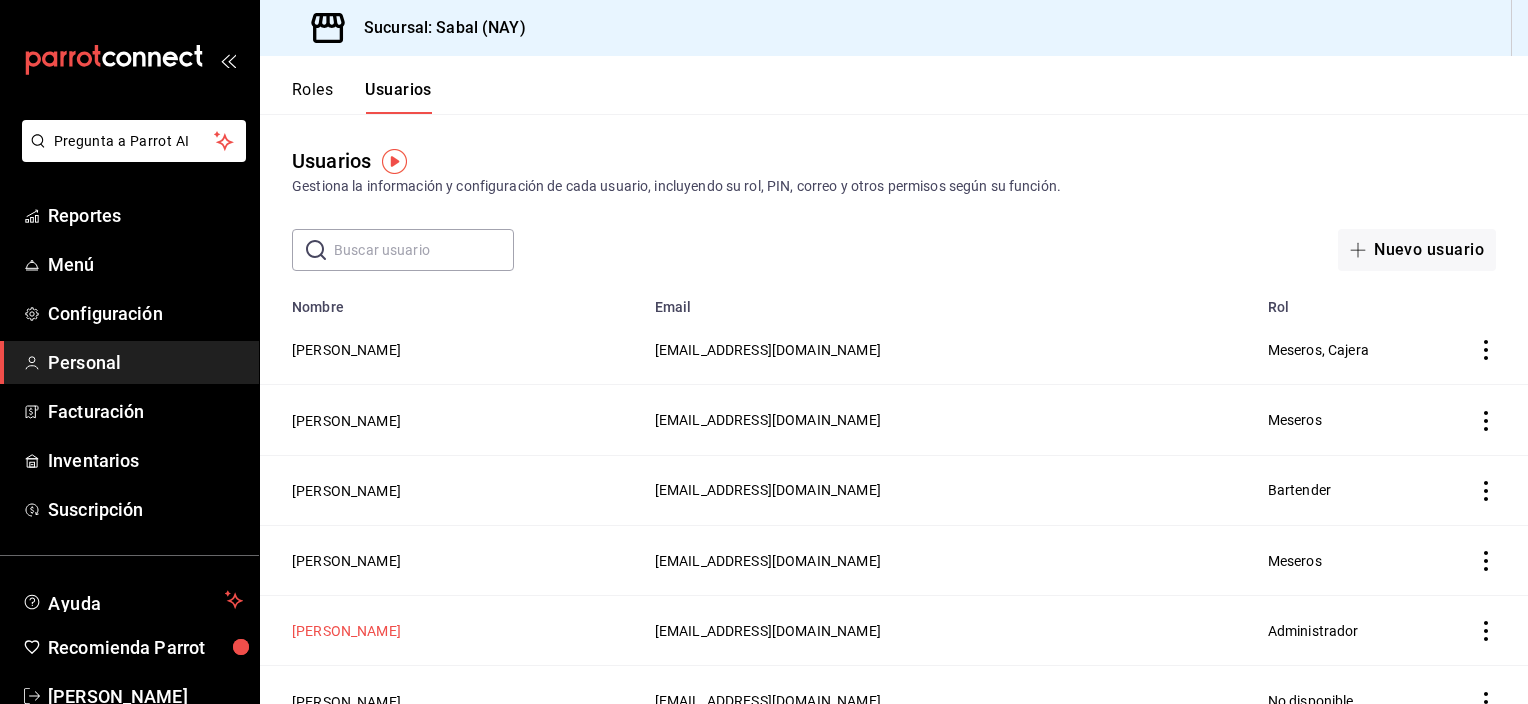 click on "[PERSON_NAME]" at bounding box center [346, 631] 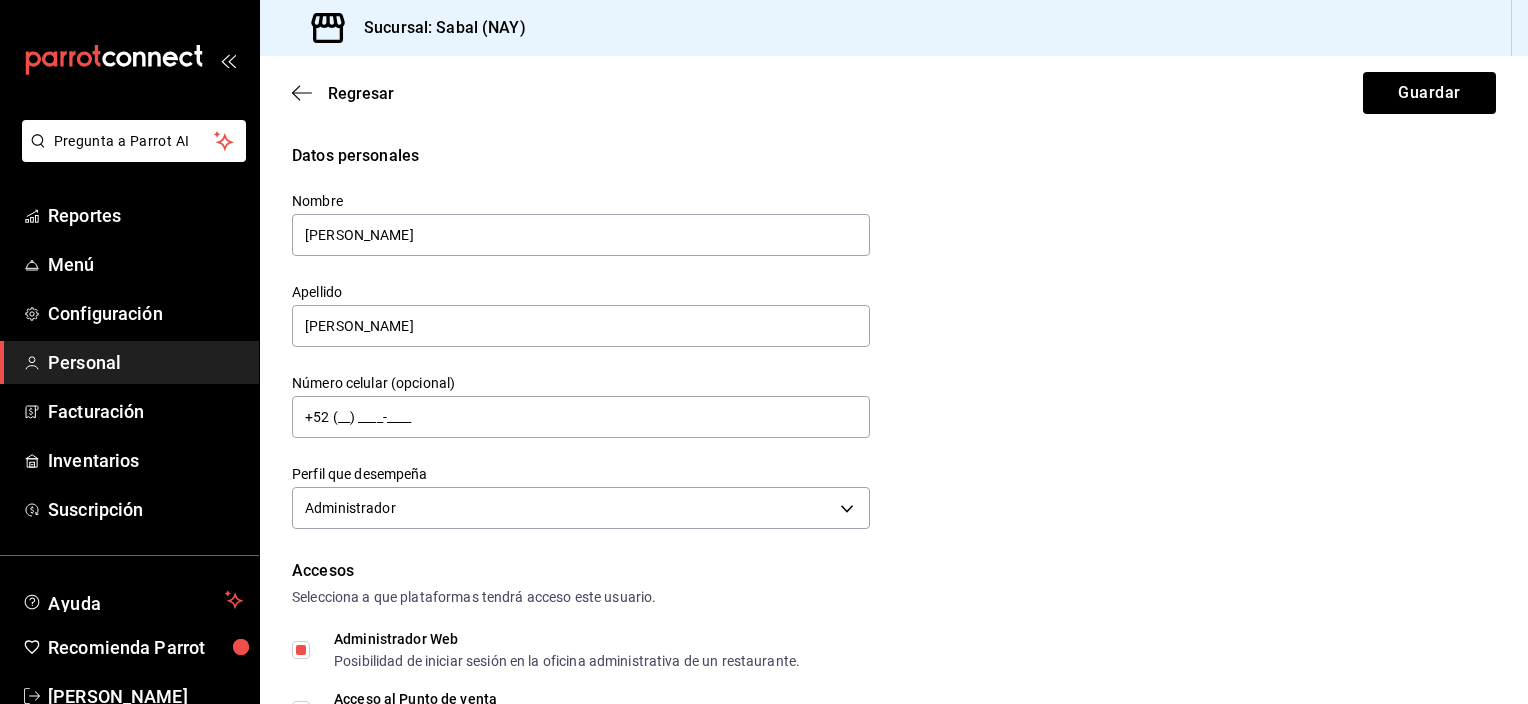 scroll, scrollTop: 0, scrollLeft: 0, axis: both 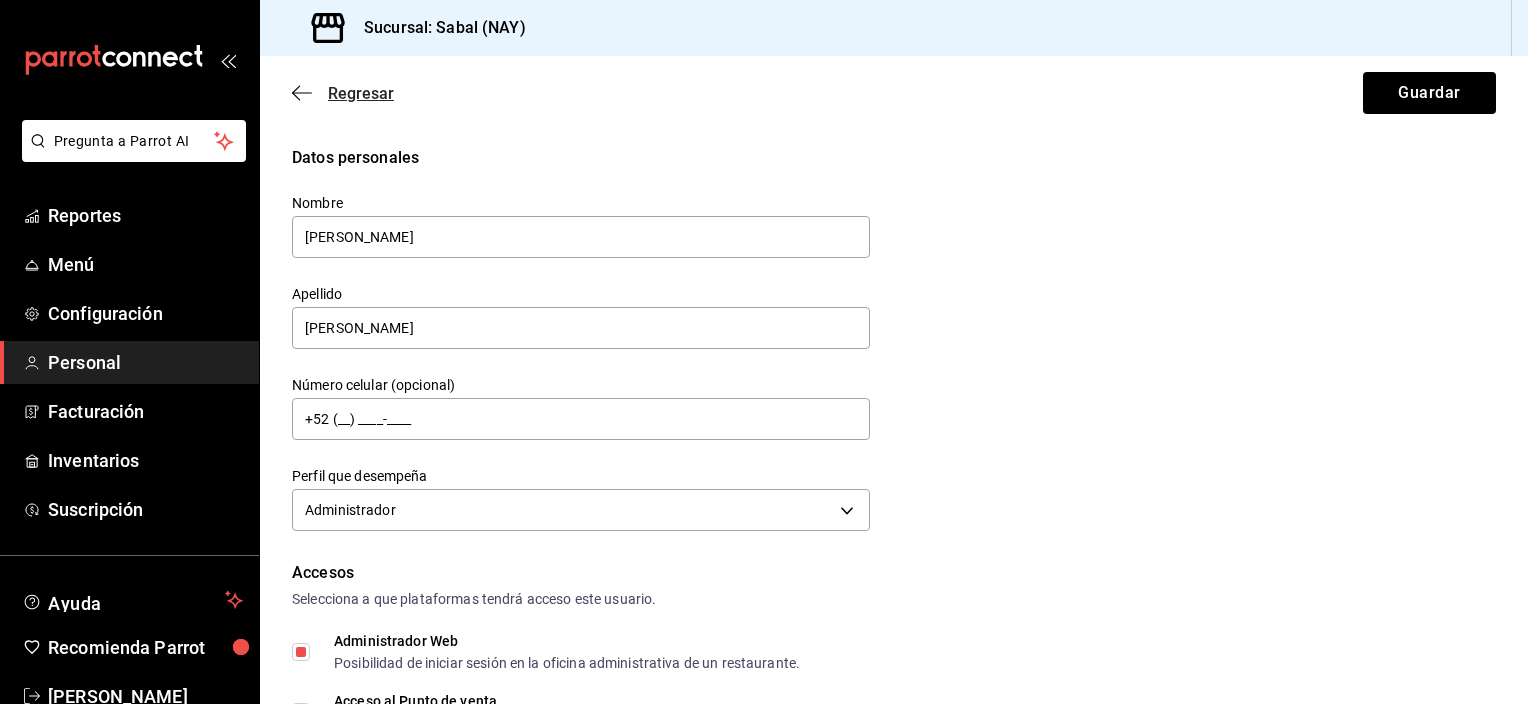 click 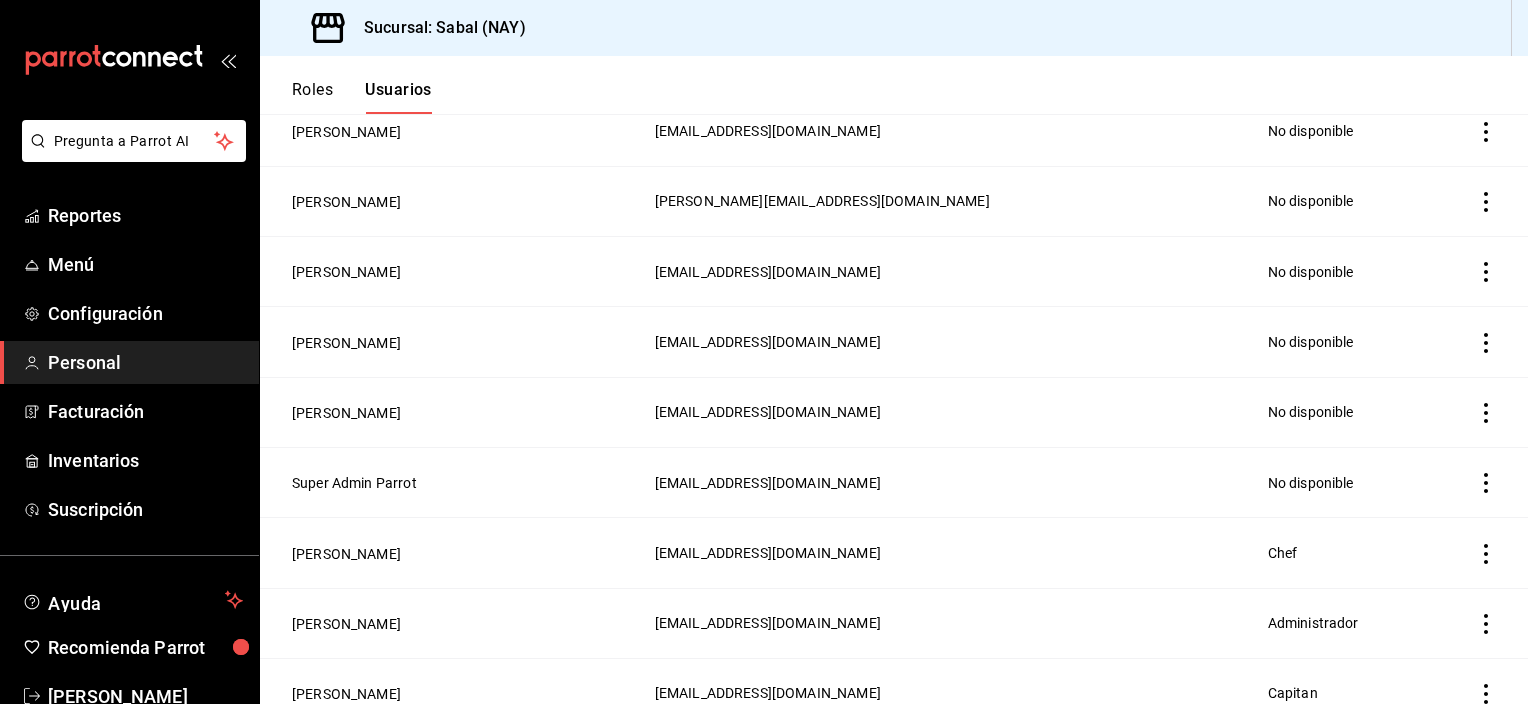 scroll, scrollTop: 1300, scrollLeft: 0, axis: vertical 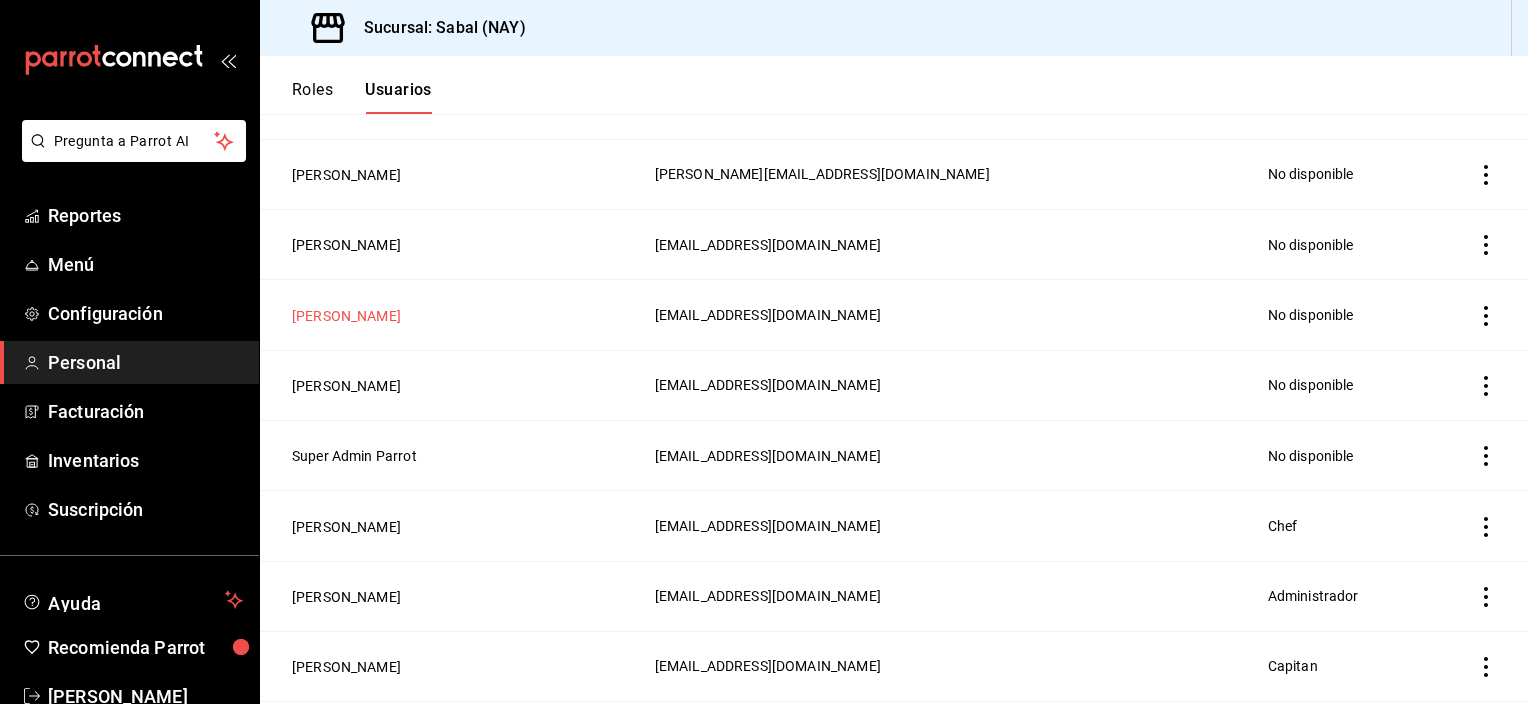click on "[PERSON_NAME]" at bounding box center (346, 316) 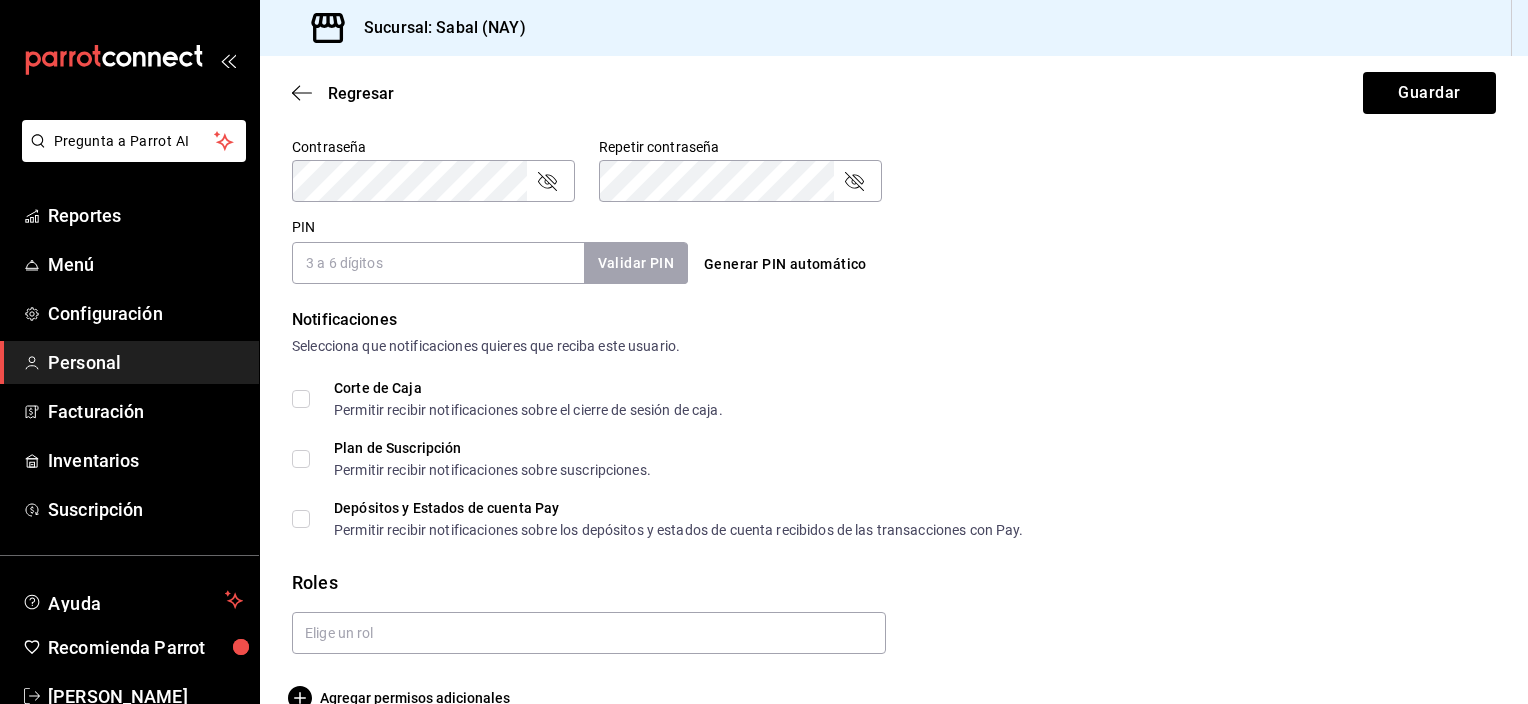 scroll, scrollTop: 917, scrollLeft: 0, axis: vertical 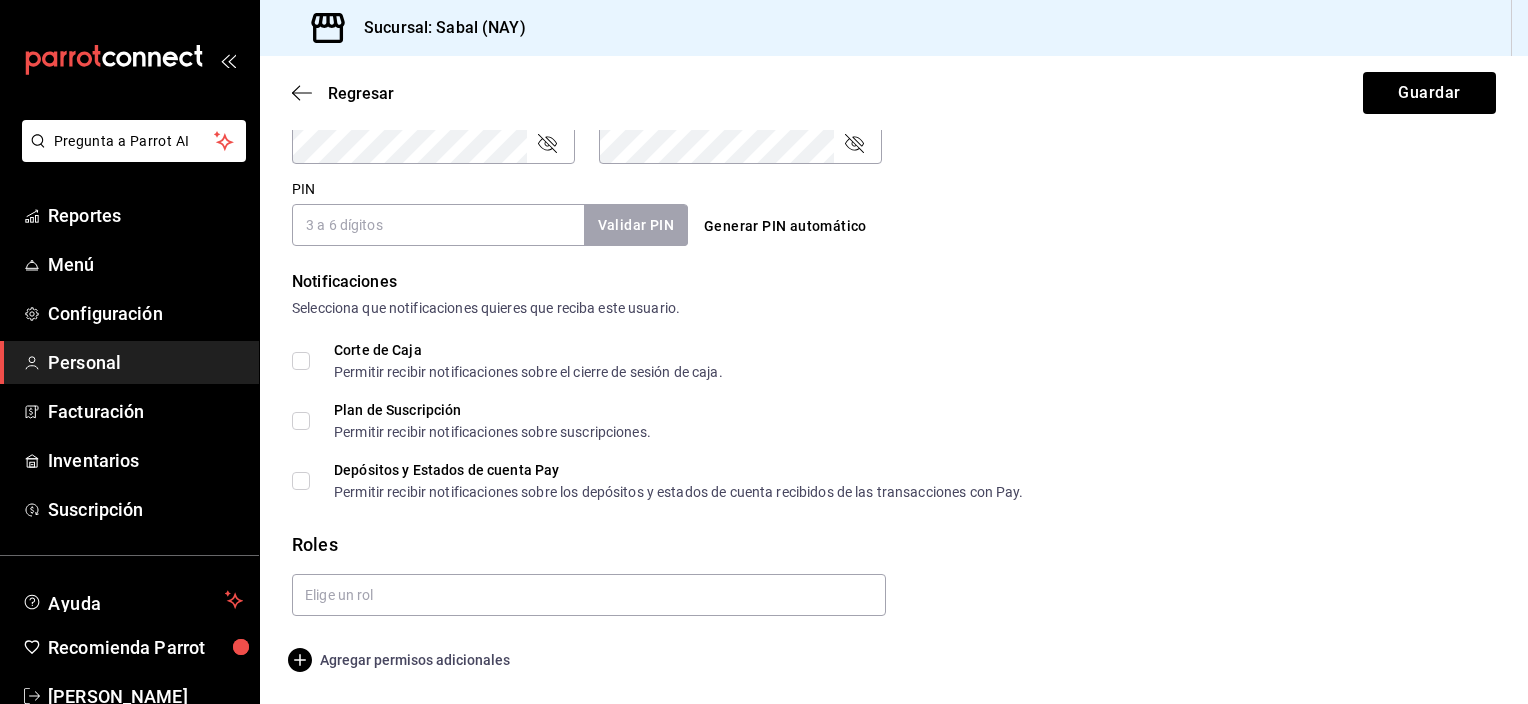 click on "Agregar permisos adicionales" at bounding box center [401, 660] 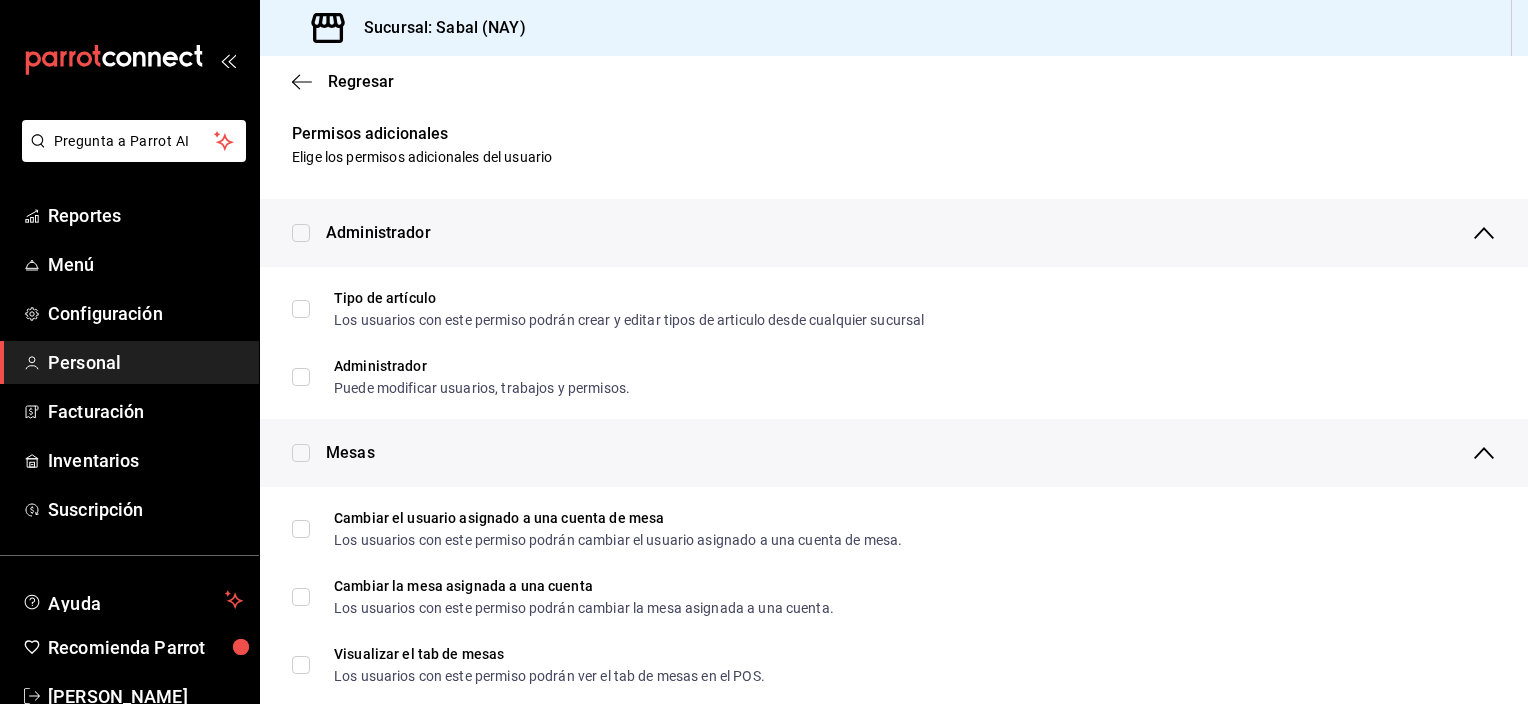 scroll, scrollTop: 0, scrollLeft: 0, axis: both 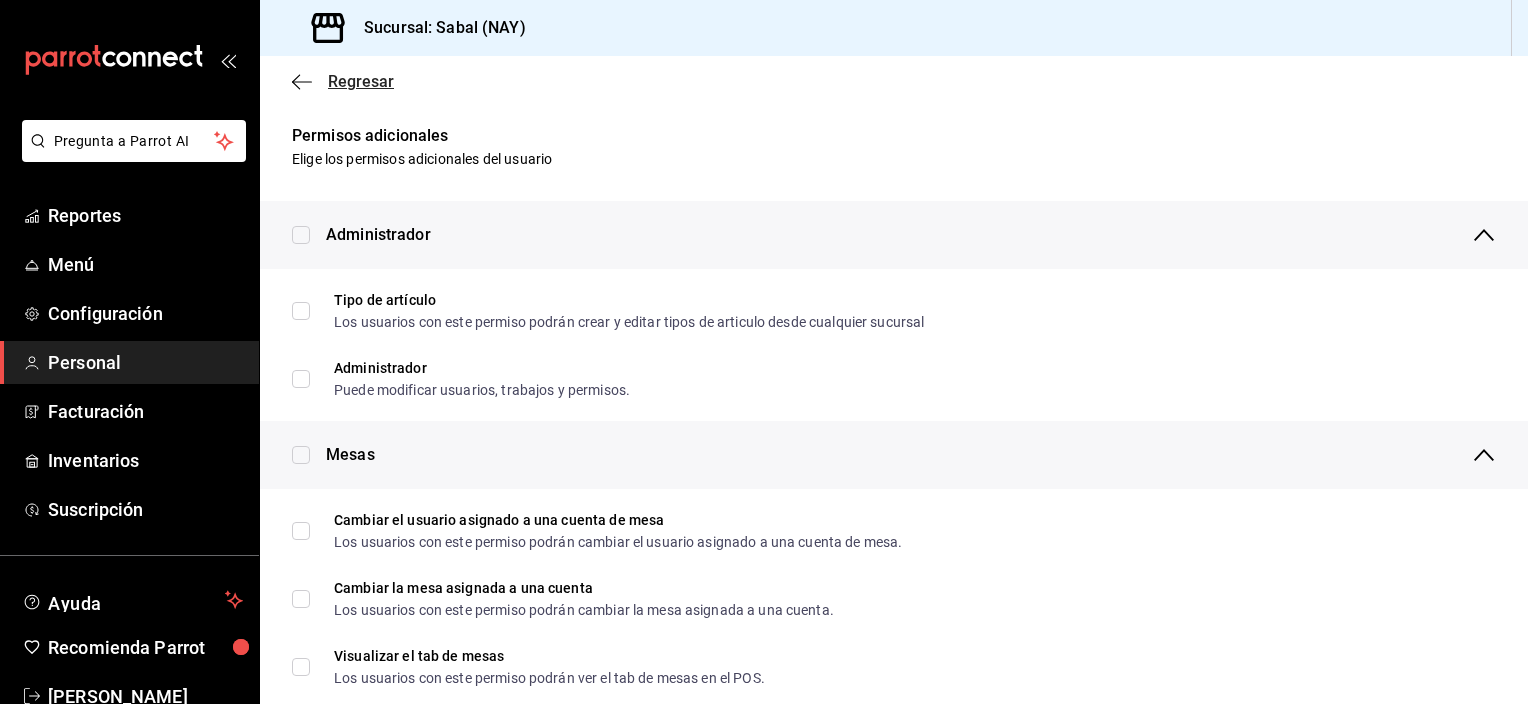 click 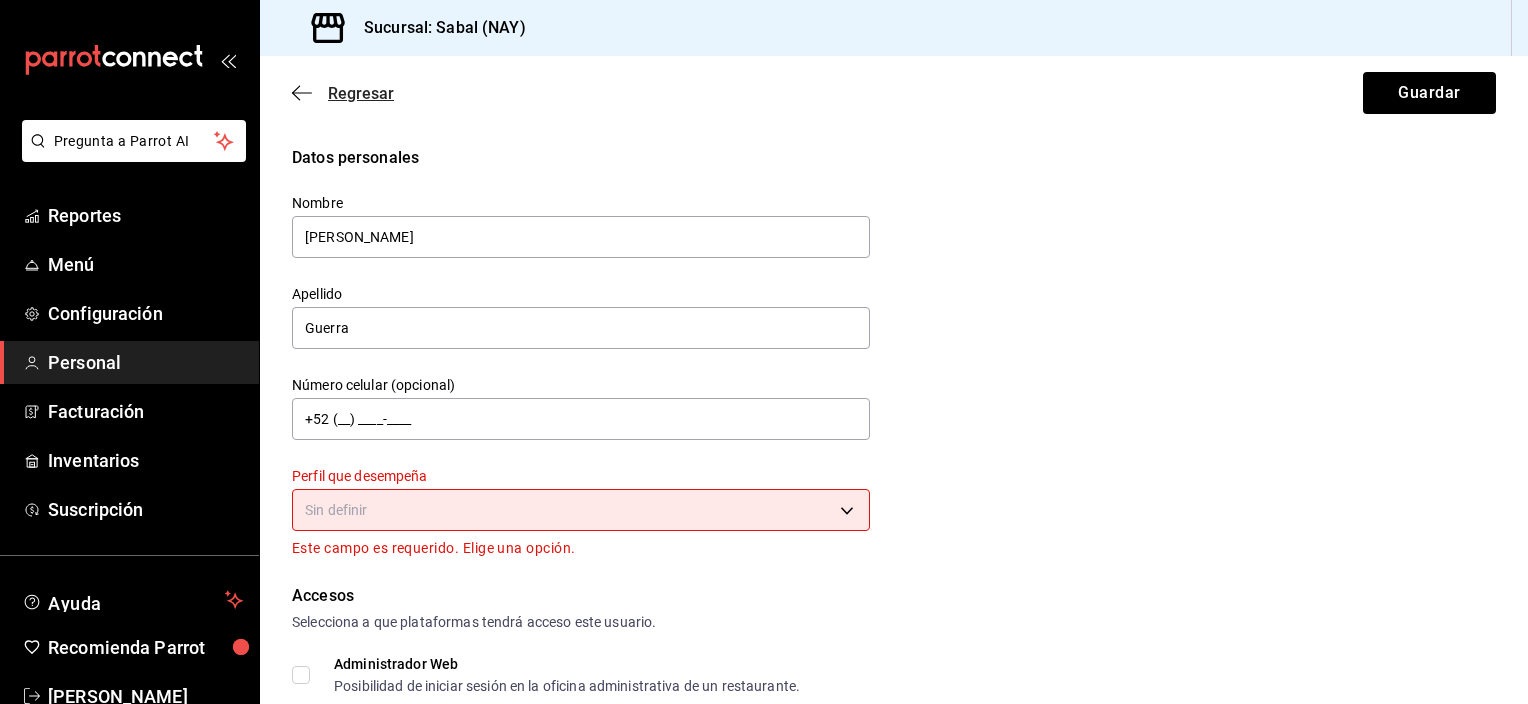 click 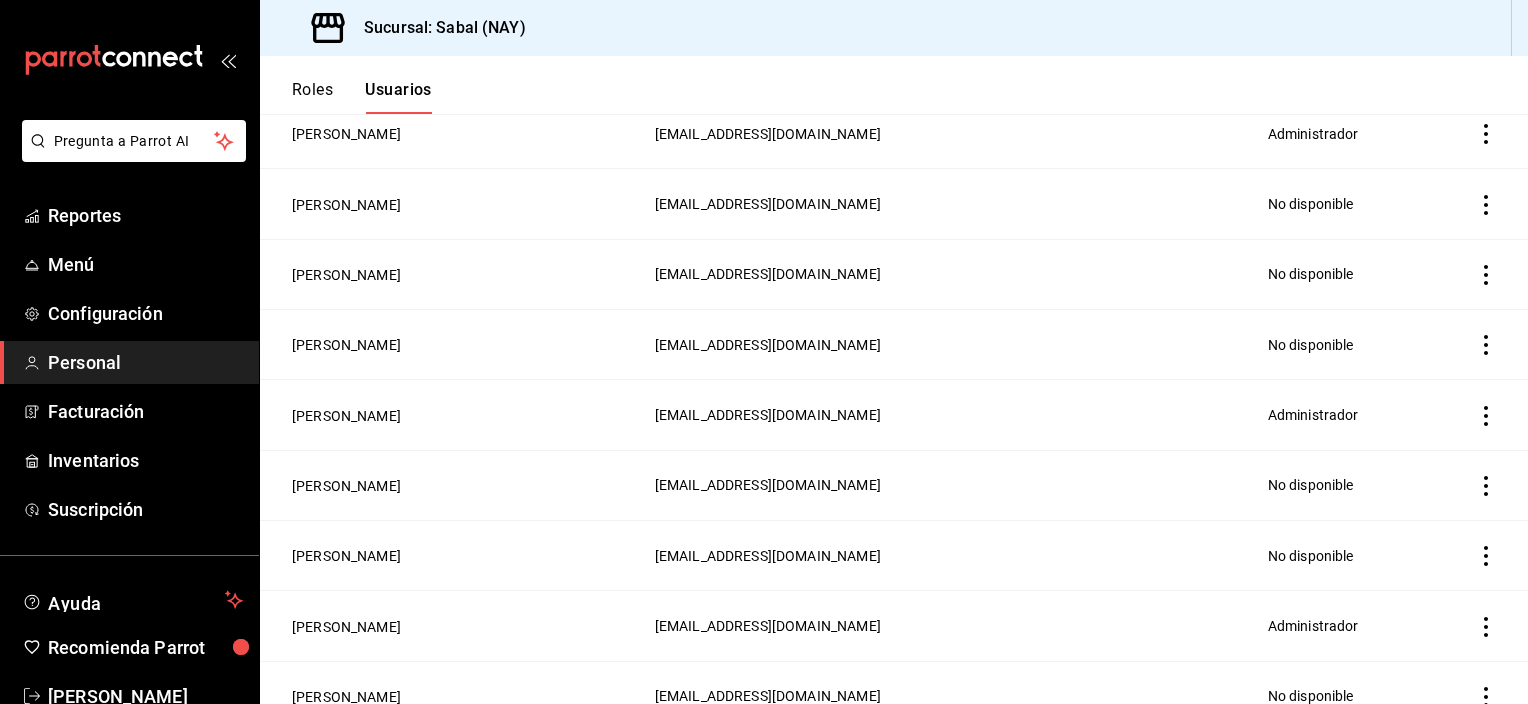scroll, scrollTop: 500, scrollLeft: 0, axis: vertical 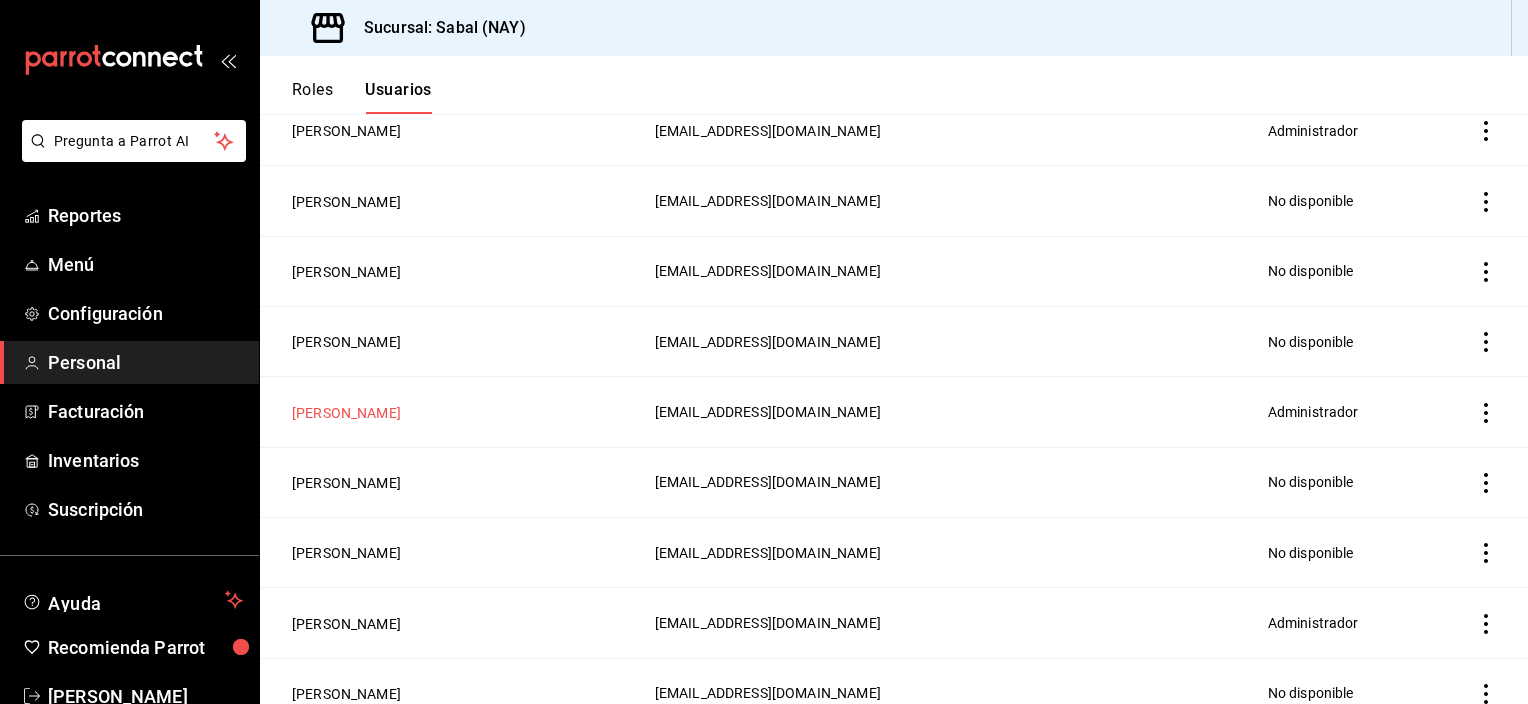 click on "[PERSON_NAME]" at bounding box center [346, 413] 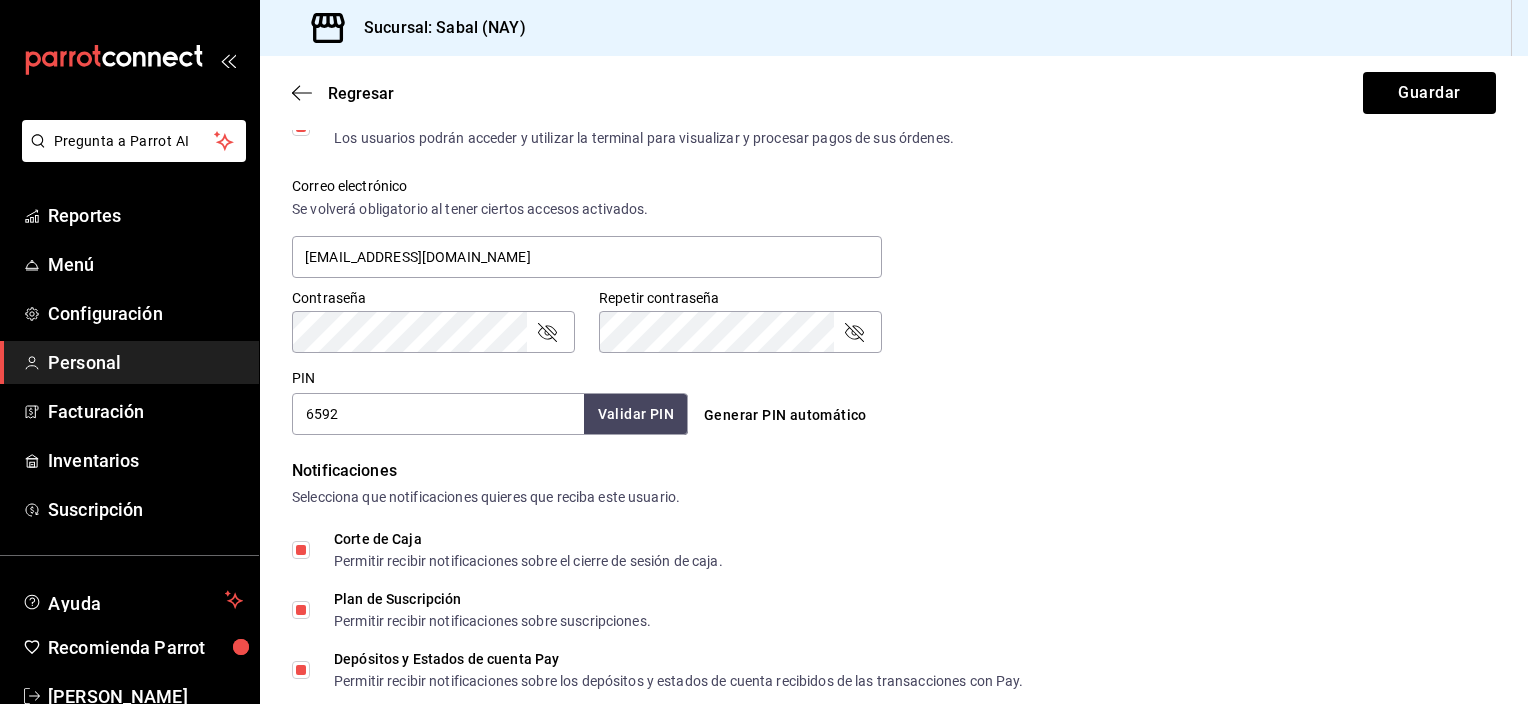 scroll, scrollTop: 1028, scrollLeft: 0, axis: vertical 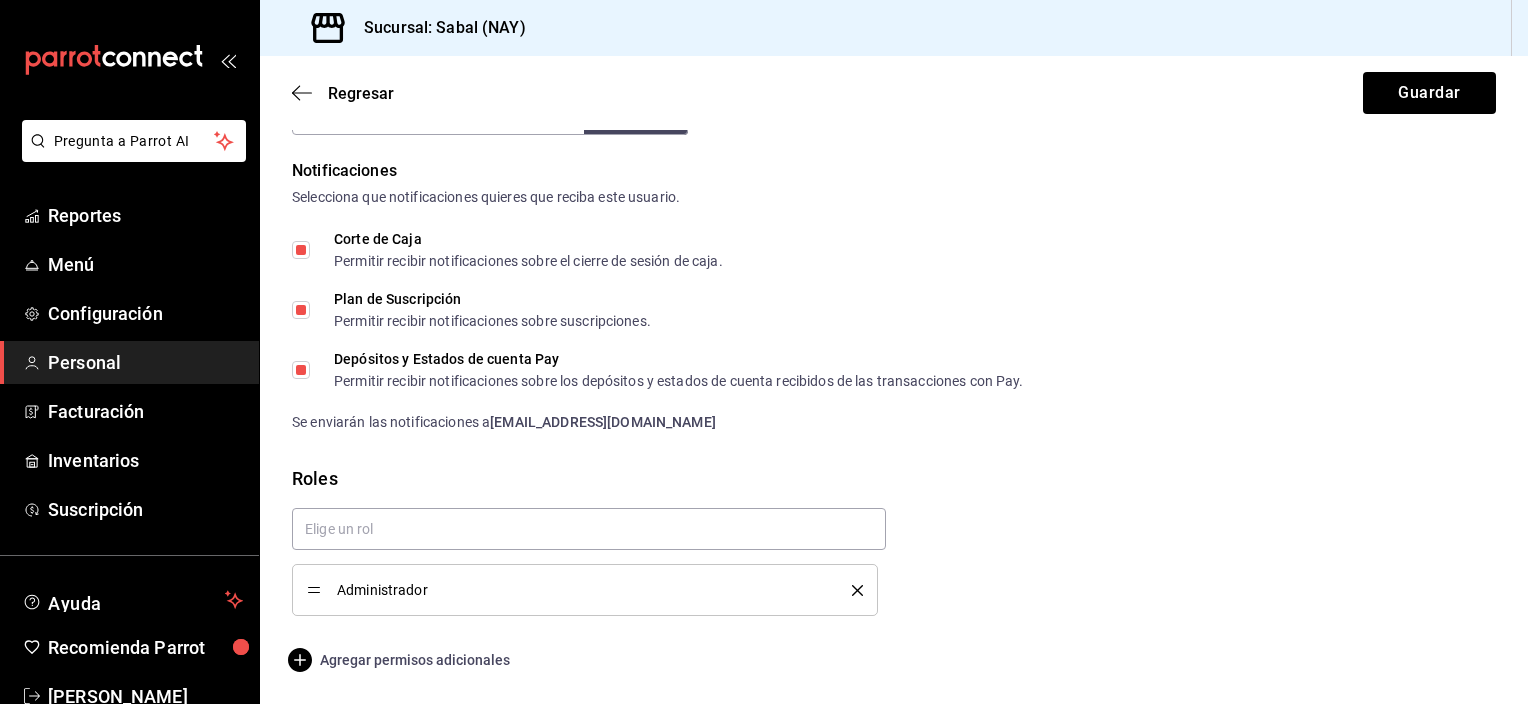 click on "Agregar permisos adicionales" at bounding box center (401, 660) 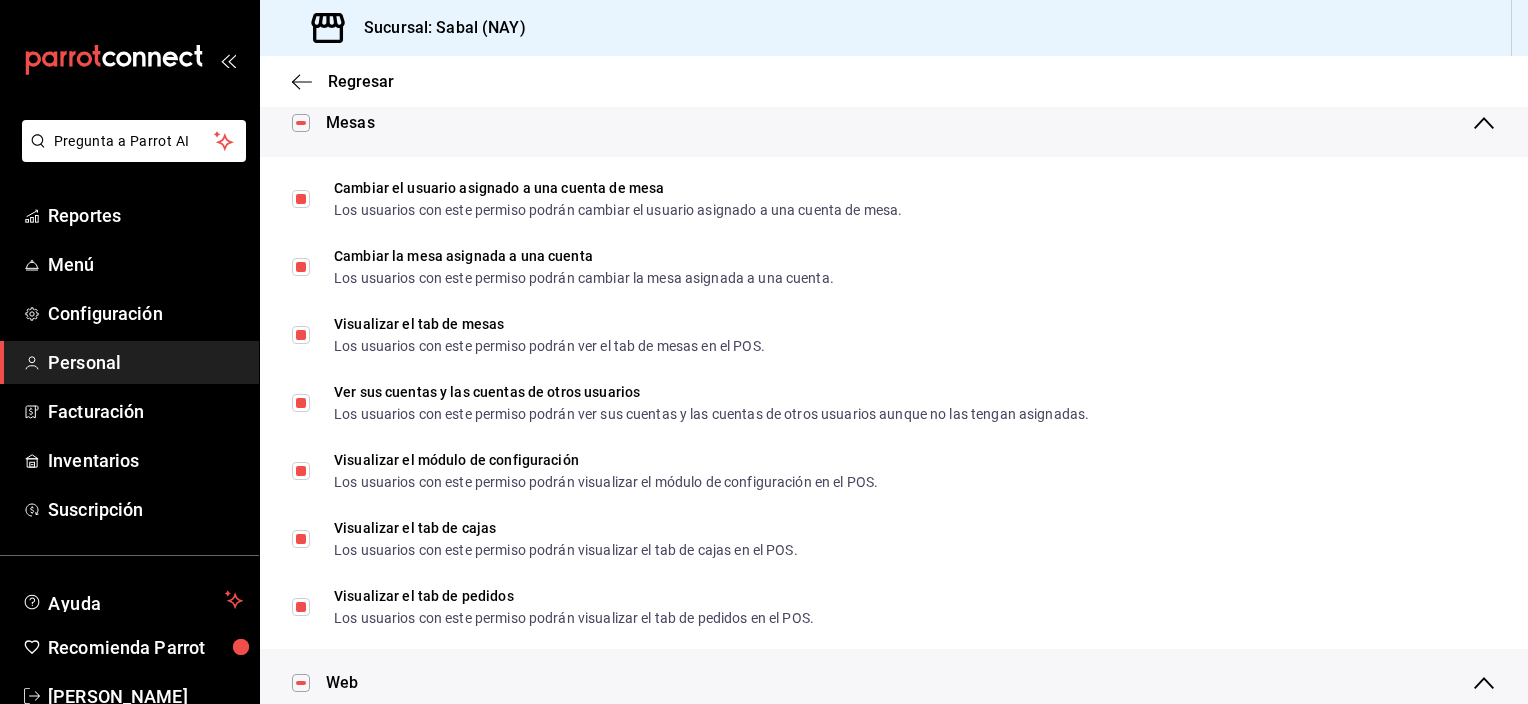 scroll, scrollTop: 0, scrollLeft: 0, axis: both 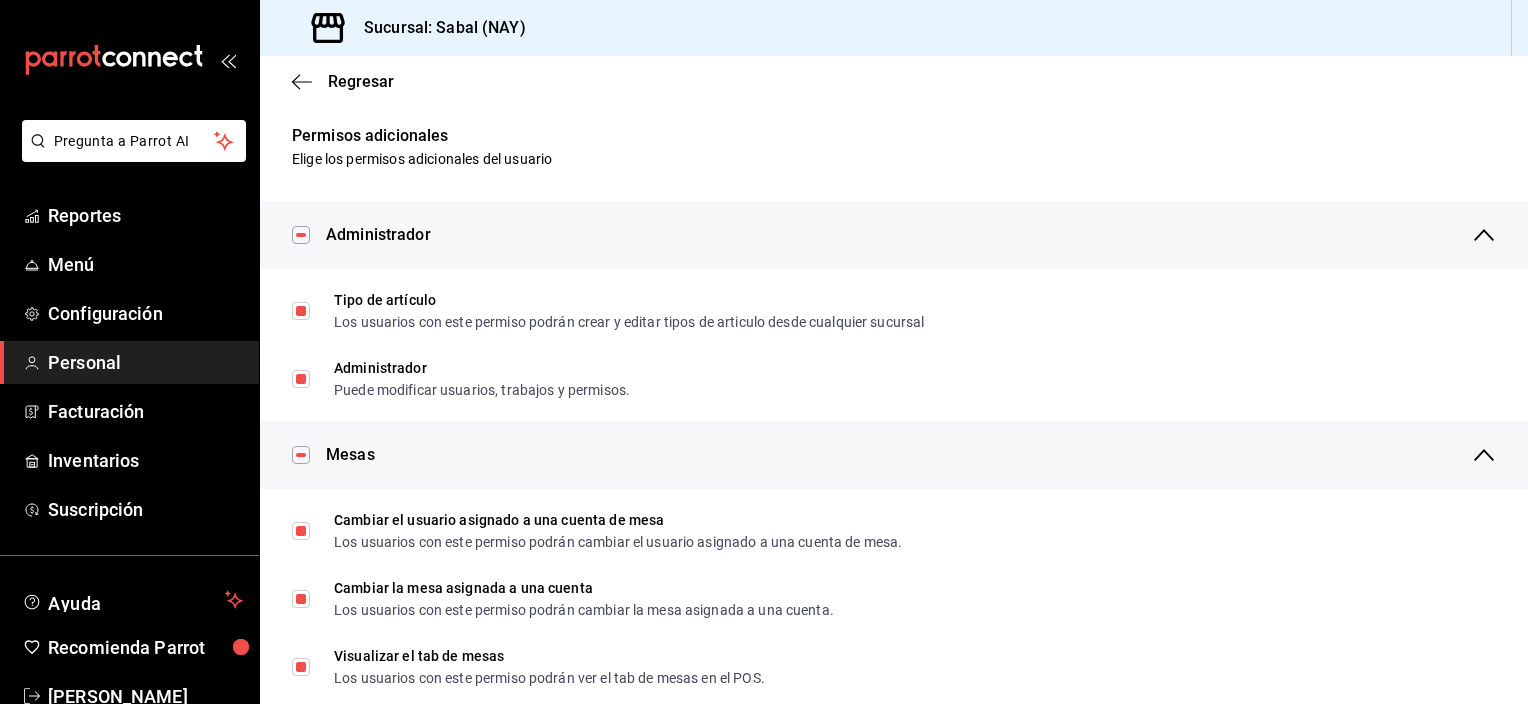 click 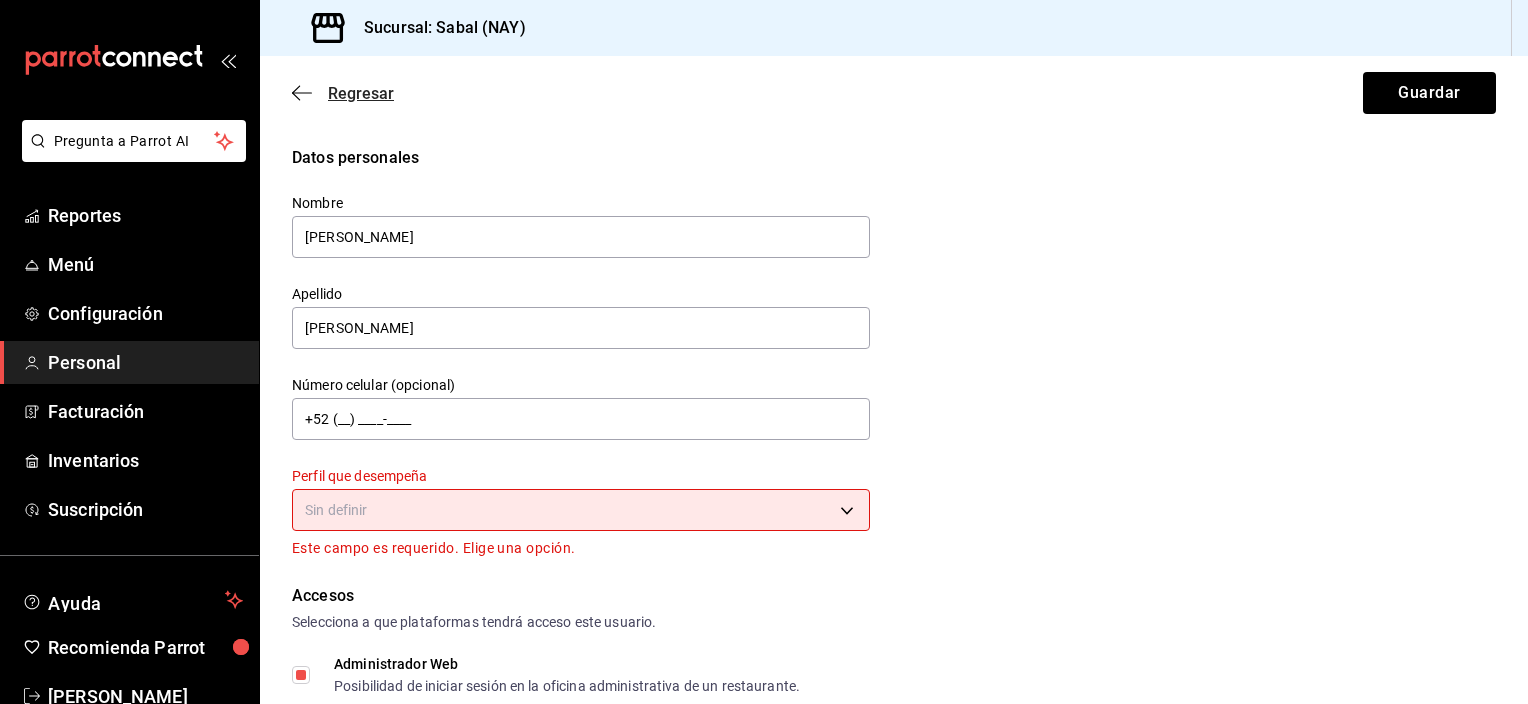 click 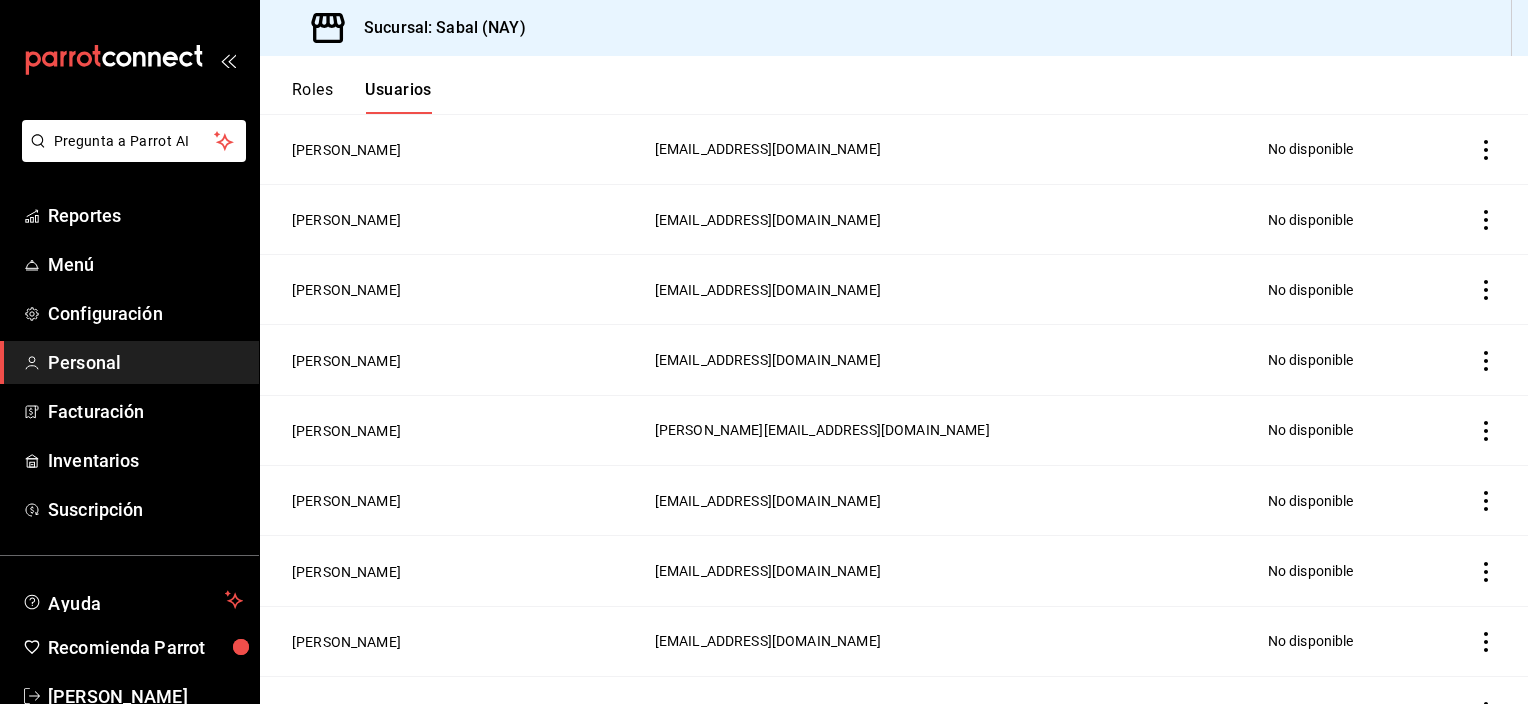 scroll, scrollTop: 1100, scrollLeft: 0, axis: vertical 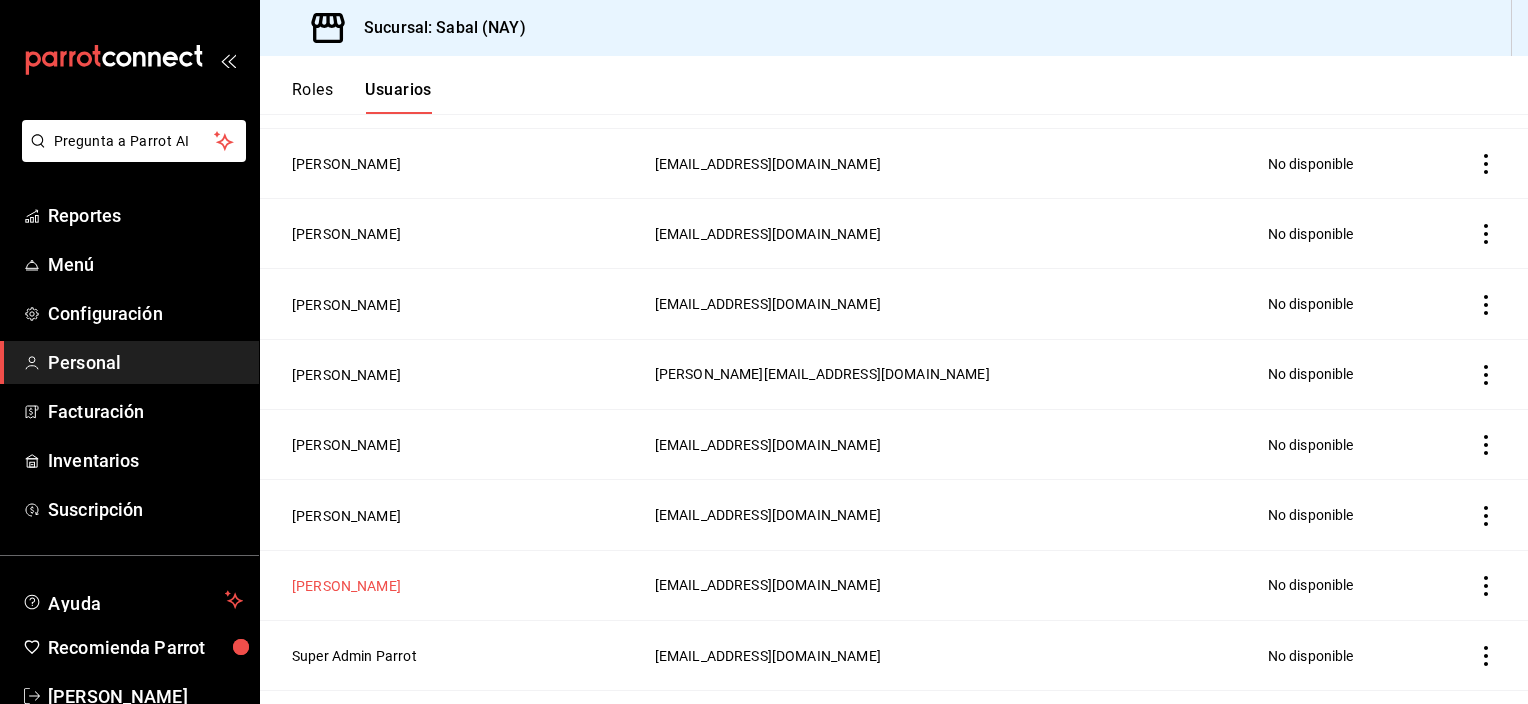 click on "[PERSON_NAME]" at bounding box center (346, 586) 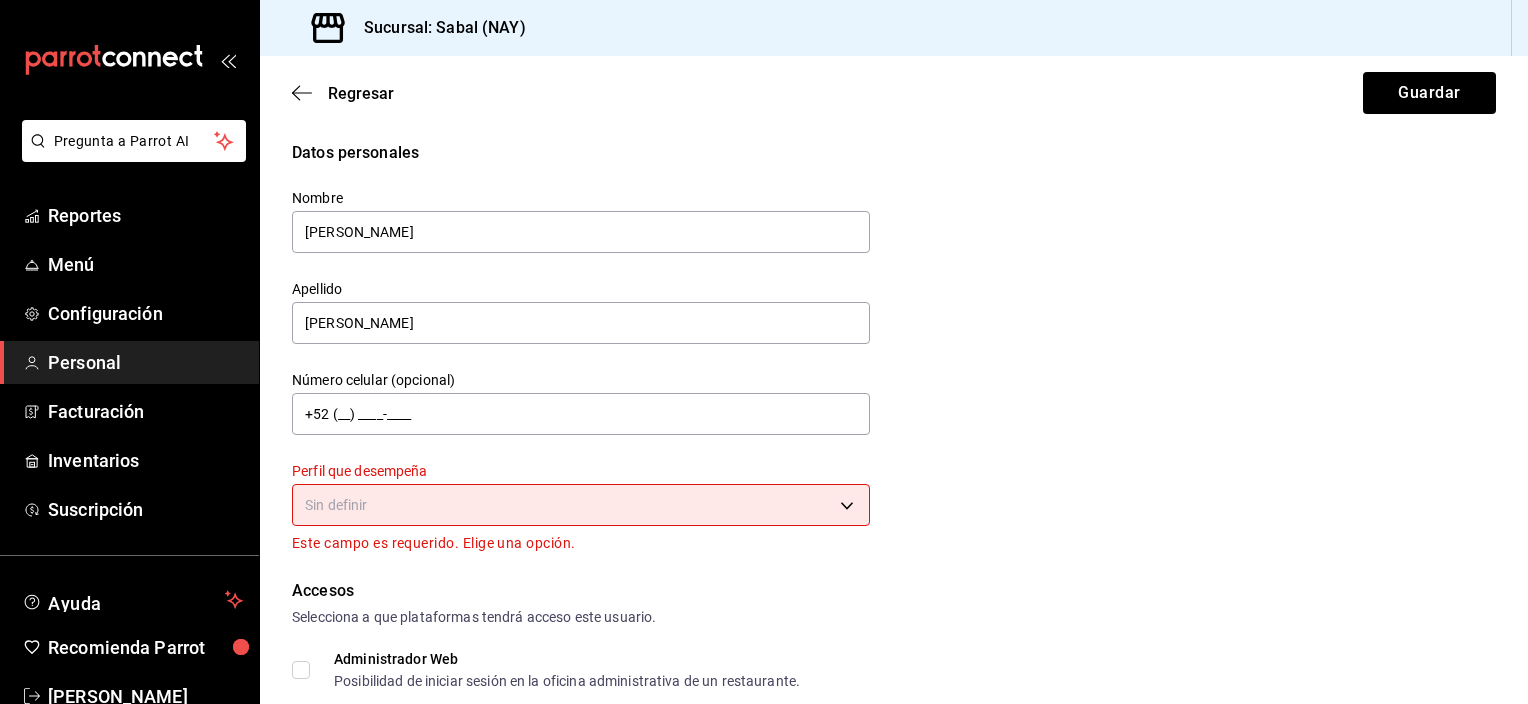 scroll, scrollTop: 0, scrollLeft: 0, axis: both 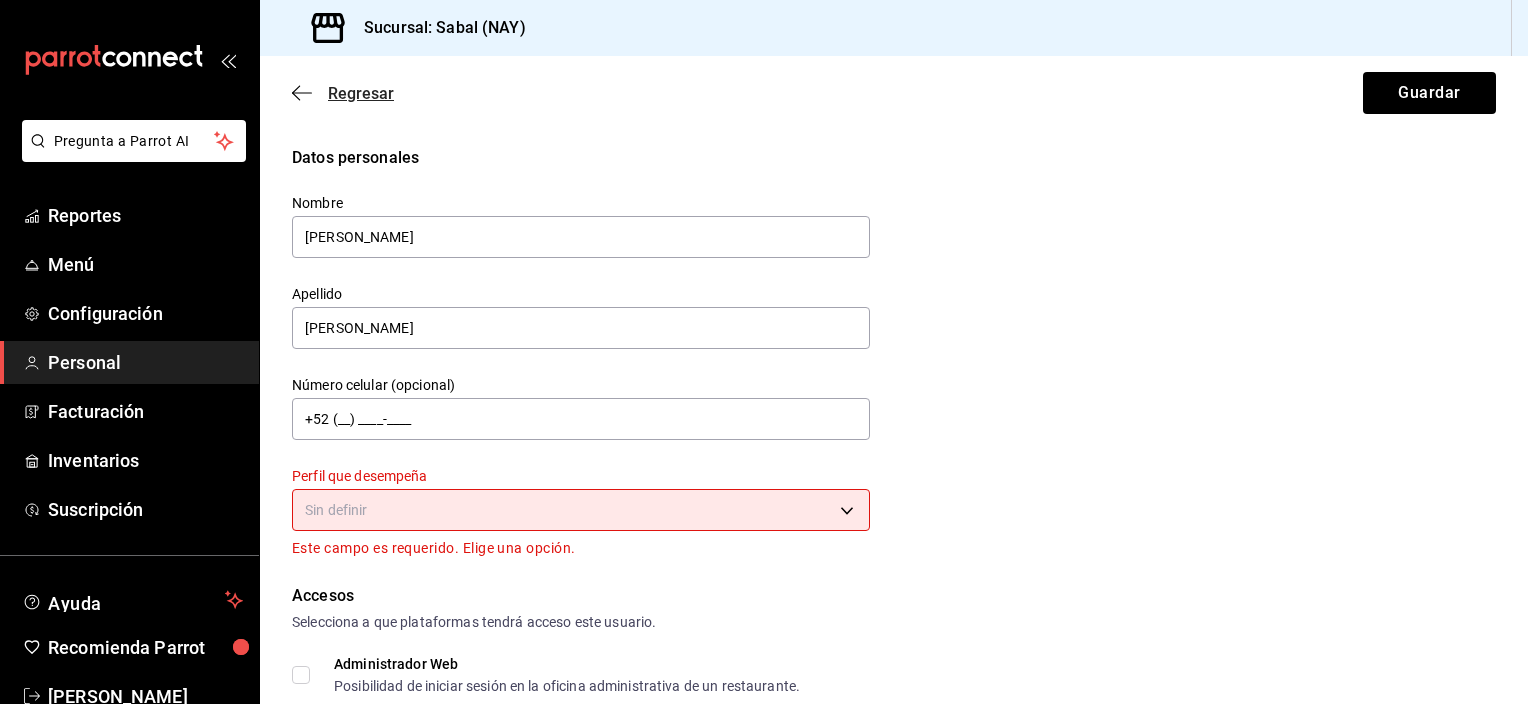 click 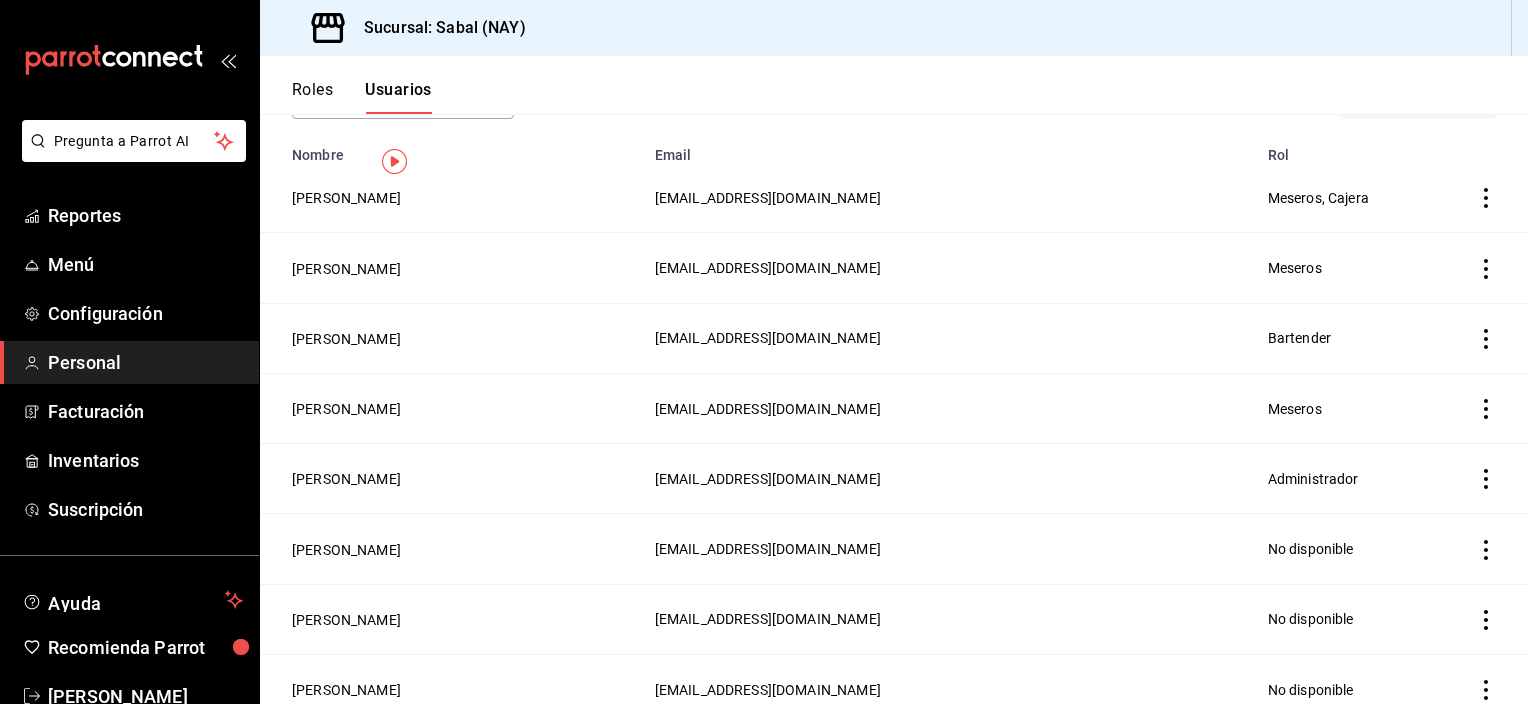 scroll, scrollTop: 0, scrollLeft: 0, axis: both 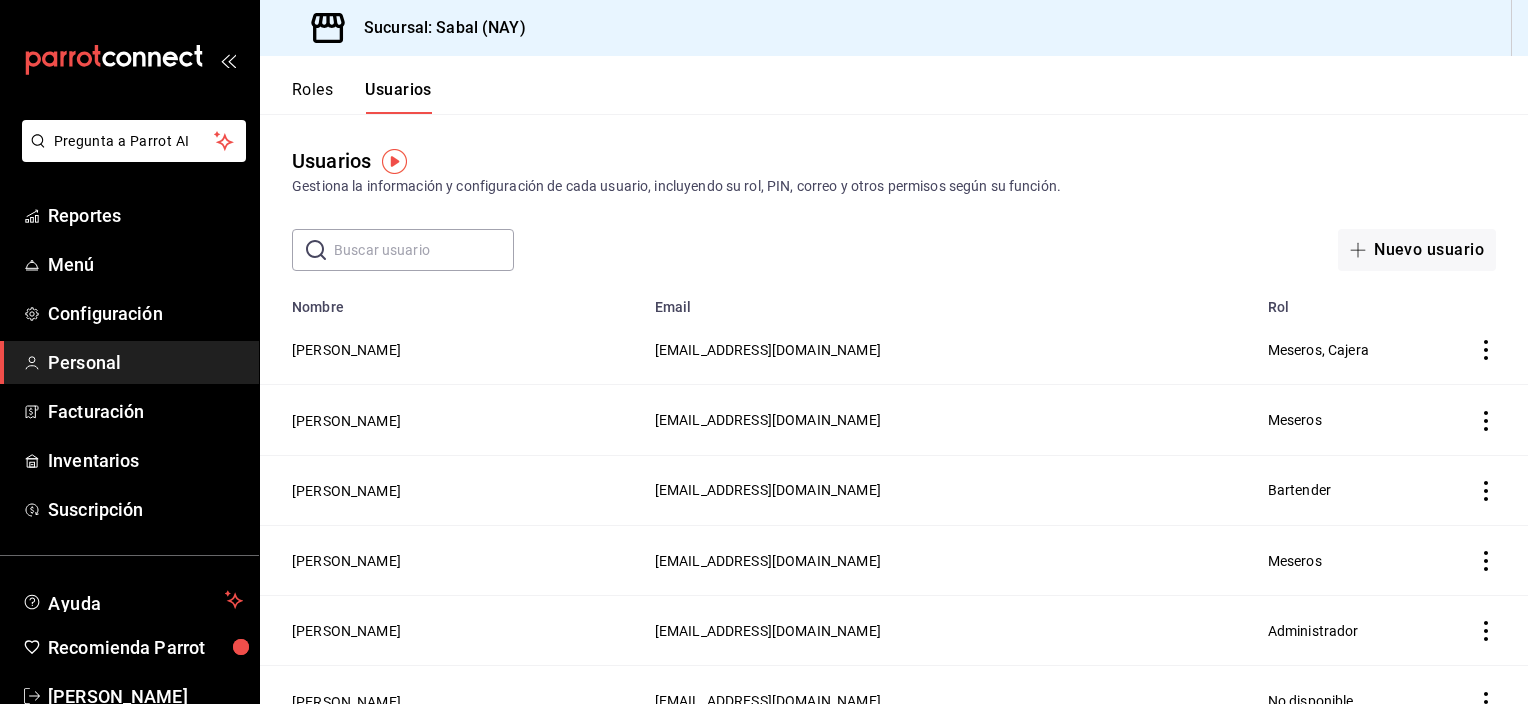 click on "Roles" at bounding box center [312, 97] 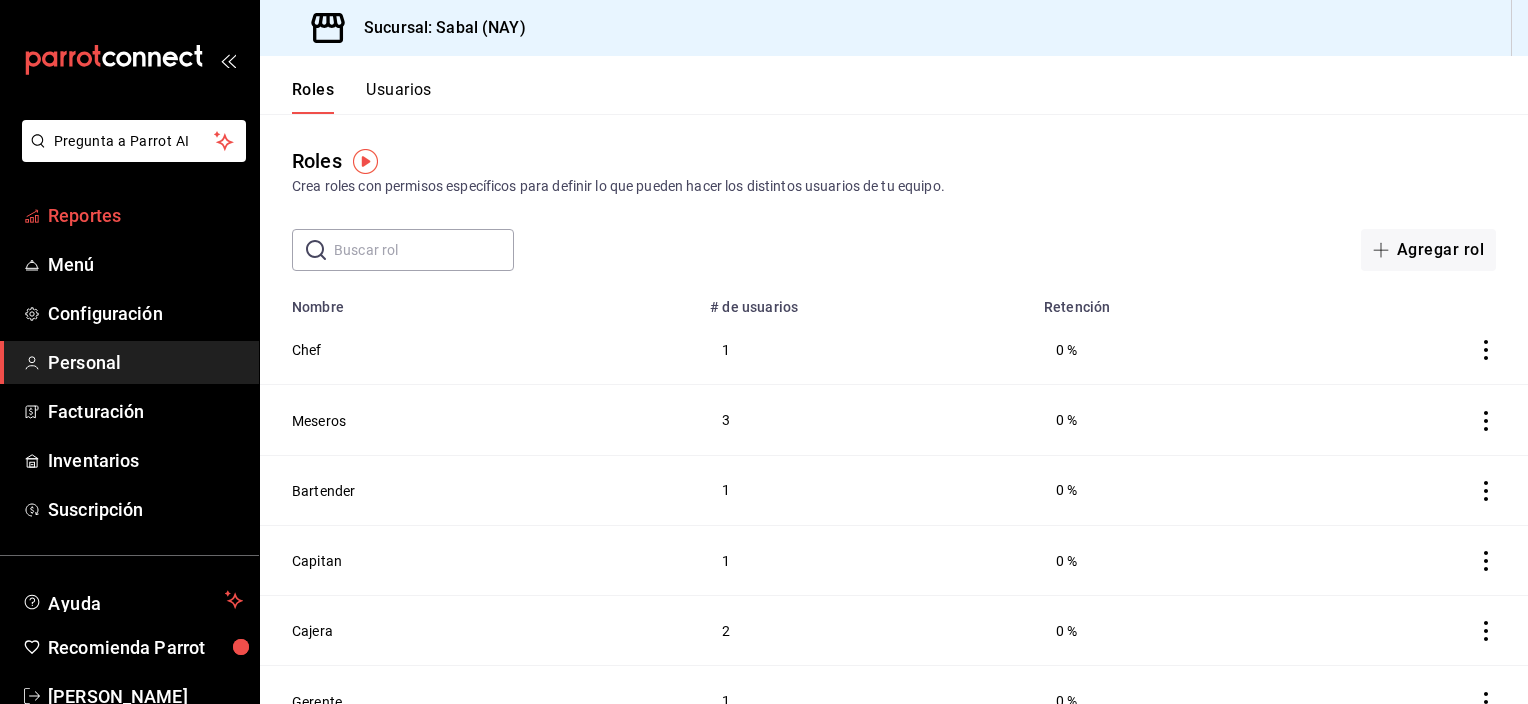 click on "Reportes" at bounding box center (145, 215) 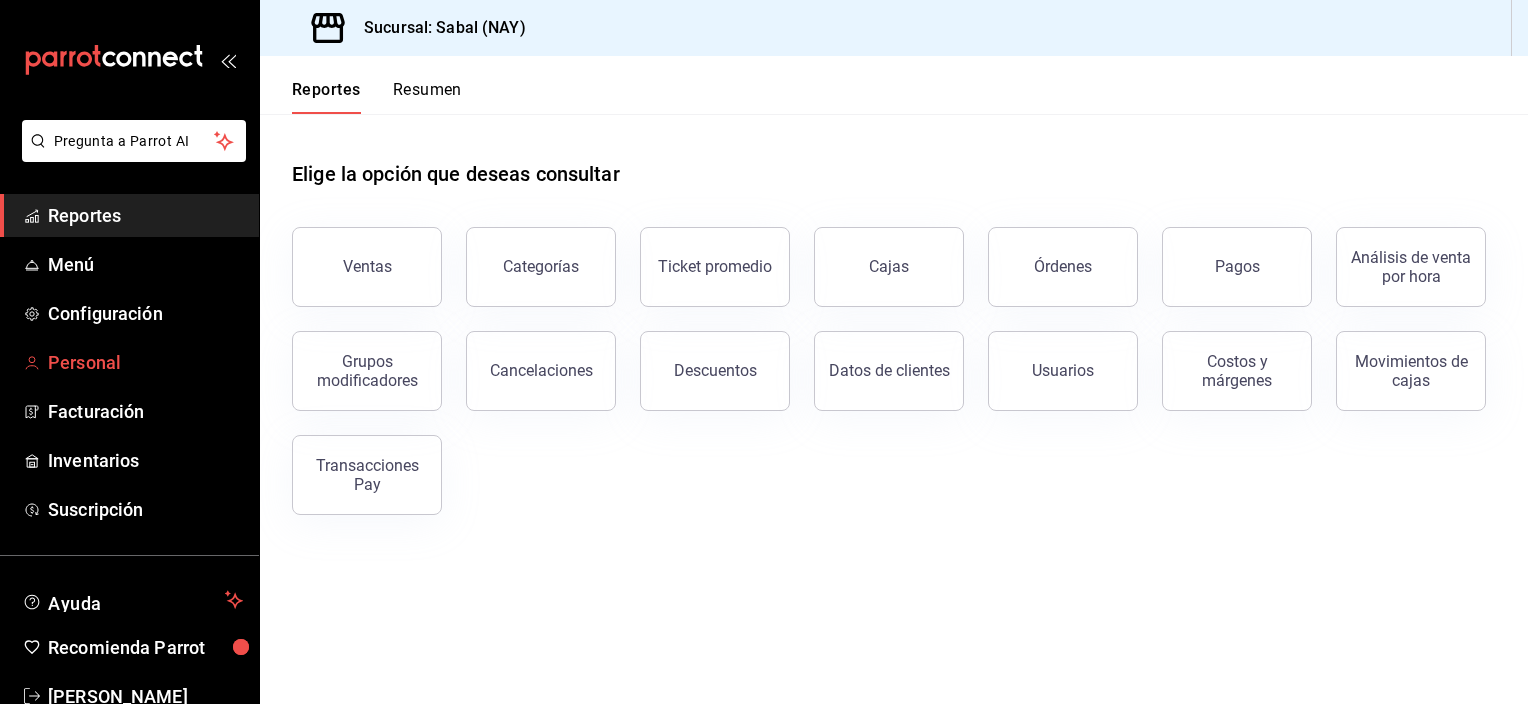 click on "Personal" at bounding box center [145, 362] 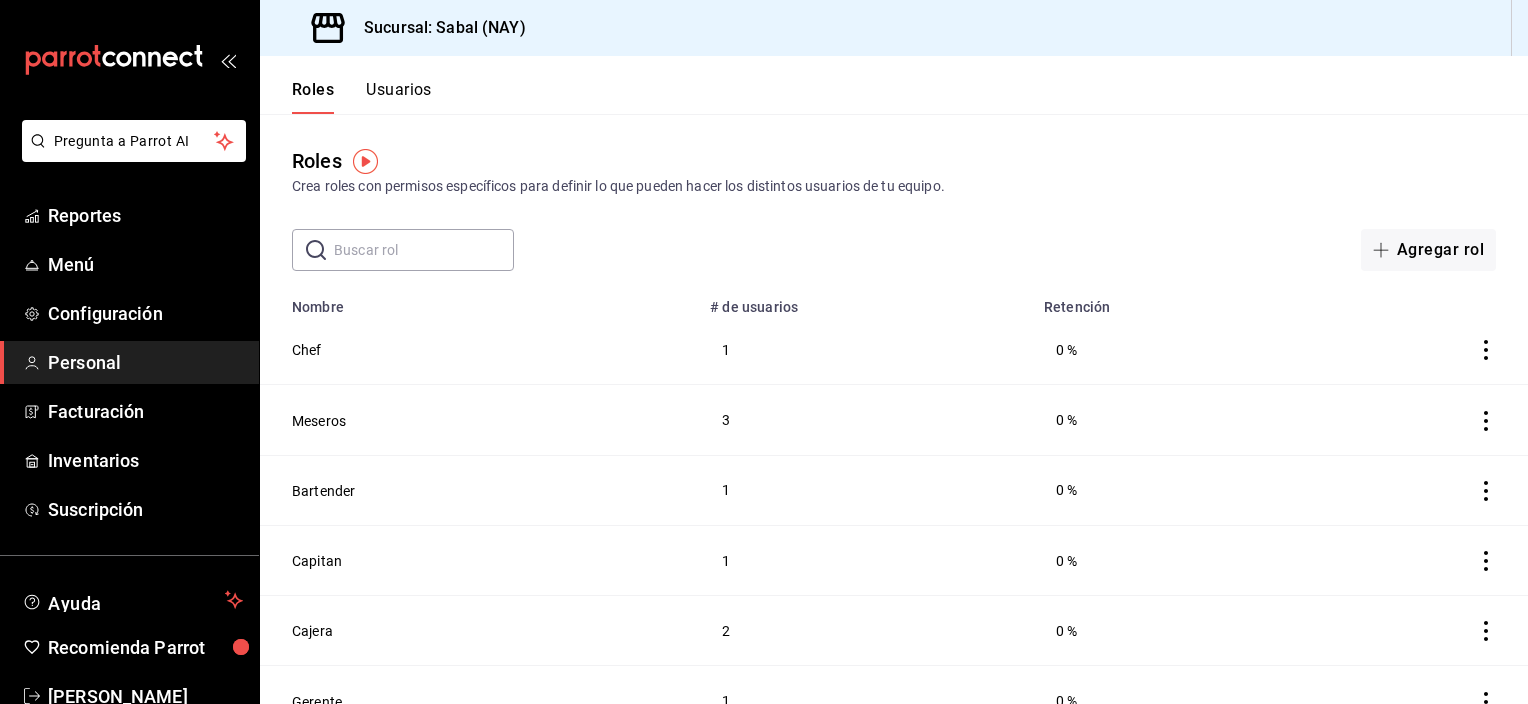 click on "Usuarios" at bounding box center [399, 97] 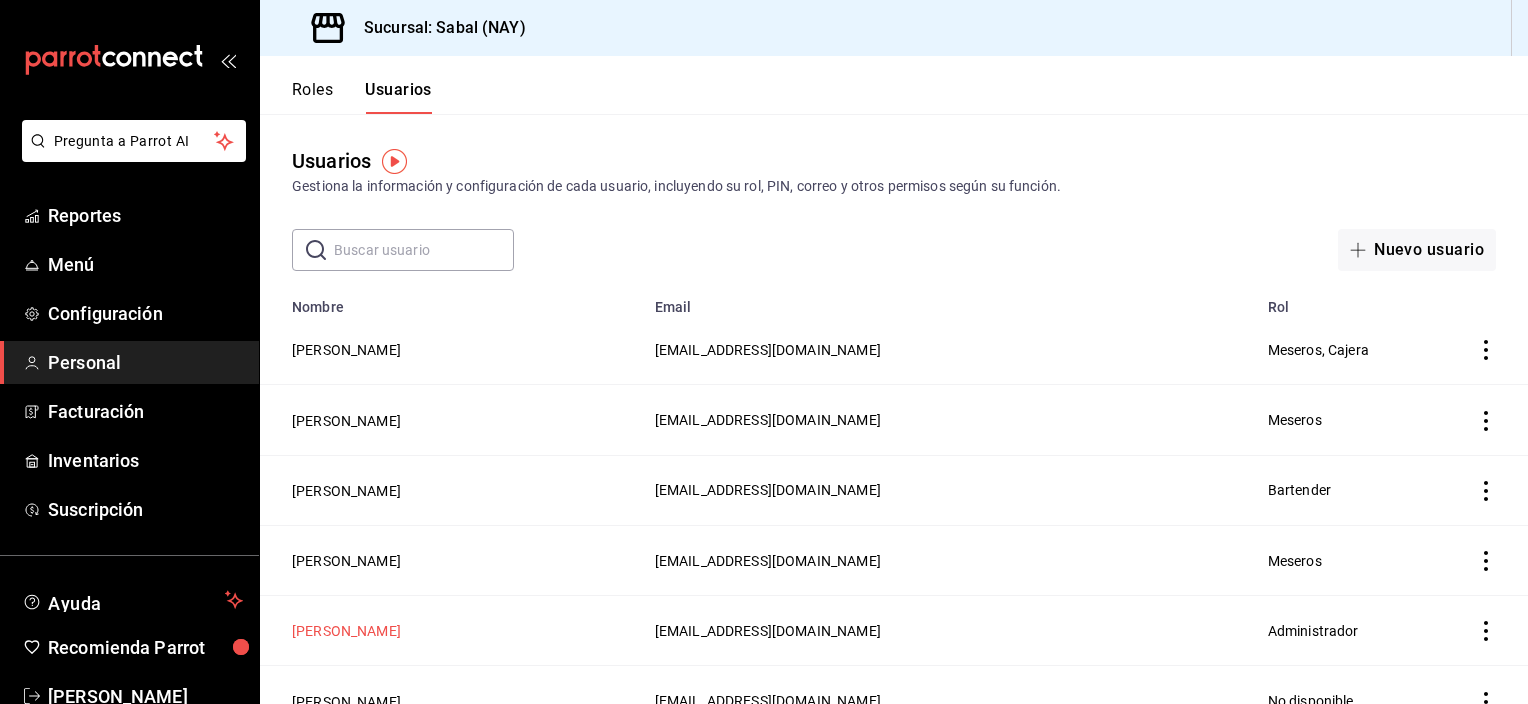 click on "[PERSON_NAME]" at bounding box center (346, 631) 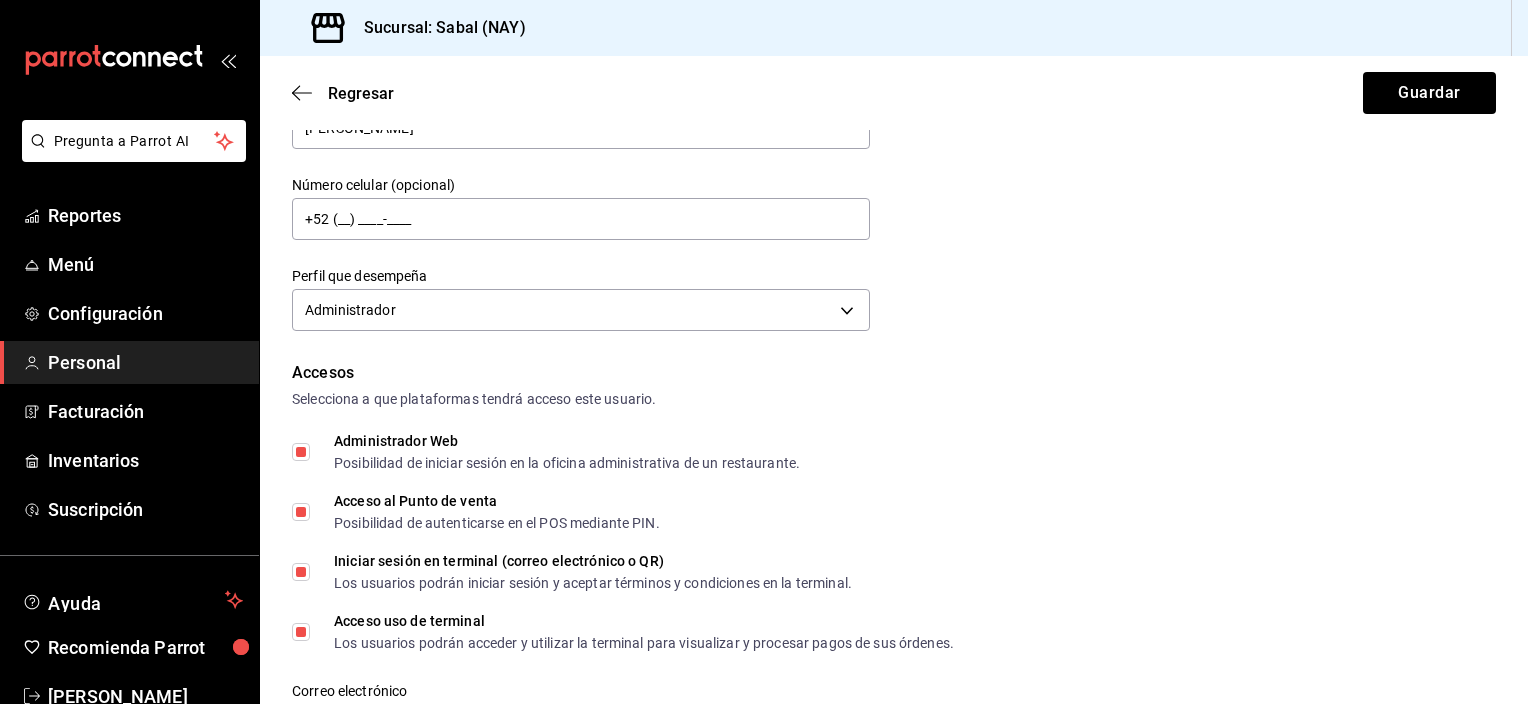 scroll, scrollTop: 200, scrollLeft: 0, axis: vertical 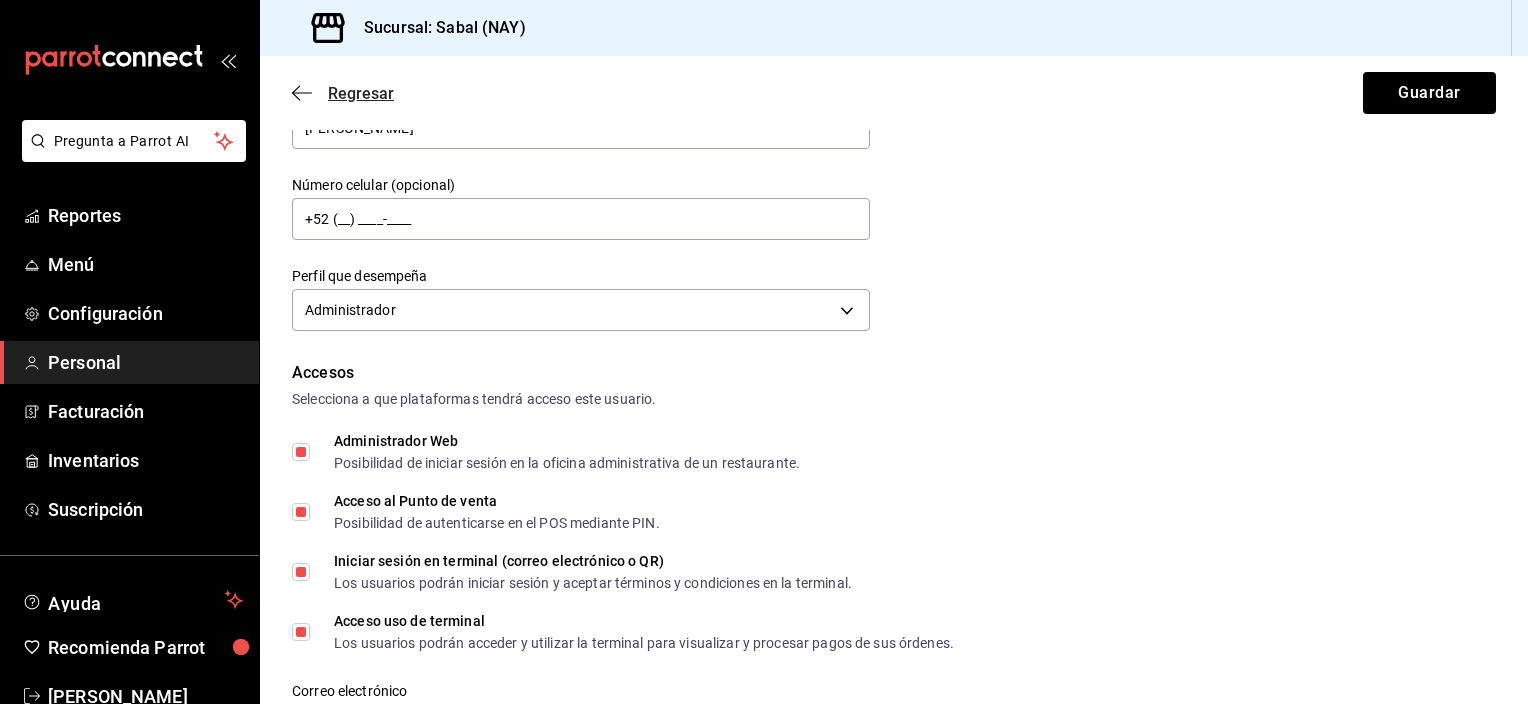 click 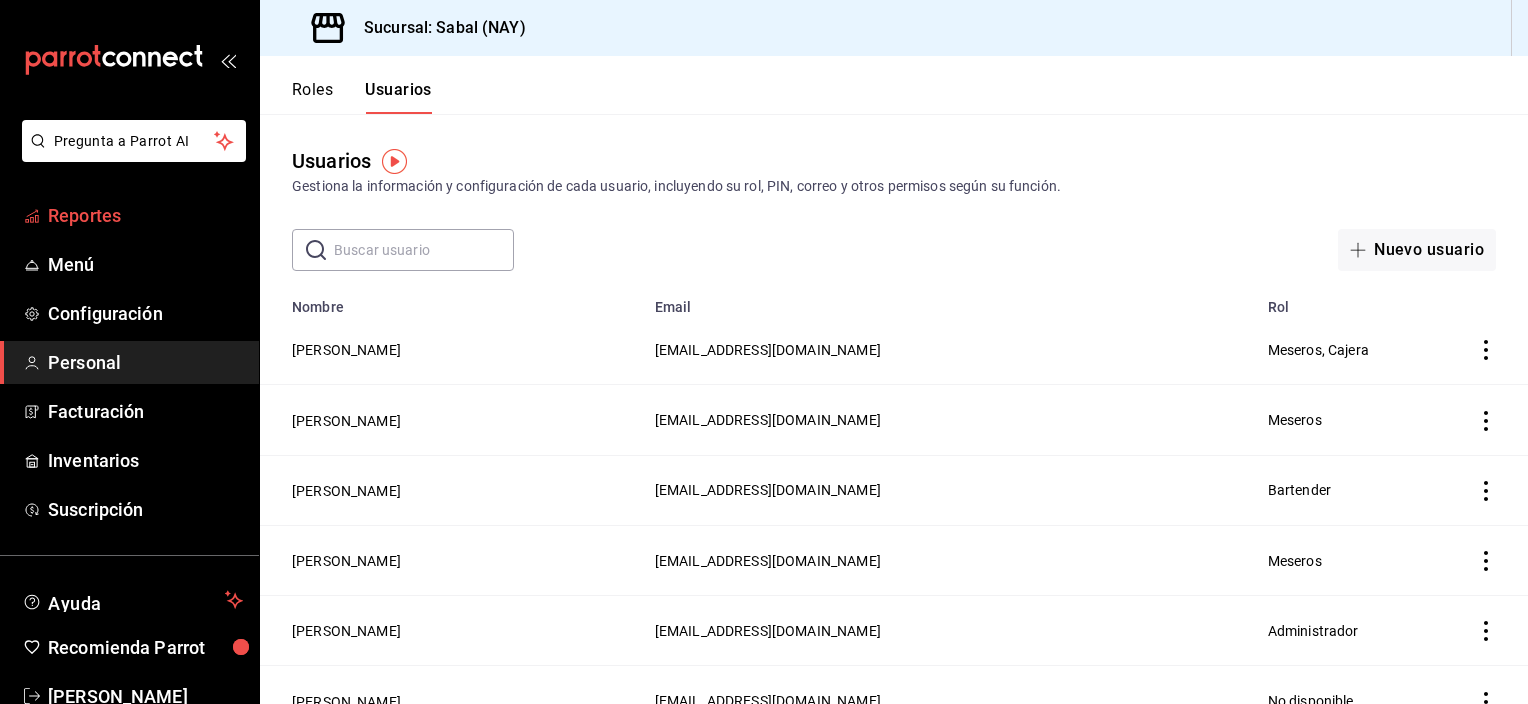 click on "Reportes" at bounding box center (145, 215) 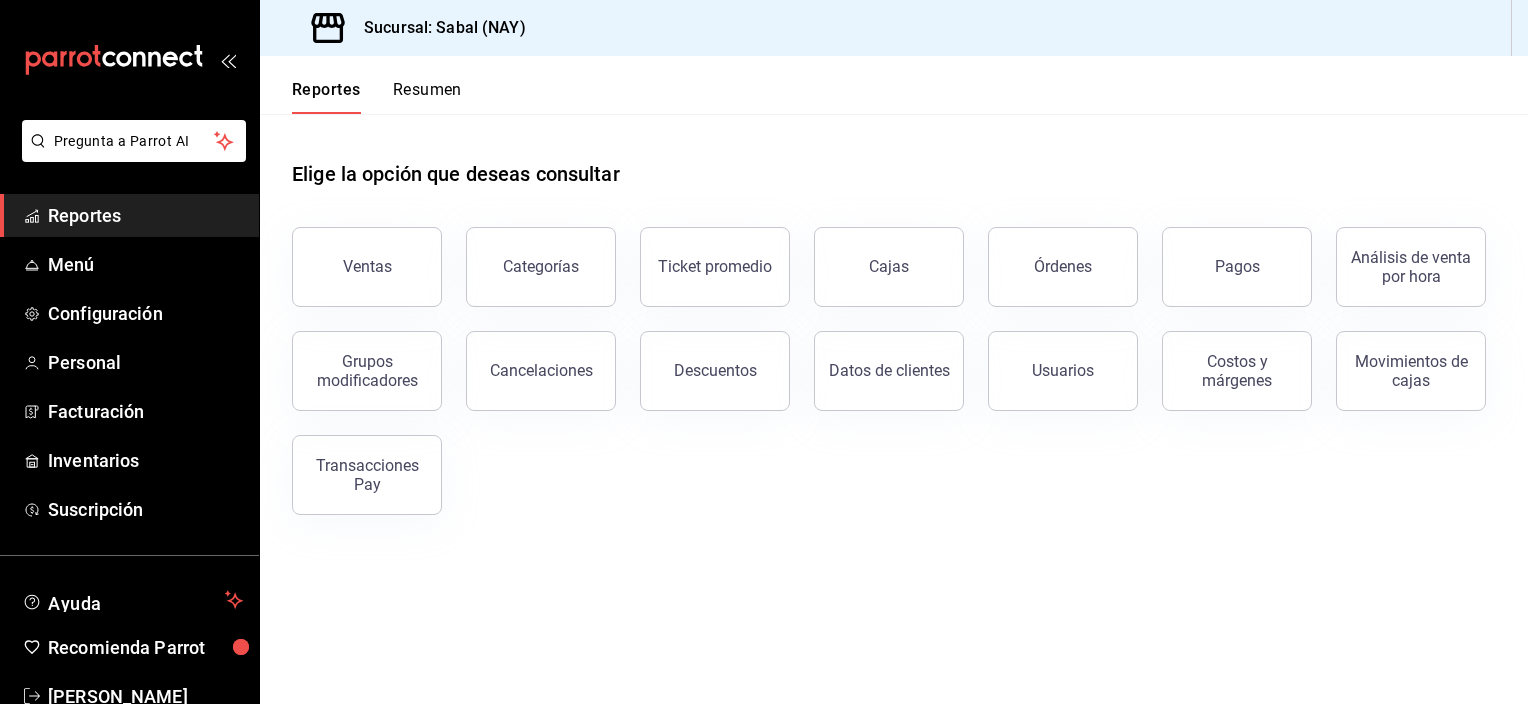 click on "Reportes" at bounding box center (145, 215) 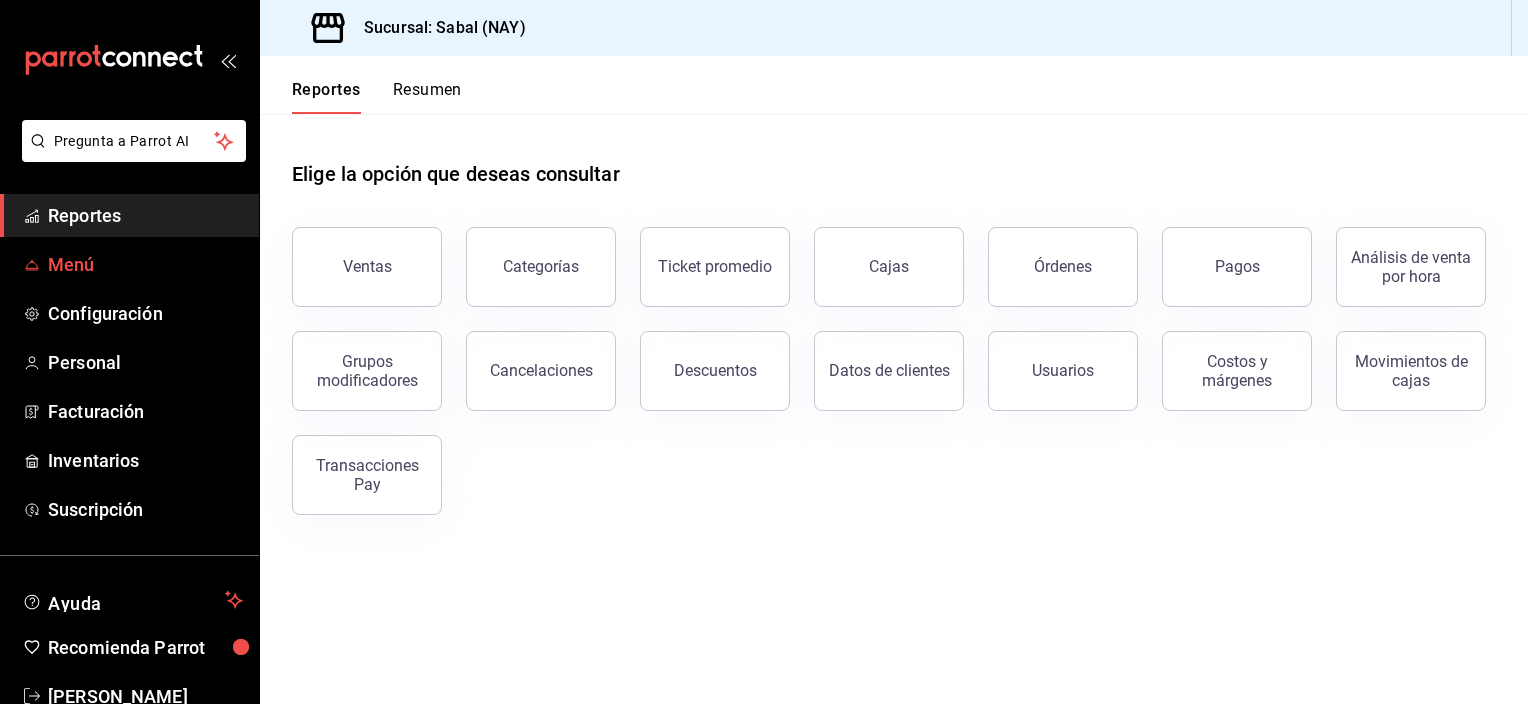 click on "Menú" at bounding box center (145, 264) 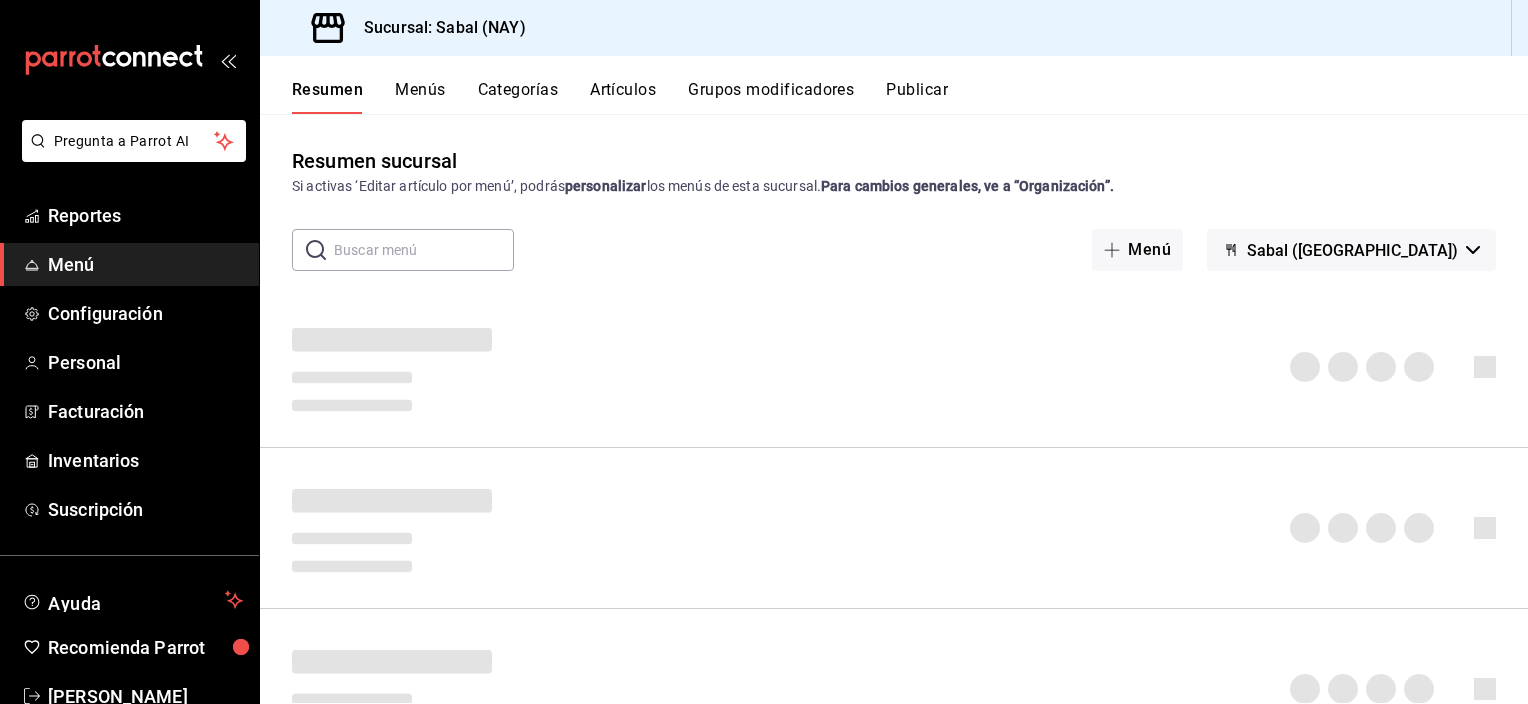 click on "Artículos" at bounding box center (623, 97) 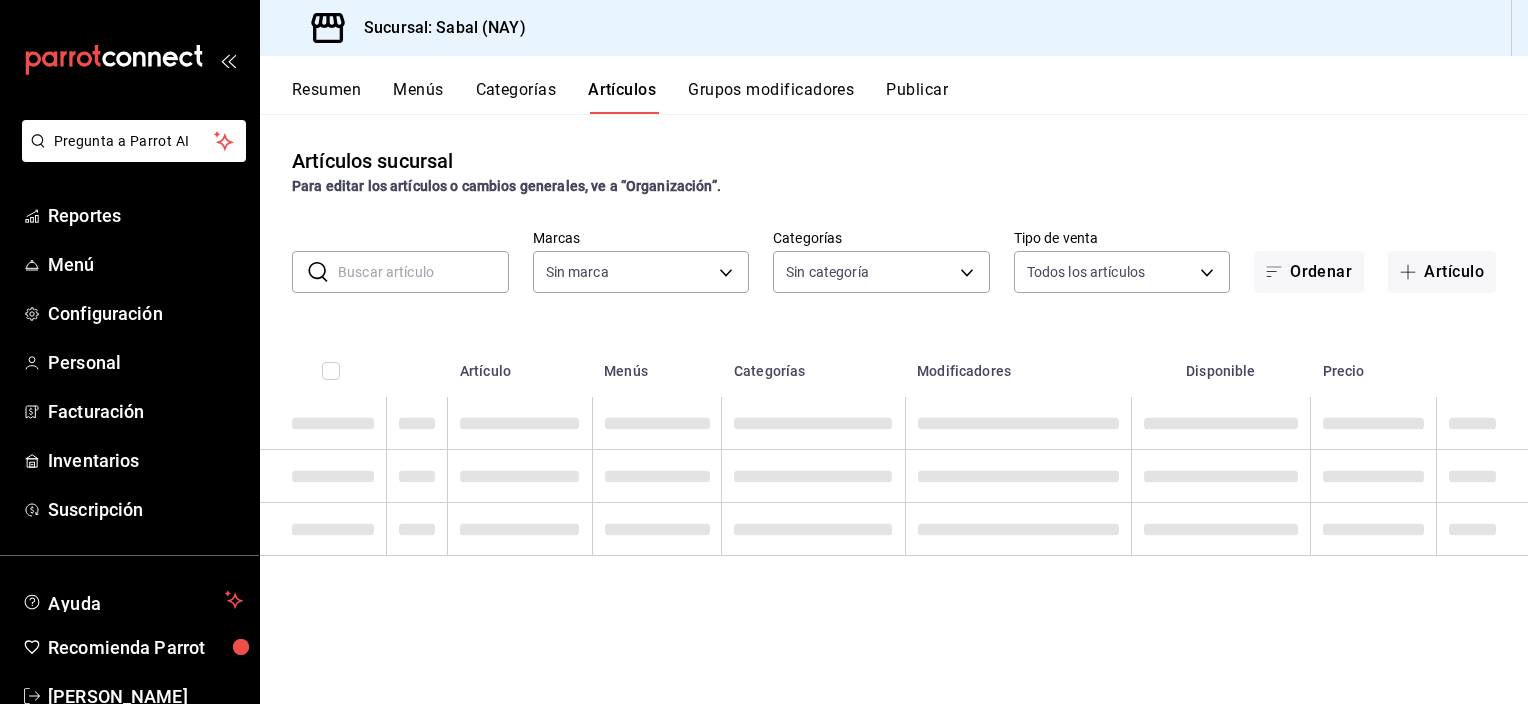 type on "7bb9fc4a-963e-4e00-9402-9ac56289446f" 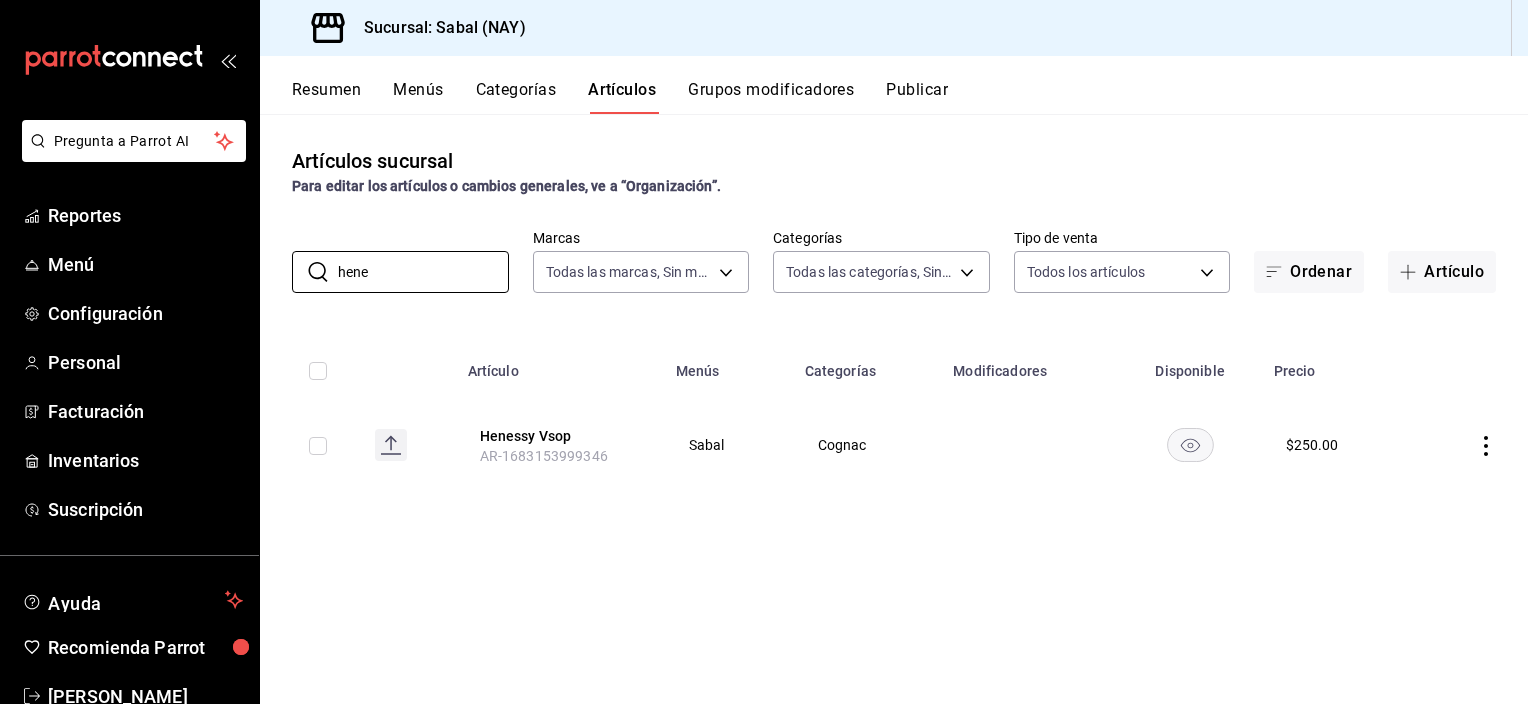 type on "hene" 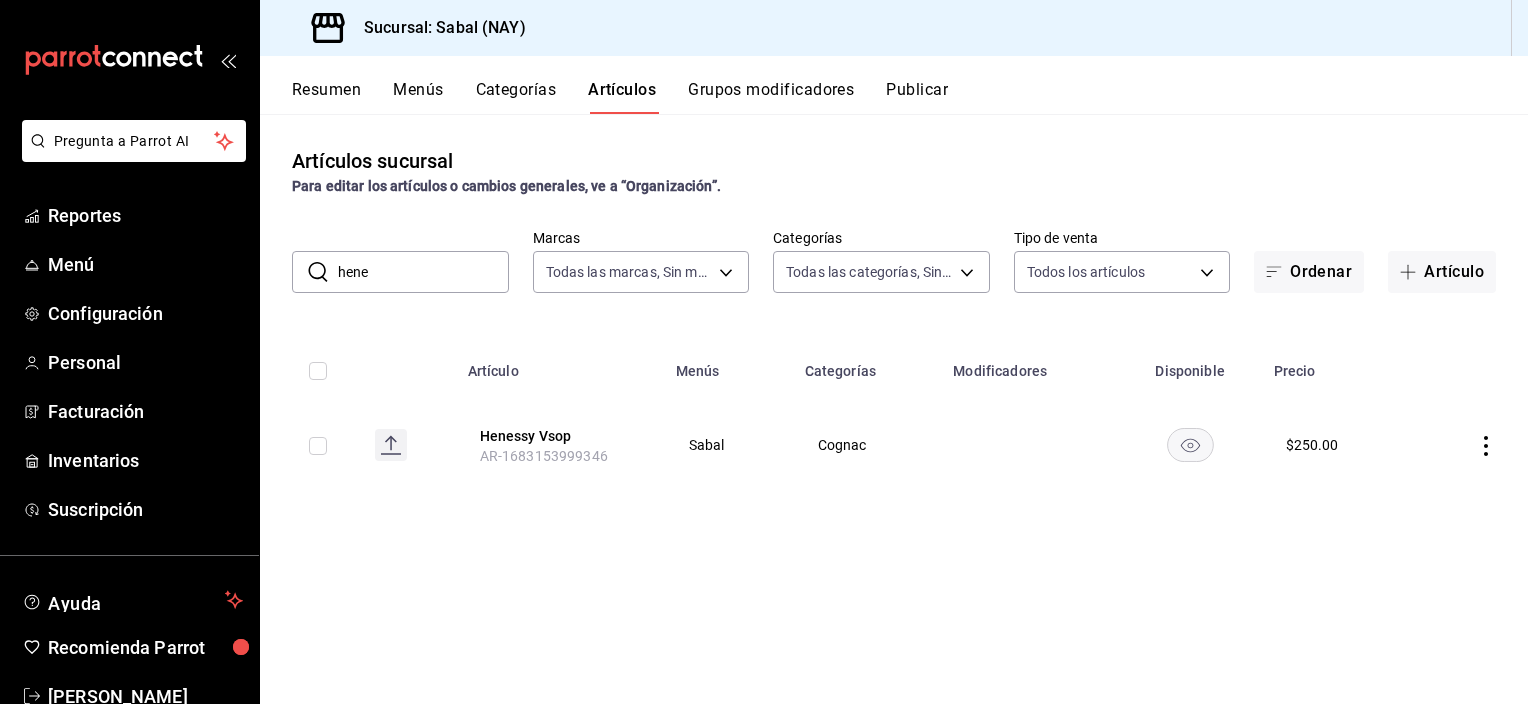 click on "Artículos sucursal Para editar los artículos o cambios generales, ve a “Organización”. ​ hene ​ Marcas Todas las marcas, Sin marca 7bb9fc4a-963e-4e00-9402-9ac56289446f Categorías Todas las categorías, Sin categoría Tipo de venta Todos los artículos ALL Ordenar Artículo Artículo Menús Categorías Modificadores Disponible Precio Henessy Vsop AR-1683153999346 Sabal Cognac $ 250.00" at bounding box center (894, 408) 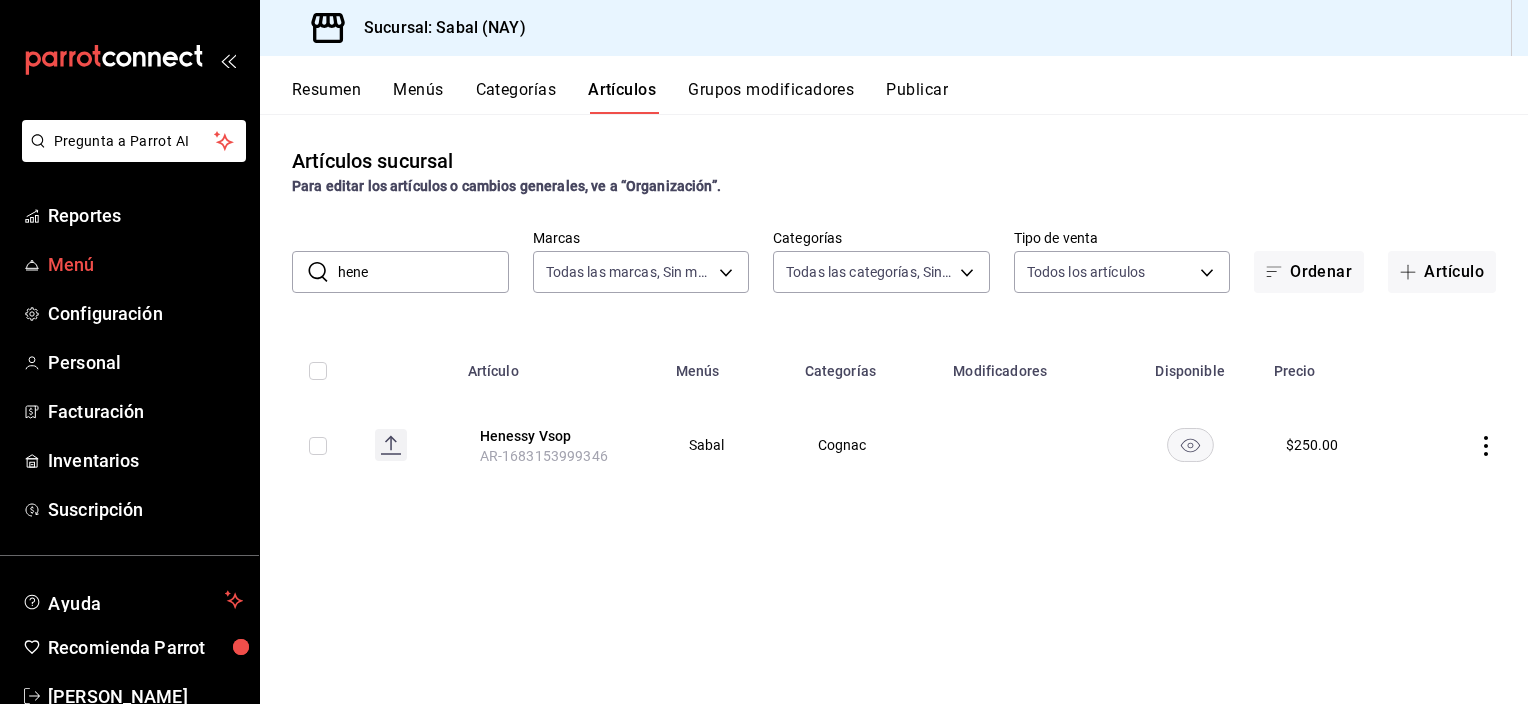 click on "Menú" at bounding box center [145, 264] 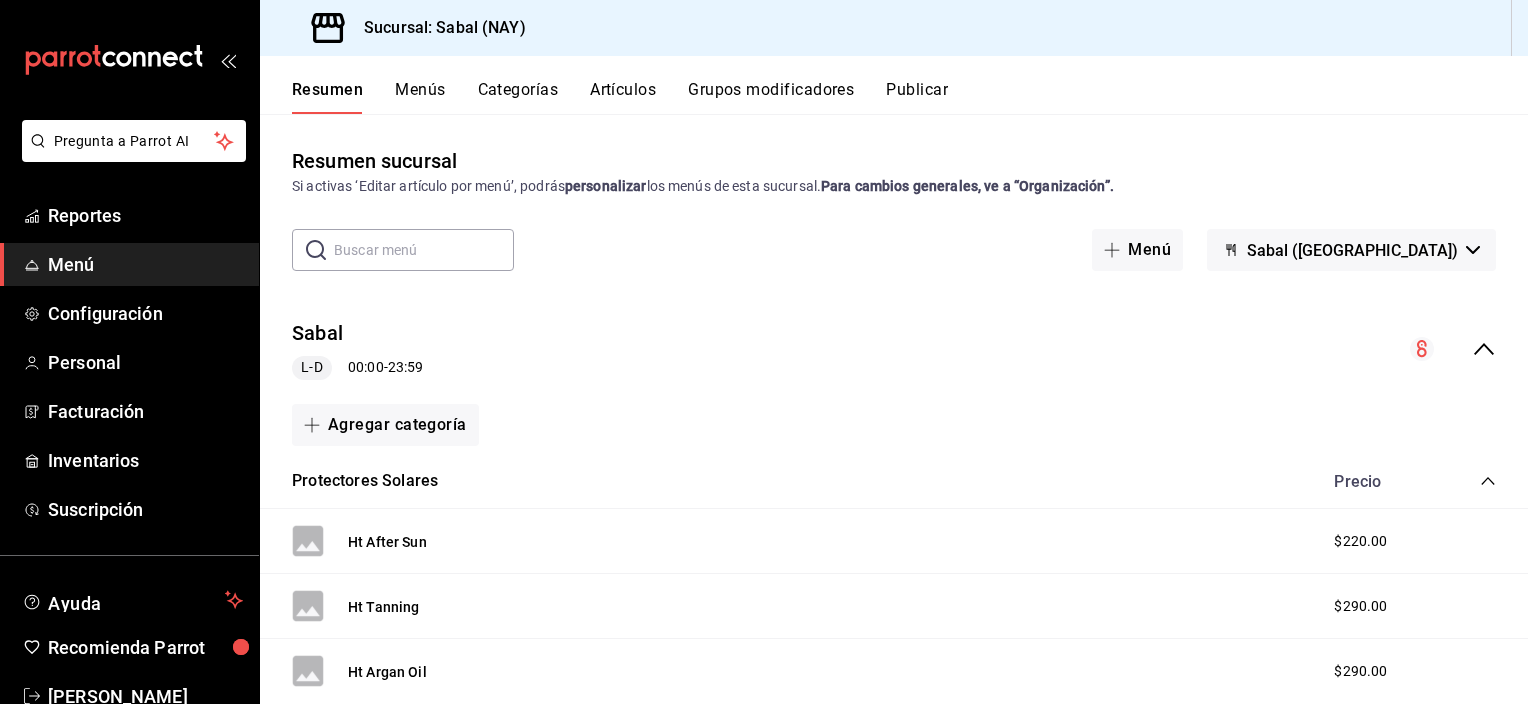 click on "Artículos" at bounding box center (623, 97) 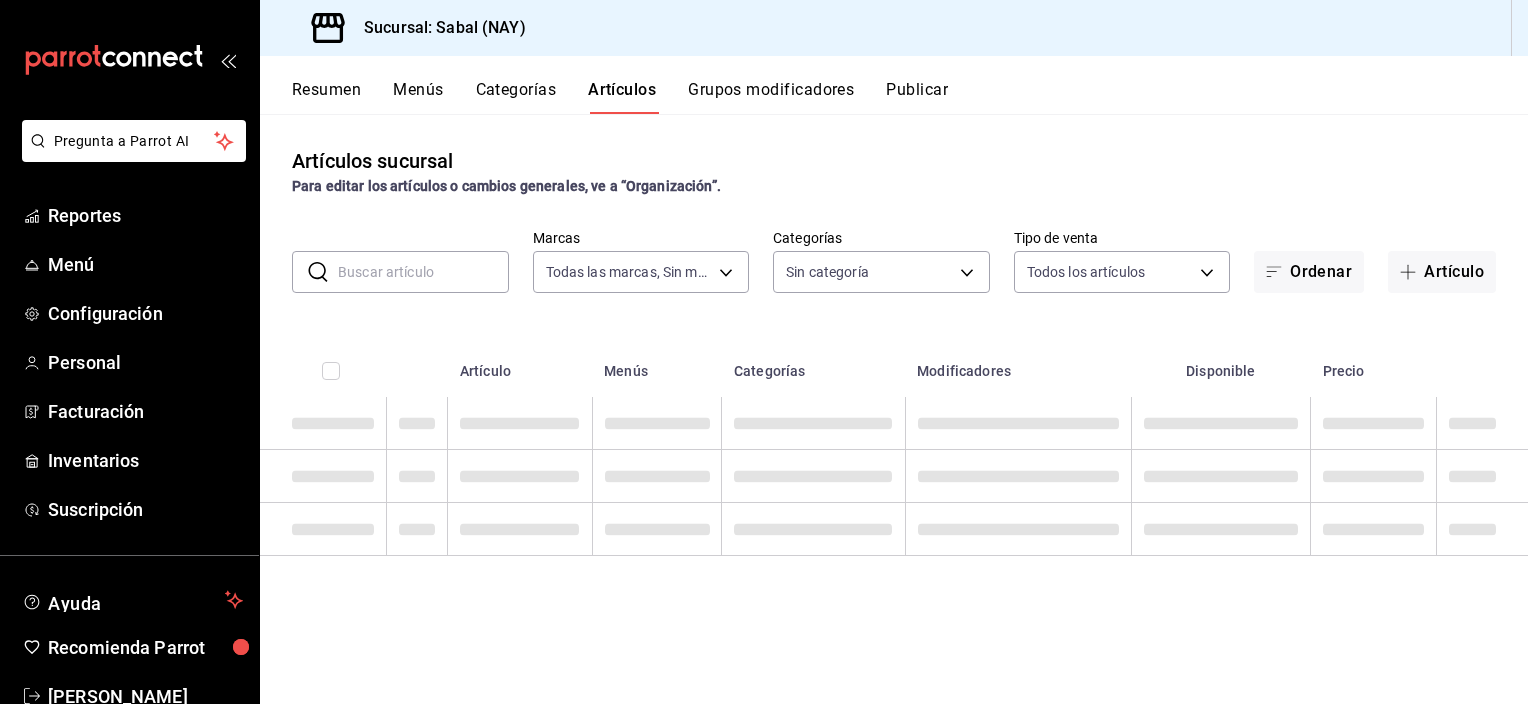 type on "7bb9fc4a-963e-4e00-9402-9ac56289446f" 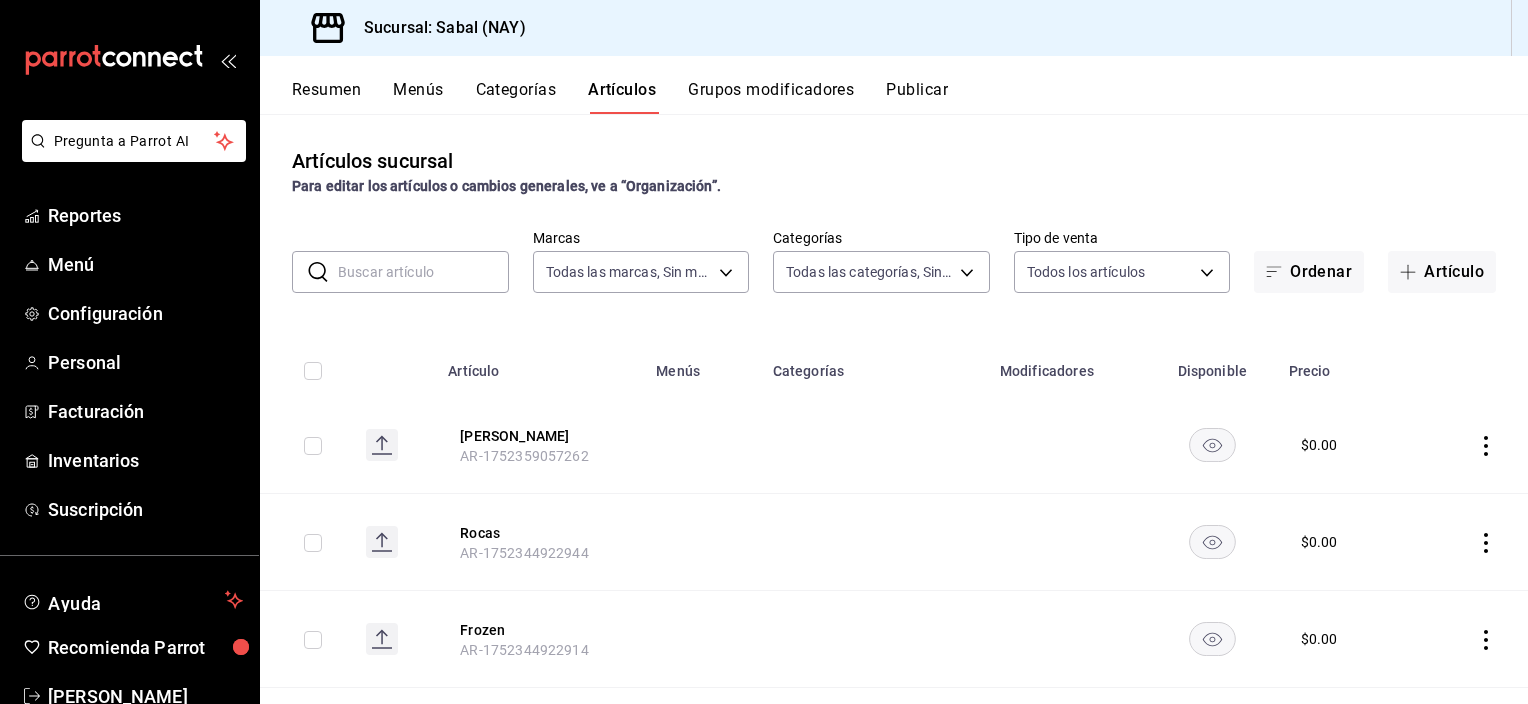click at bounding box center (423, 272) 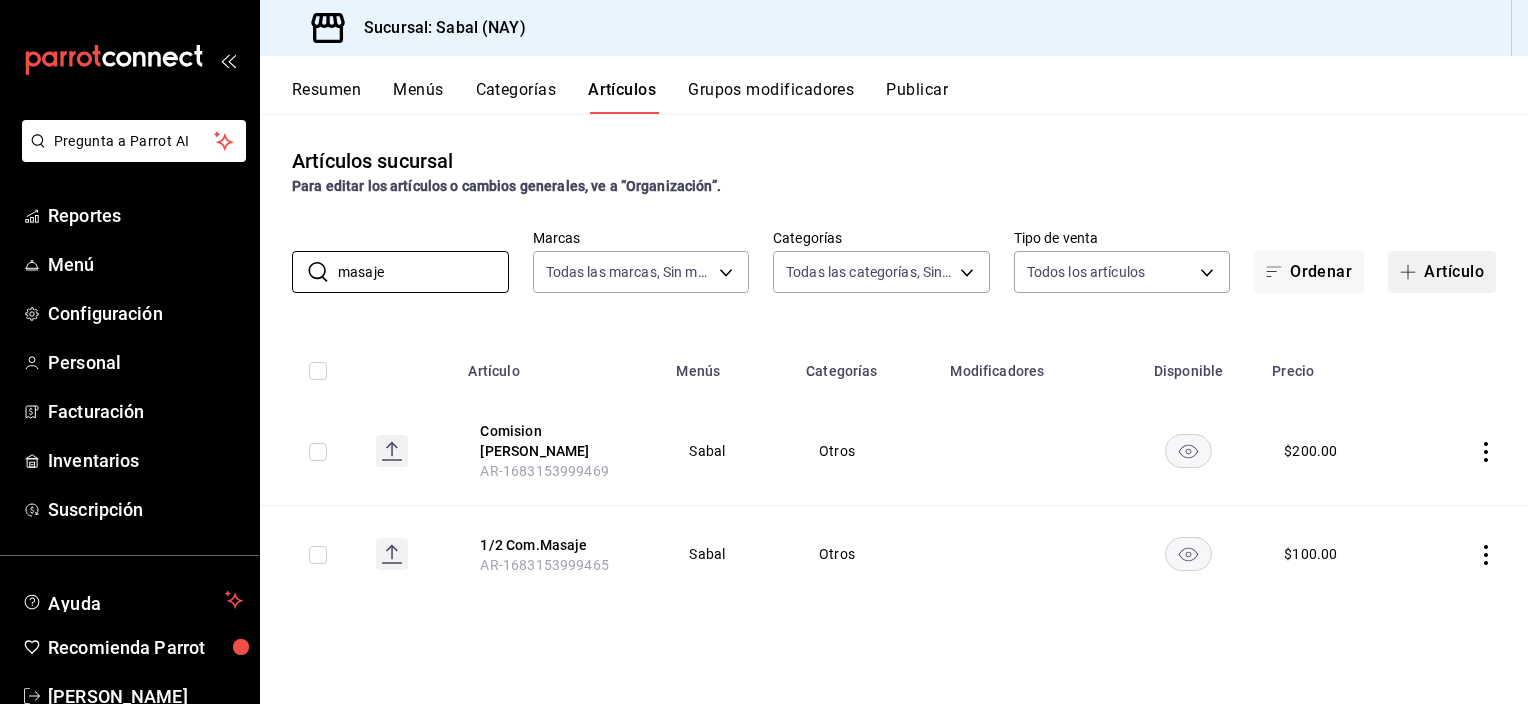 type on "masaje" 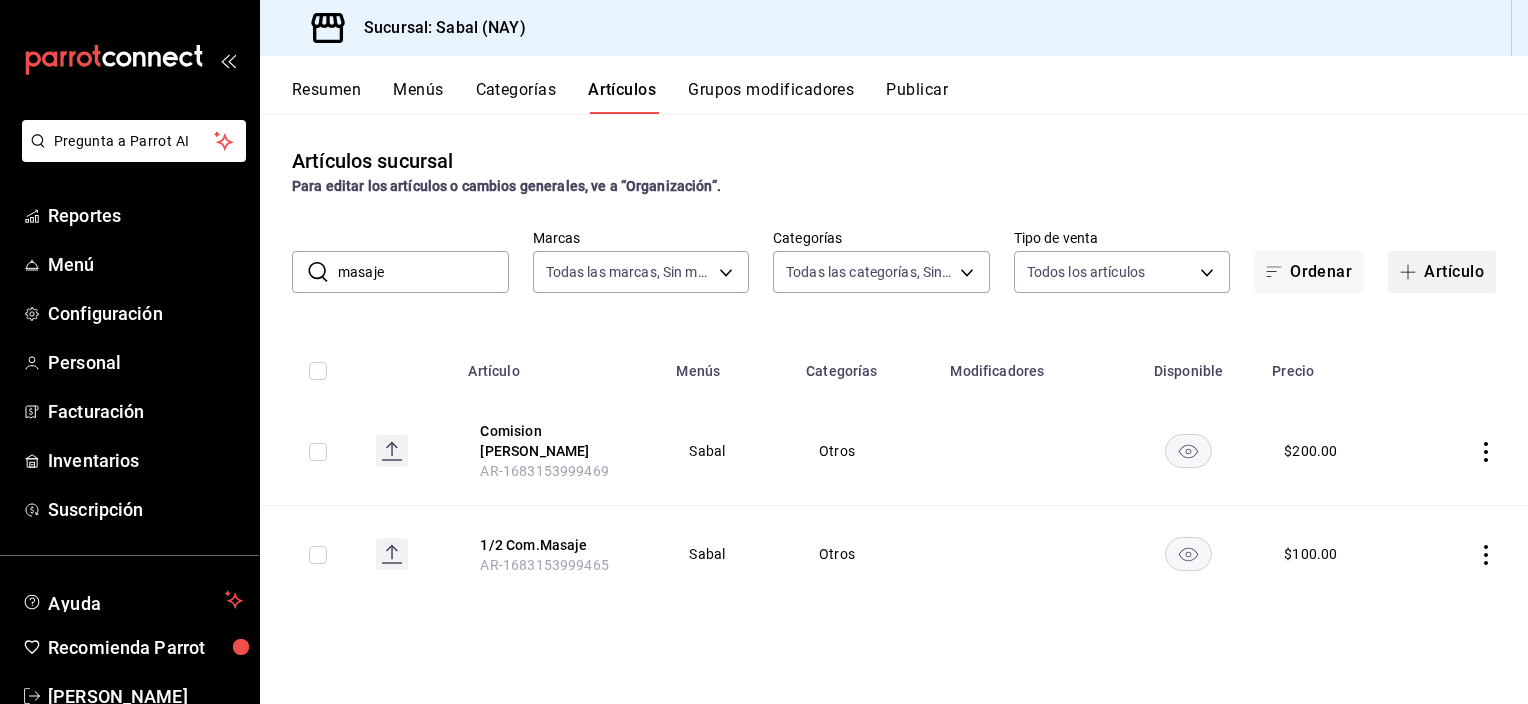 click on "Artículo" at bounding box center [1442, 272] 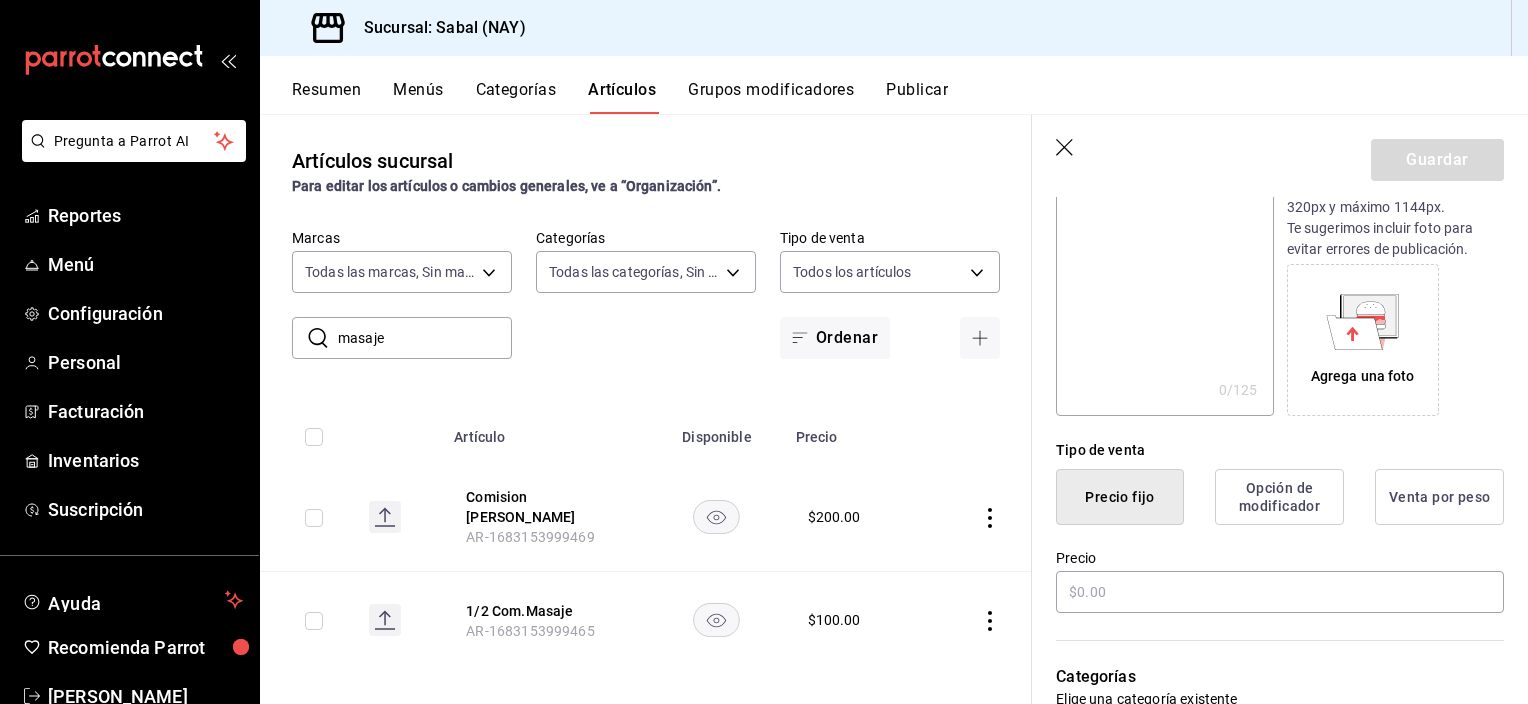 scroll, scrollTop: 300, scrollLeft: 0, axis: vertical 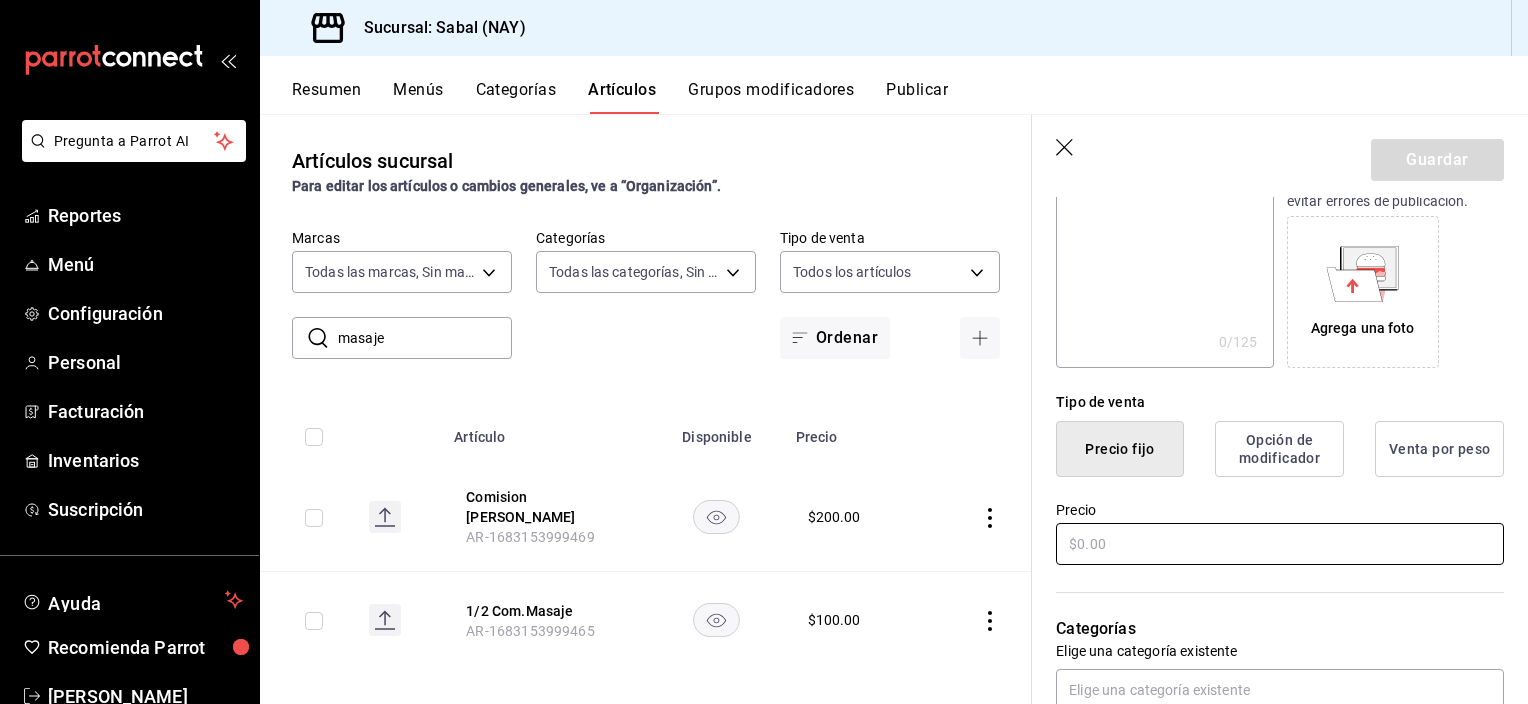 type on "Comisión masaje promoción" 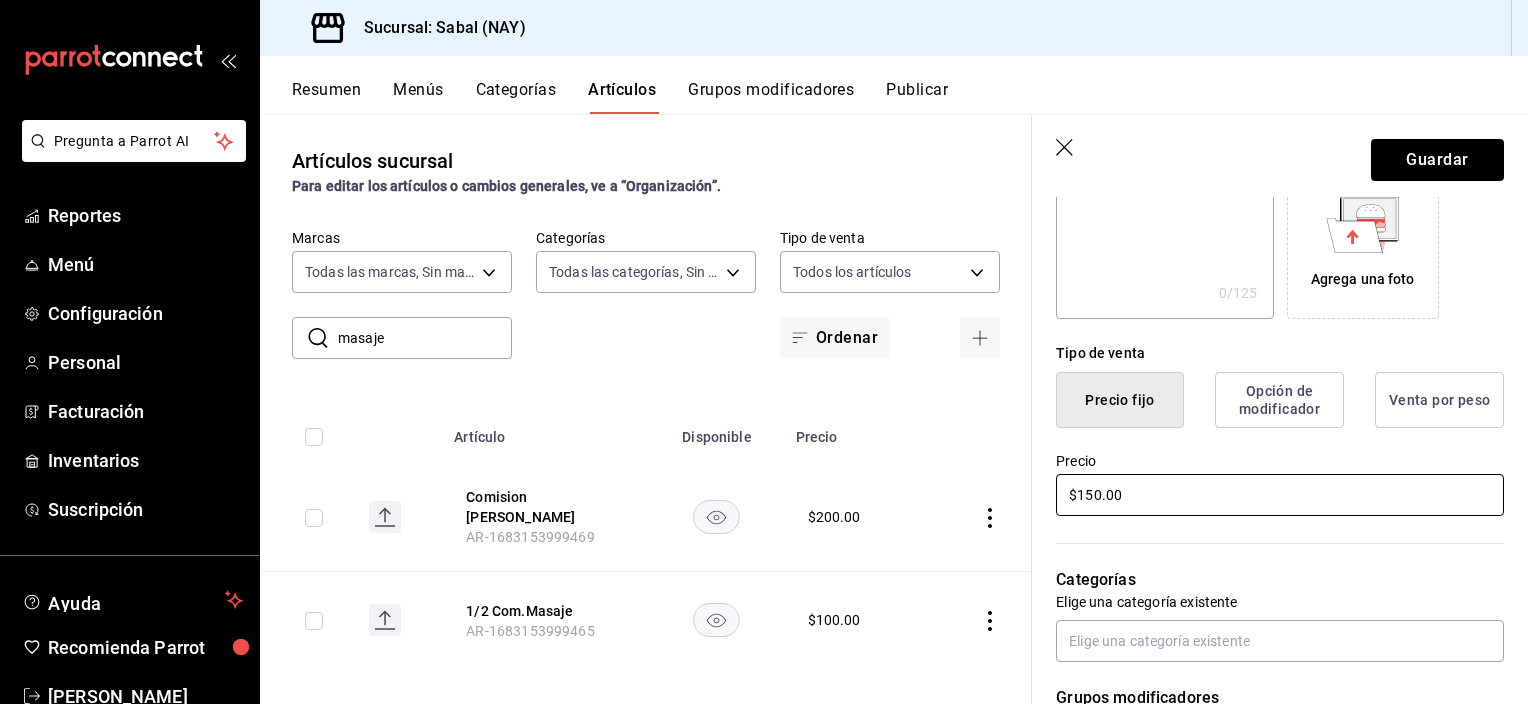 scroll, scrollTop: 294, scrollLeft: 0, axis: vertical 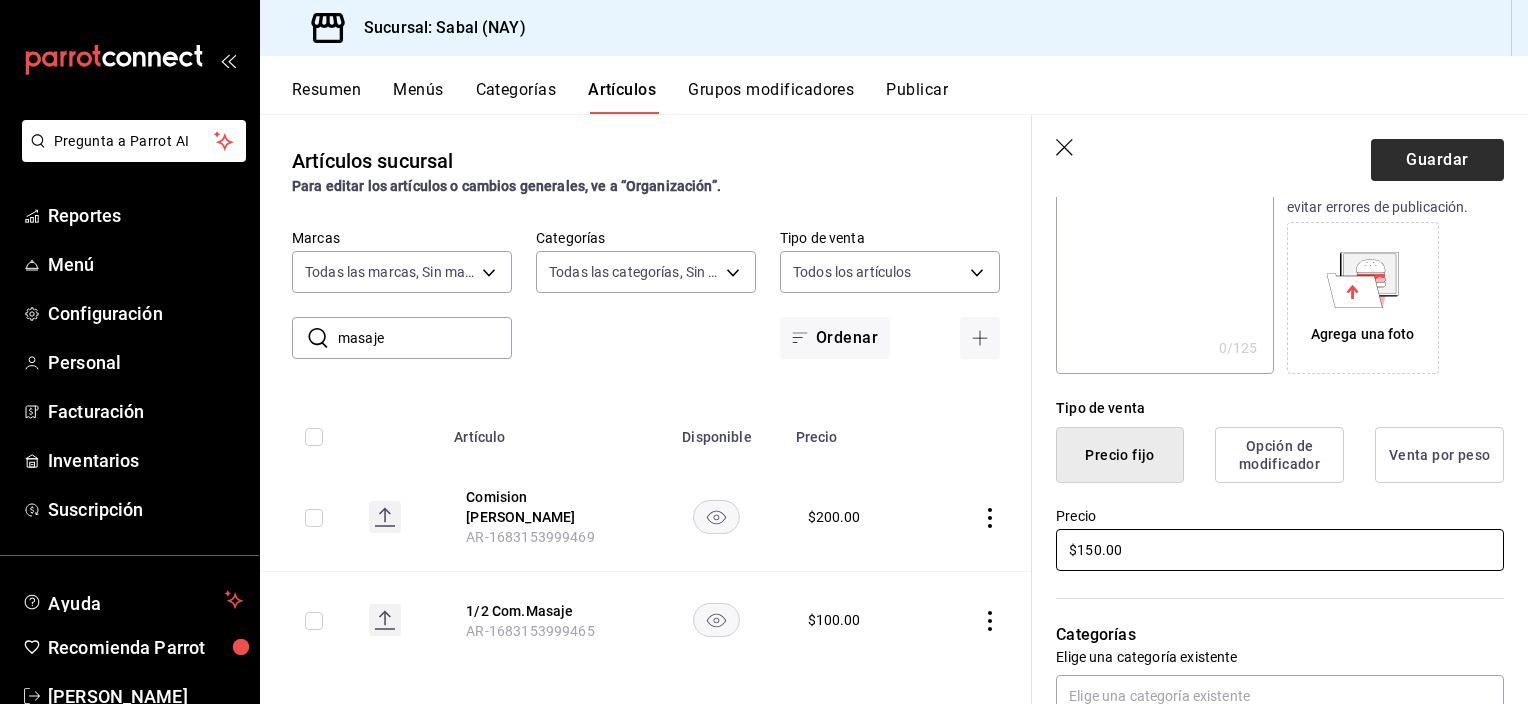 type on "$150.00" 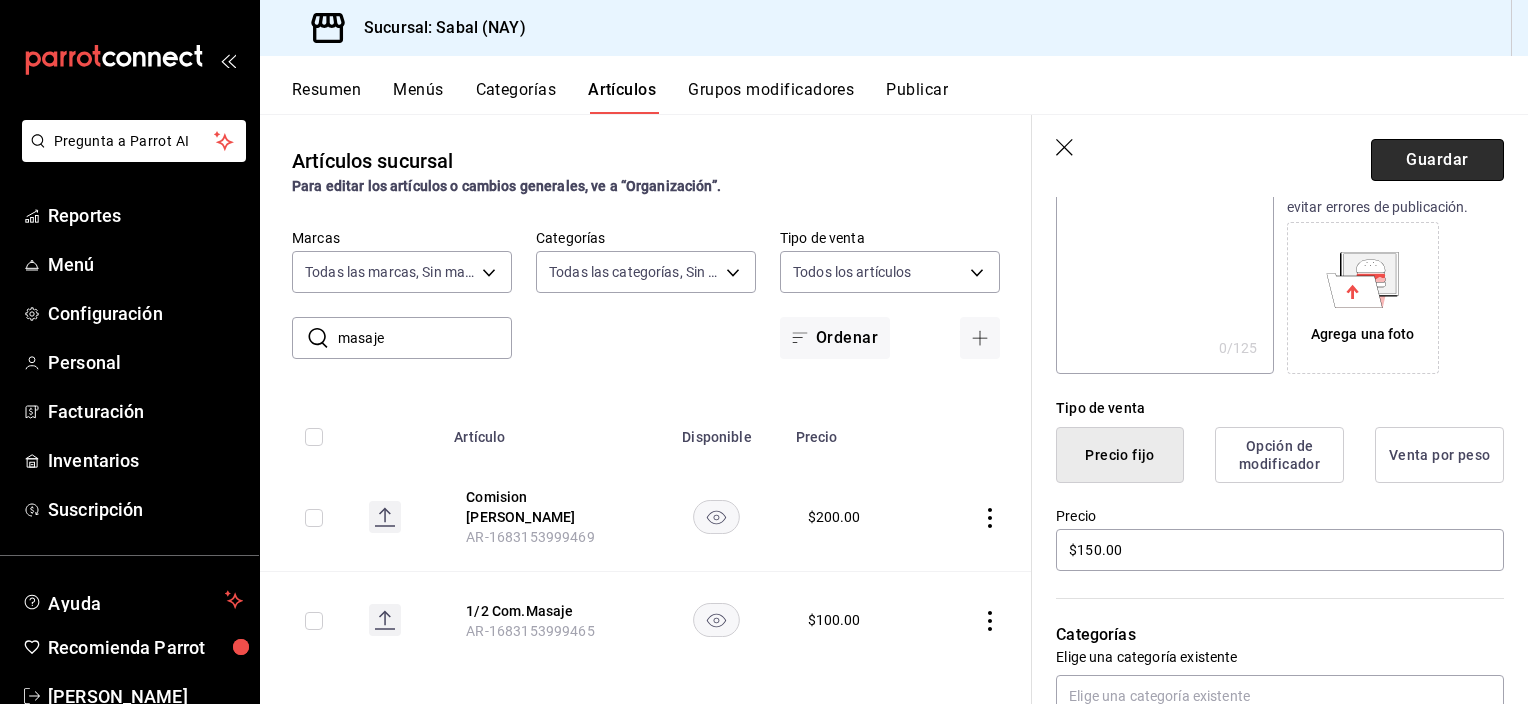 click on "Guardar" at bounding box center (1437, 160) 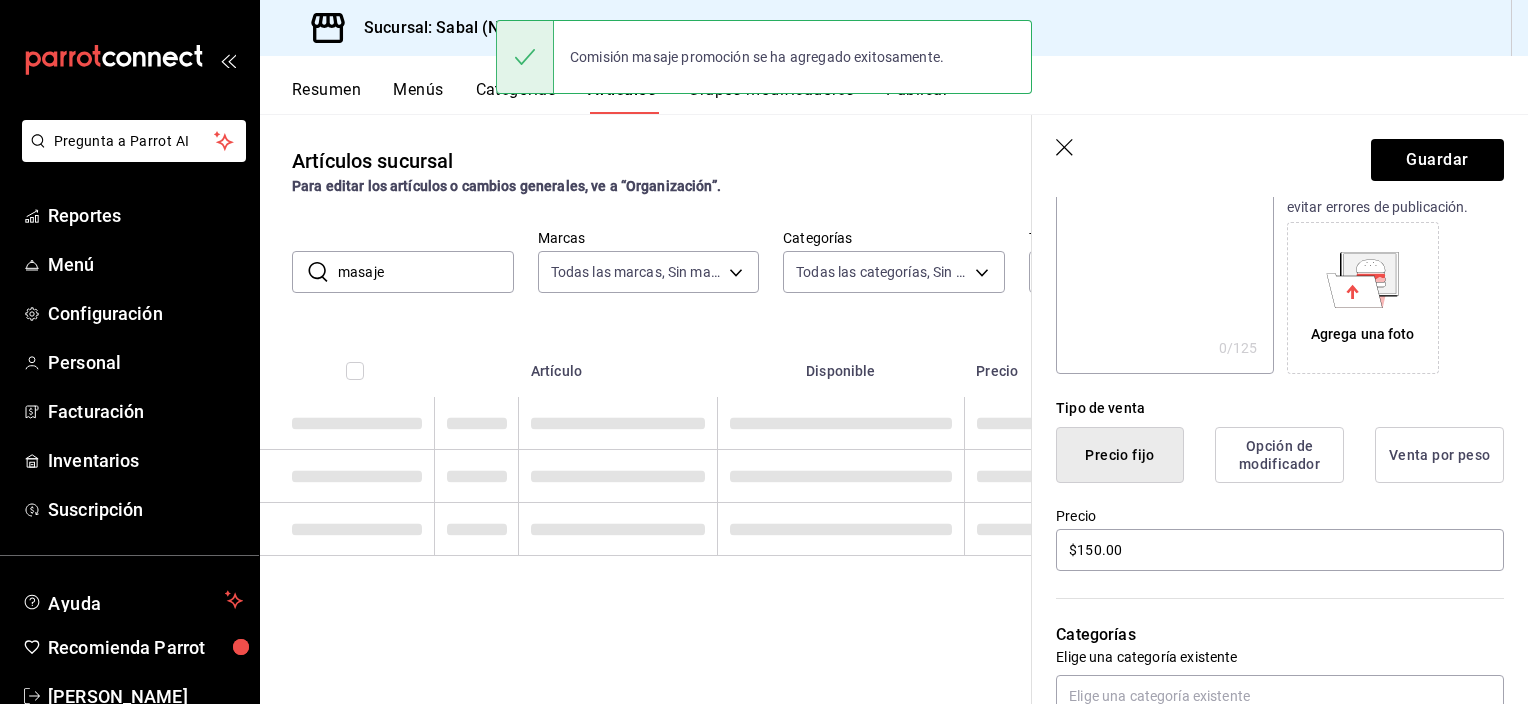 scroll, scrollTop: 0, scrollLeft: 0, axis: both 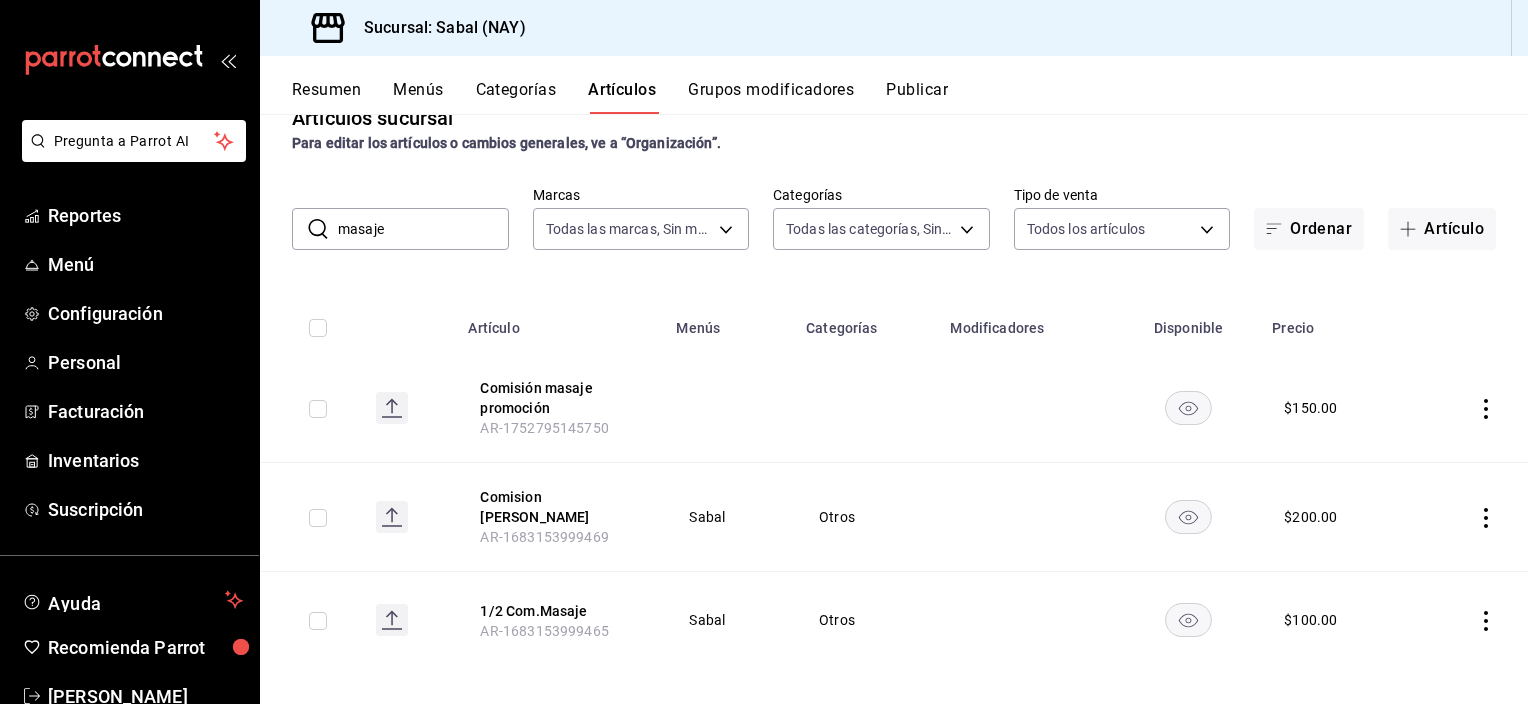 click at bounding box center [318, 409] 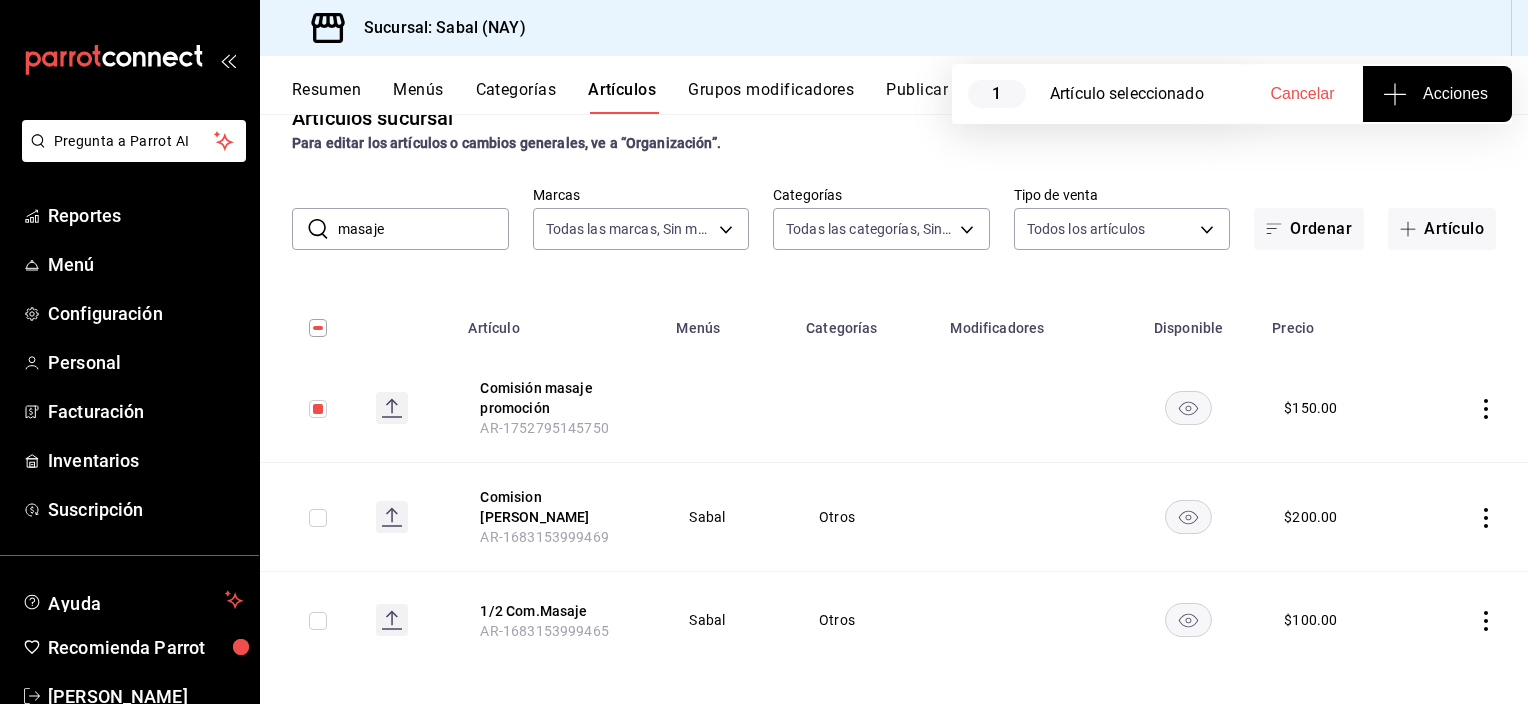 click 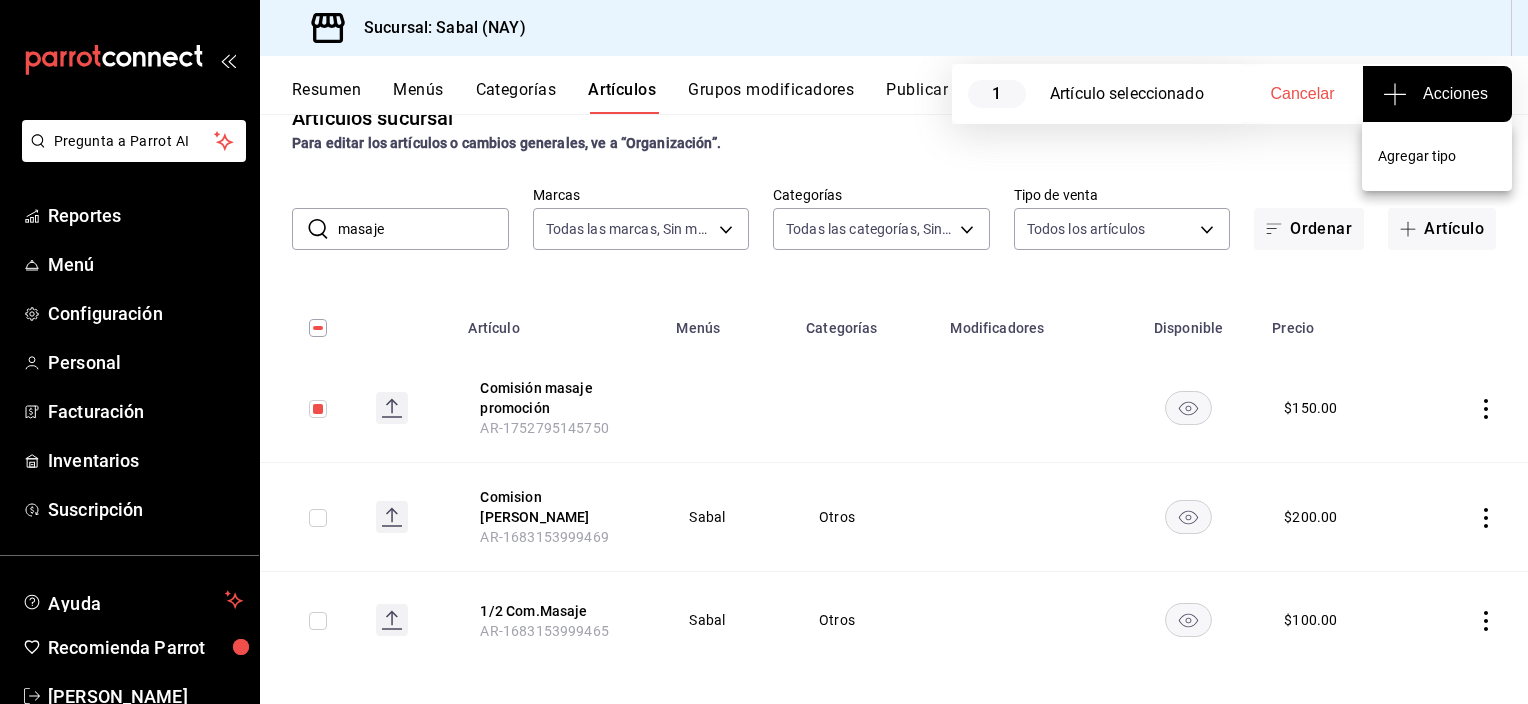 click on "Agregar tipo" at bounding box center (1437, 156) 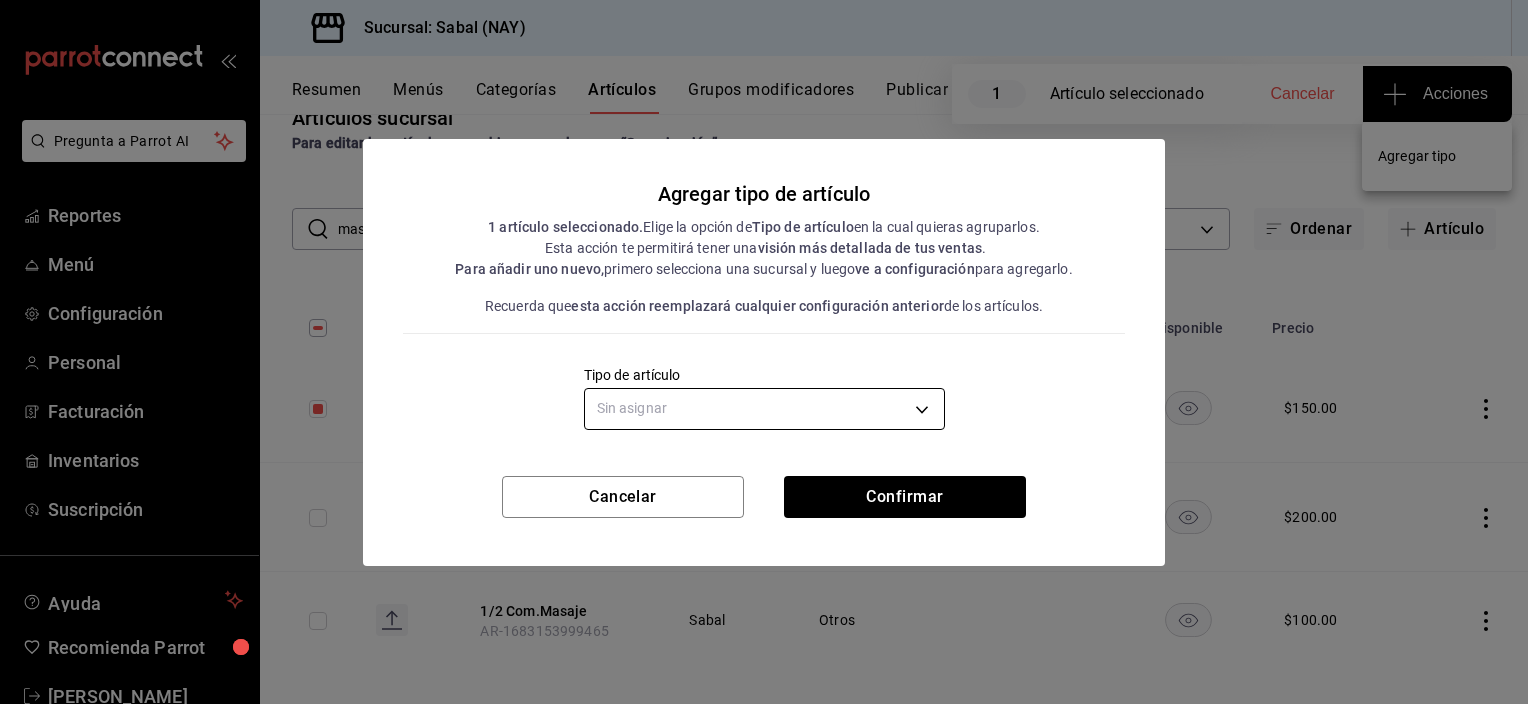 click on "Pregunta a Parrot AI Reportes   Menú   Configuración   Personal   Facturación   Inventarios   Suscripción   Ayuda Recomienda Parrot   [PERSON_NAME]   Sugerir nueva función   Sucursal: Sabal (NAY) Resumen Menús Categorías Artículos Grupos modificadores Publicar 1 Artículo seleccionado Cancelar Acciones Artículos sucursal Para editar los artículos o cambios generales, ve a “Organización”. ​ masaje ​ Marcas Todas las marcas, Sin marca 7bb9fc4a-963e-4e00-9402-9ac56289446f Categorías Todas las categorías, Sin categoría Tipo de venta Todos los artículos ALL Ordenar Artículo Artículo Menús Categorías Modificadores Disponible Precio Comisión masaje promoción AR-1752795145750 $ 150.00 Comision Masaje Vip AR-1683153999469 Sabal Otros $ 200.00 1/2 Com.Masaje AR-1683153999465 Sabal Otros $ 100.00 Guardar GANA 1 MES GRATIS EN TU SUSCRIPCIÓN AQUÍ Ver video tutorial Ir a video Pregunta a Parrot AI Reportes   Menú   Configuración   Personal   Facturación   Inventarios   Suscripción" at bounding box center (764, 352) 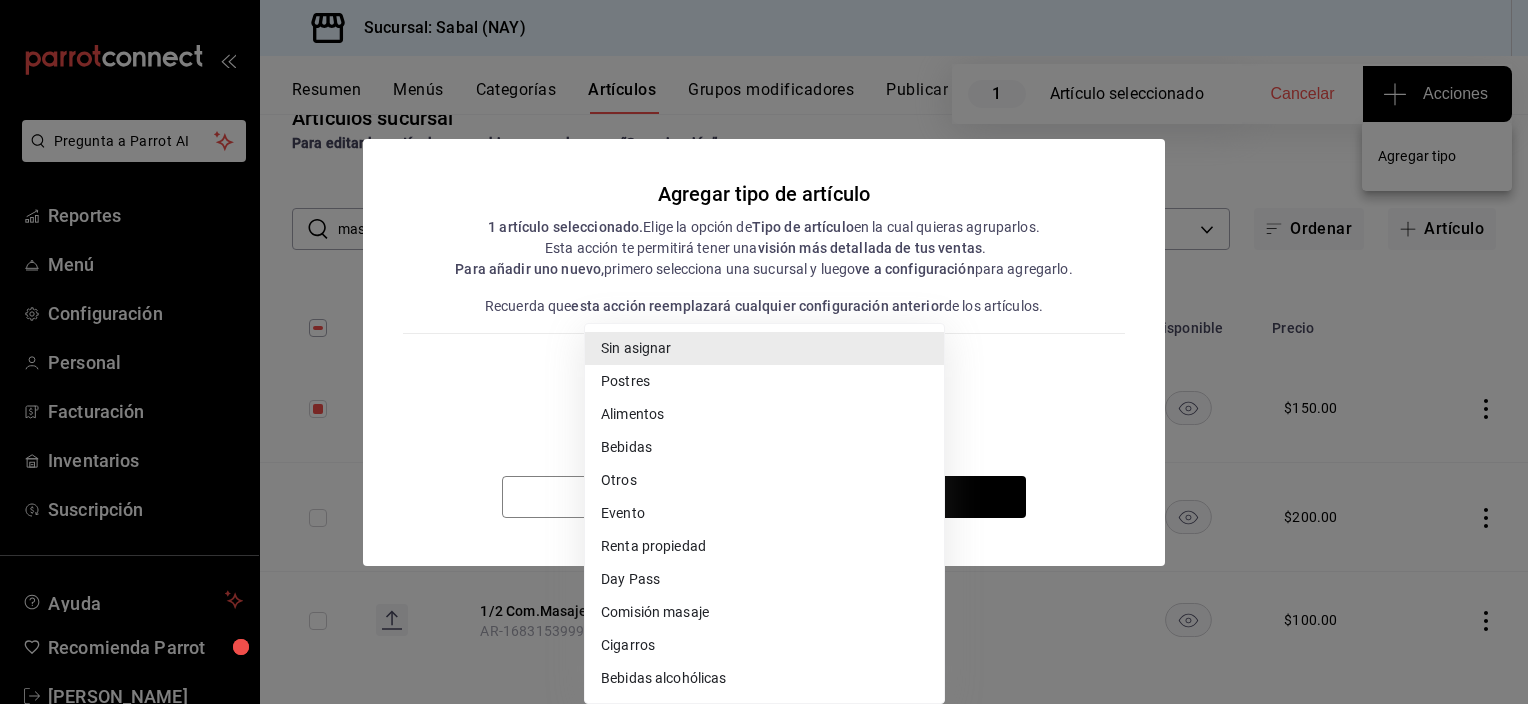 click on "Comisión masaje" at bounding box center (764, 612) 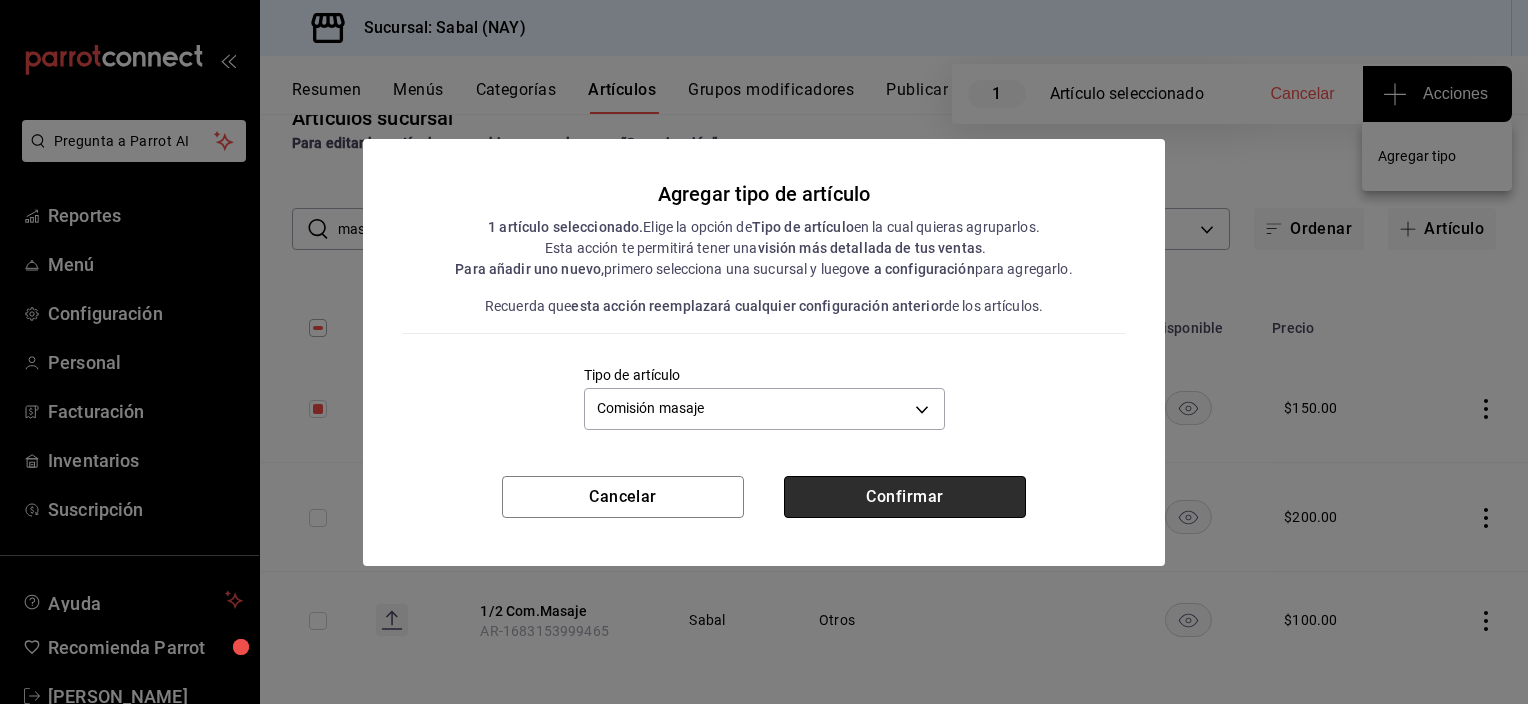 click on "Confirmar" at bounding box center (905, 497) 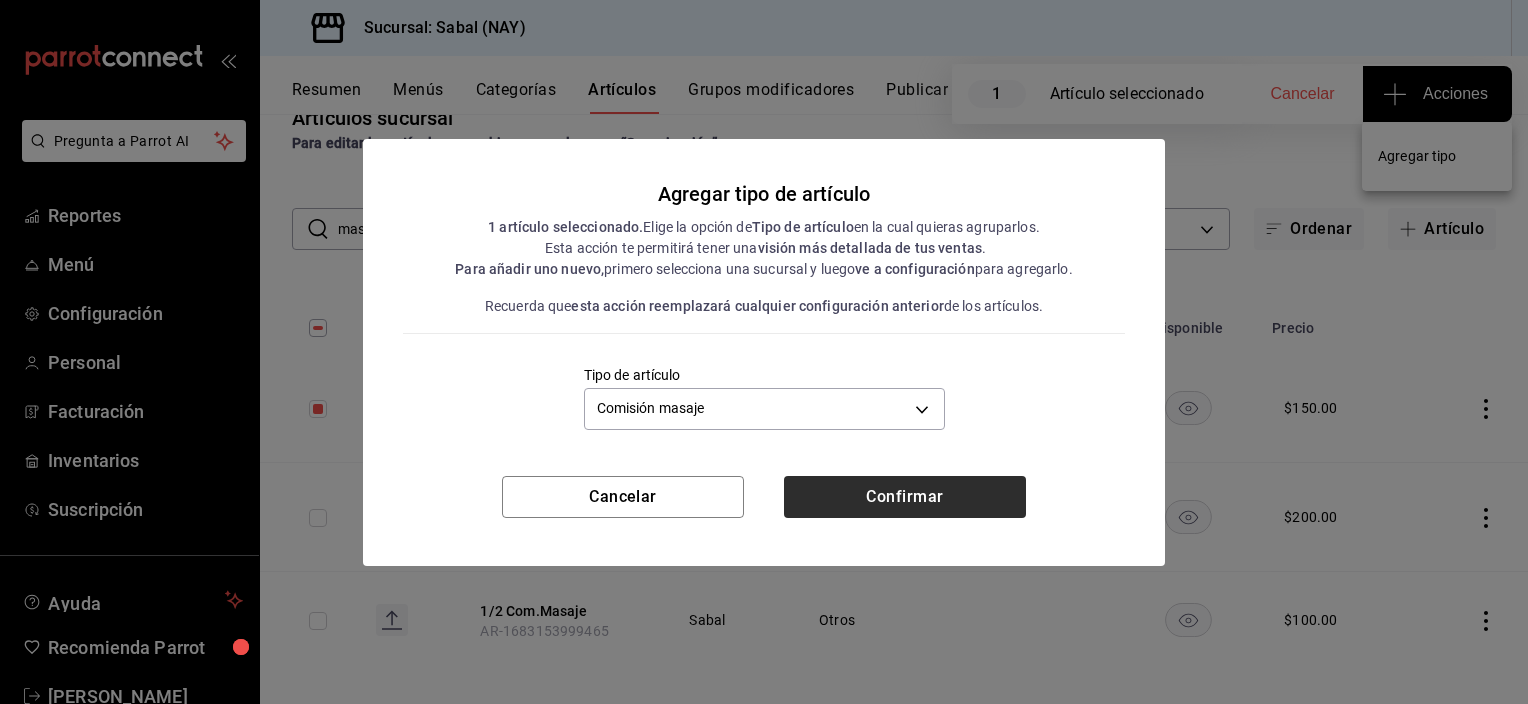 type 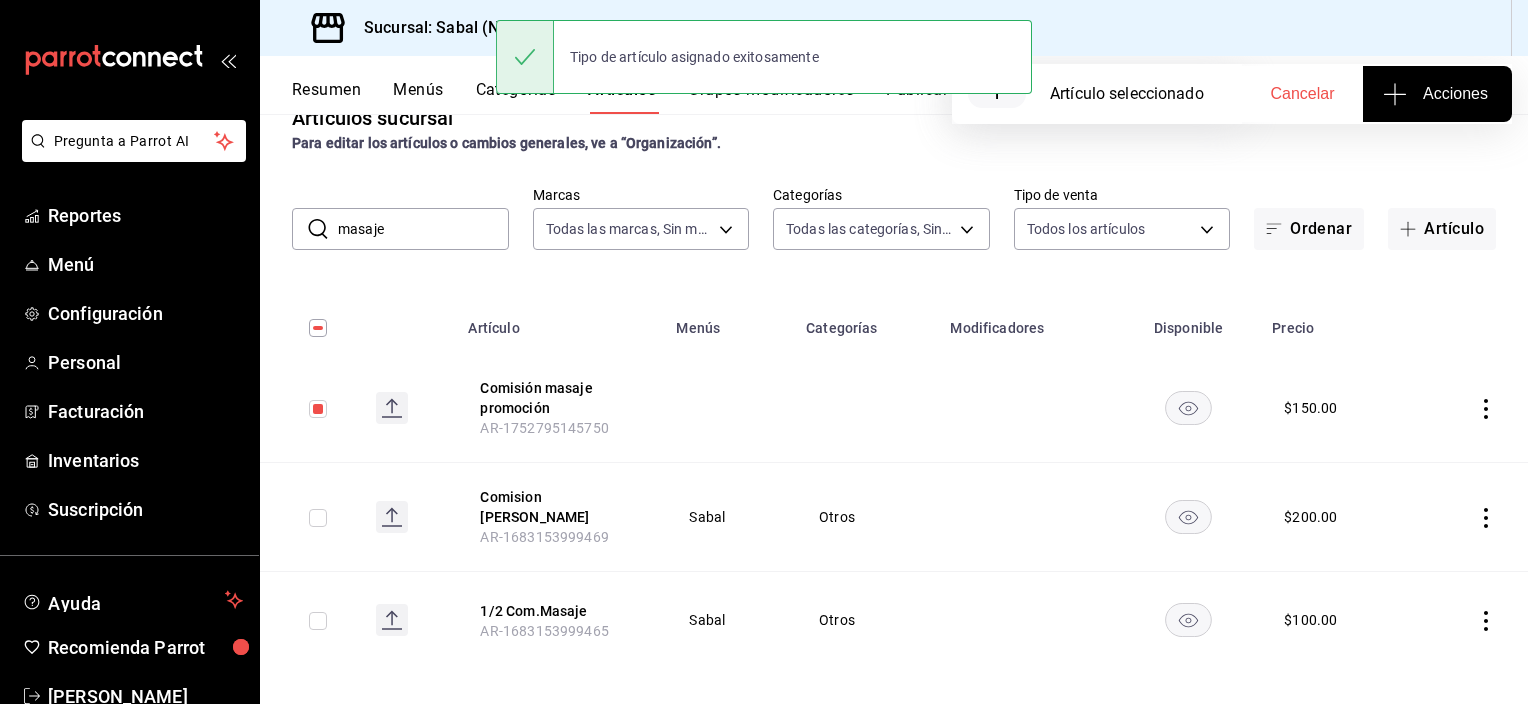 click at bounding box center (729, 408) 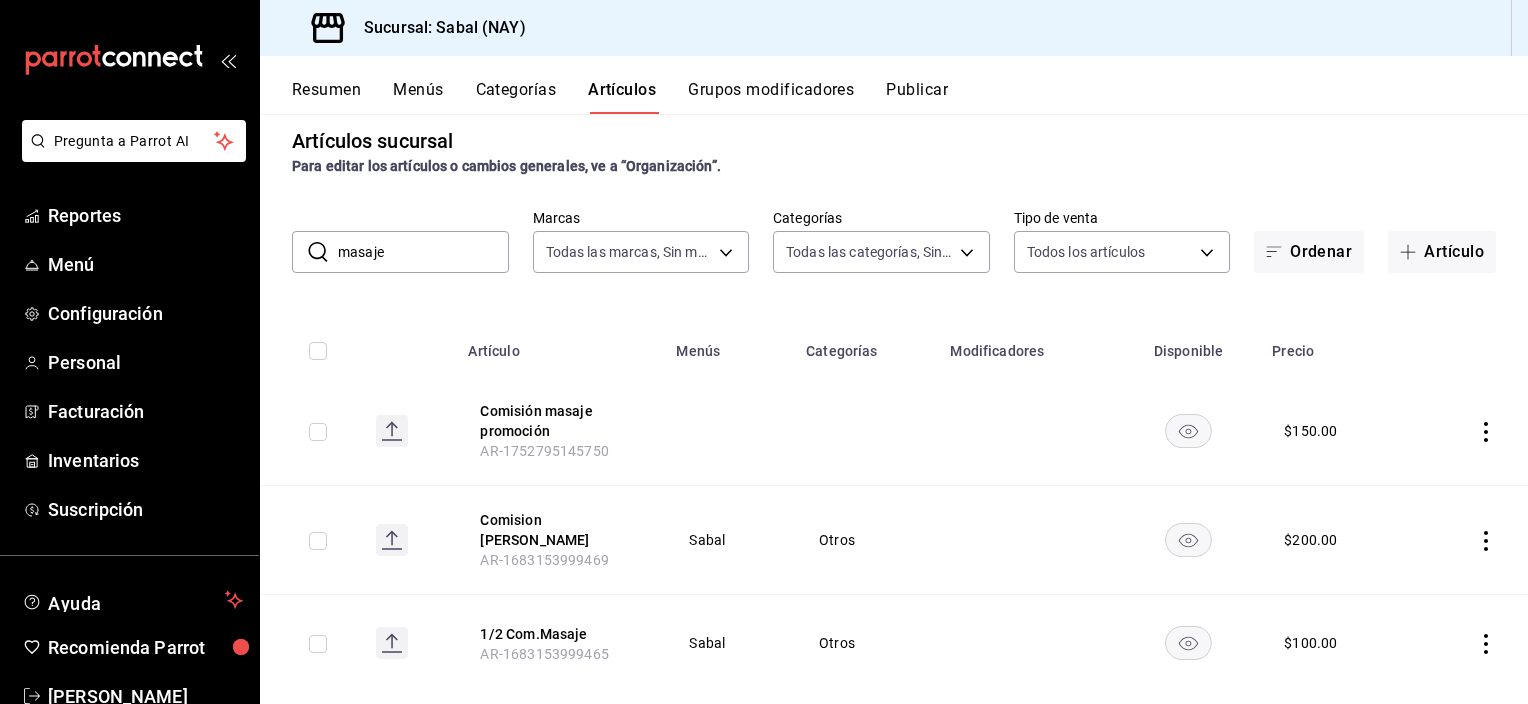 scroll, scrollTop: 0, scrollLeft: 0, axis: both 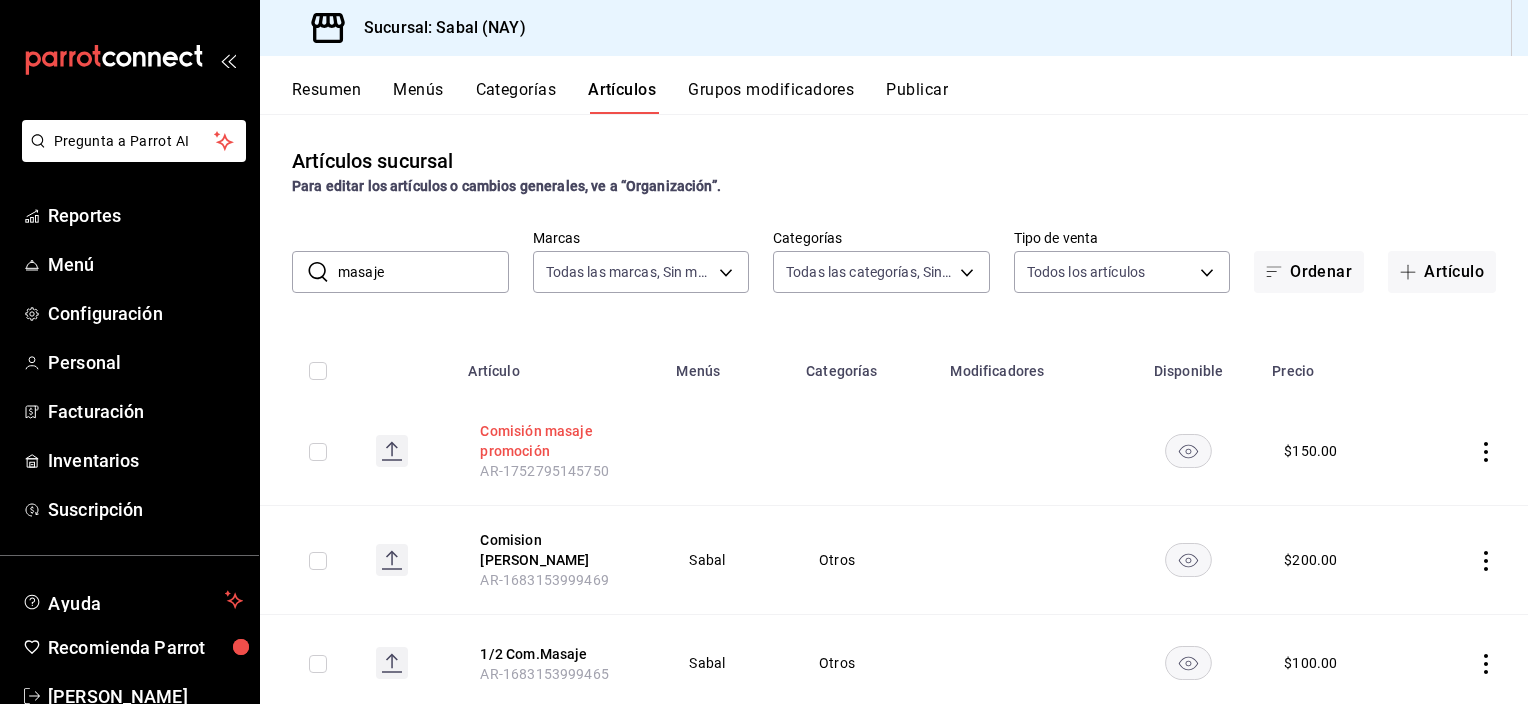 click on "Comisión masaje promoción" at bounding box center (560, 441) 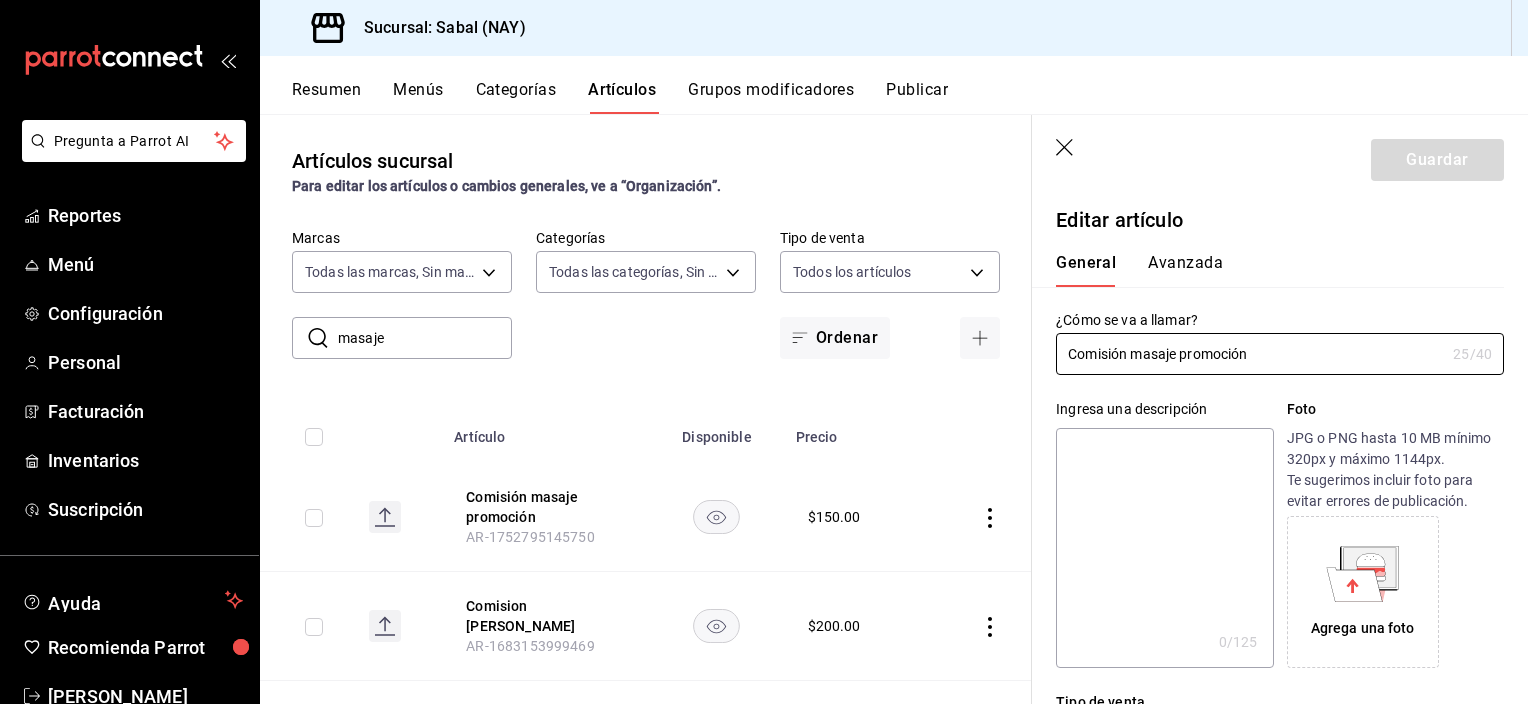 click on "Avanzada" at bounding box center [1185, 270] 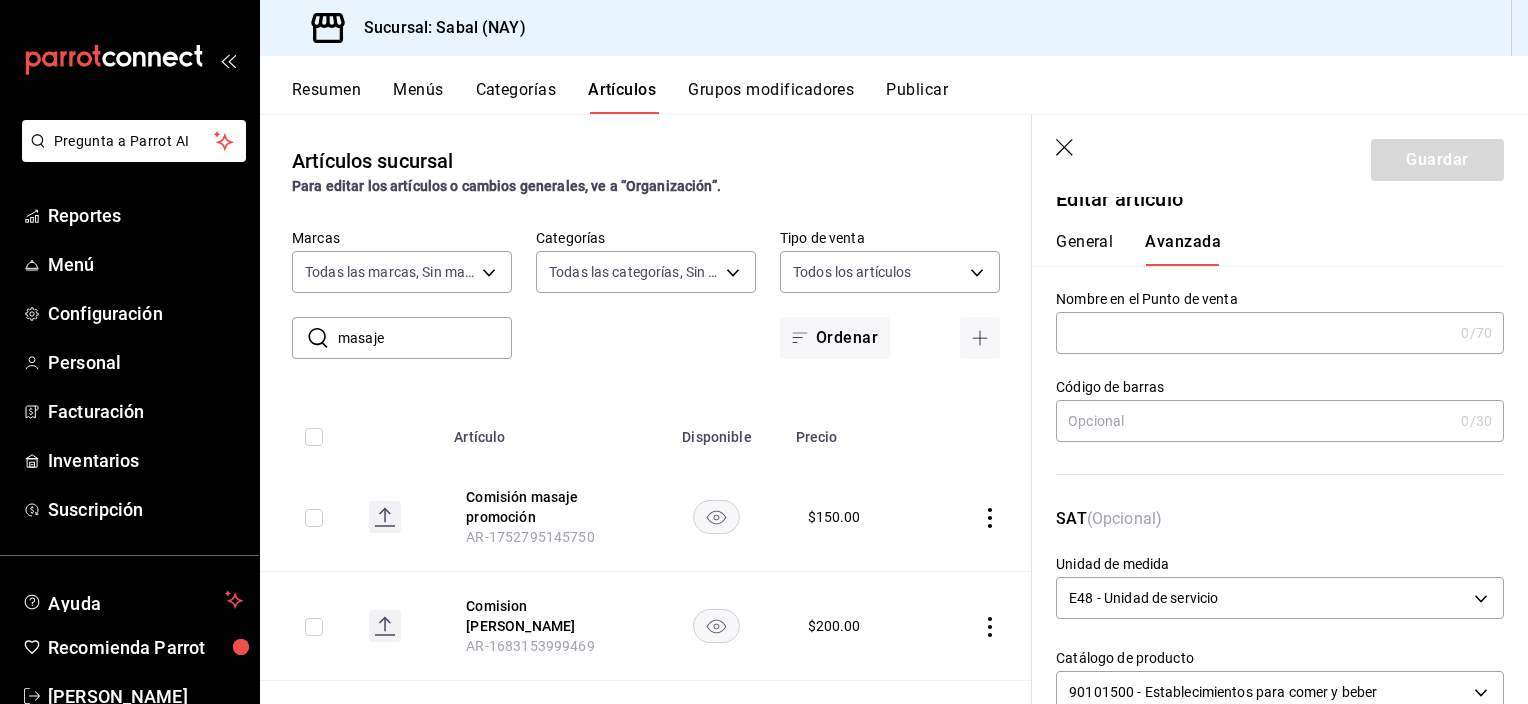 scroll, scrollTop: 0, scrollLeft: 0, axis: both 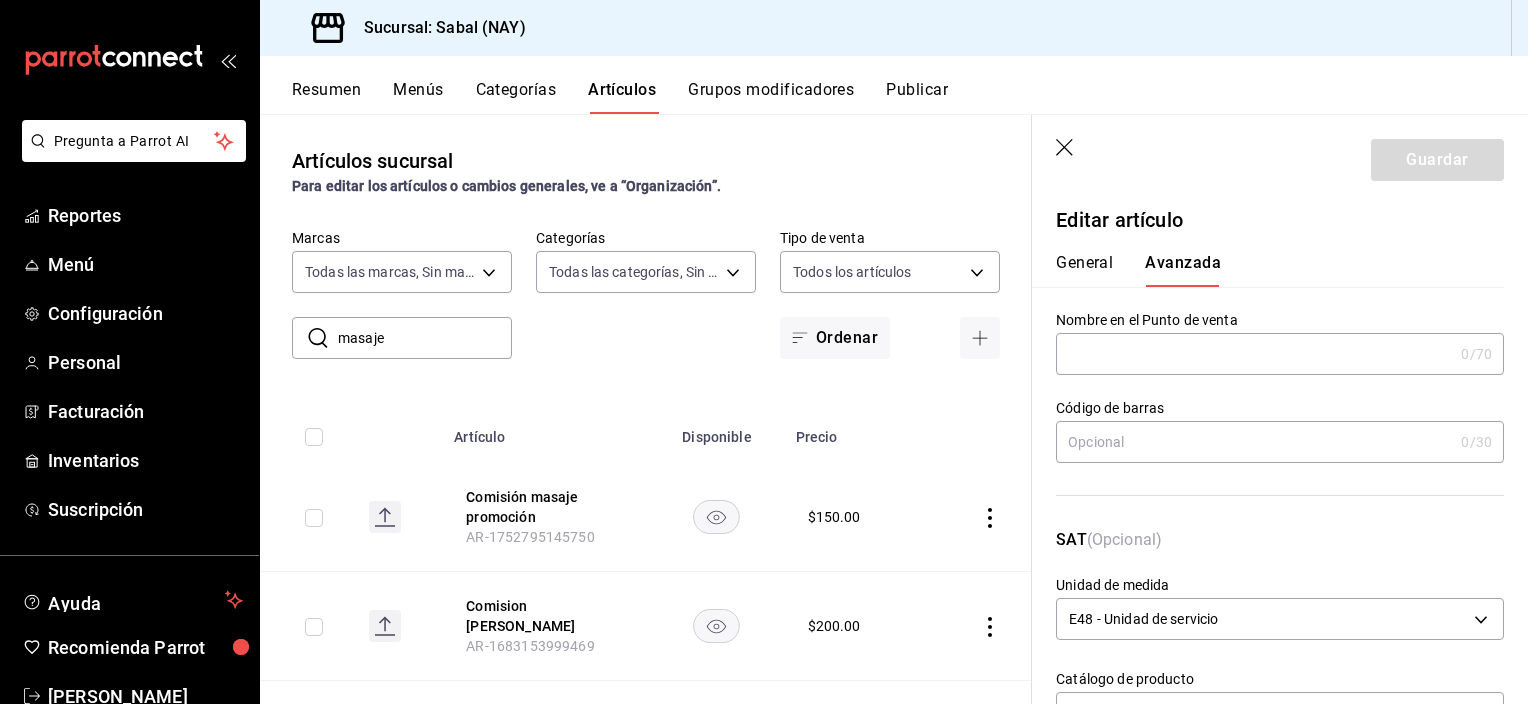 click on "General" at bounding box center (1084, 270) 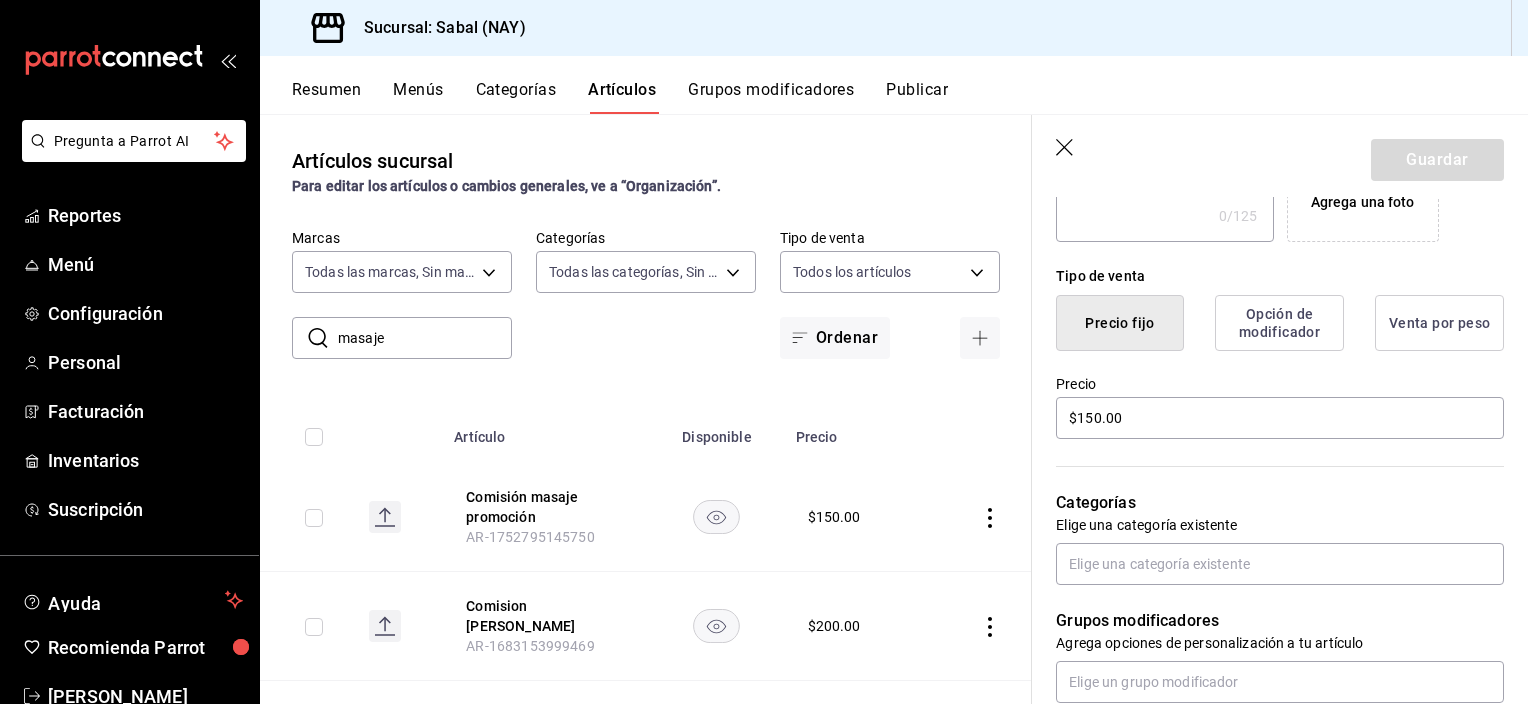 scroll, scrollTop: 500, scrollLeft: 0, axis: vertical 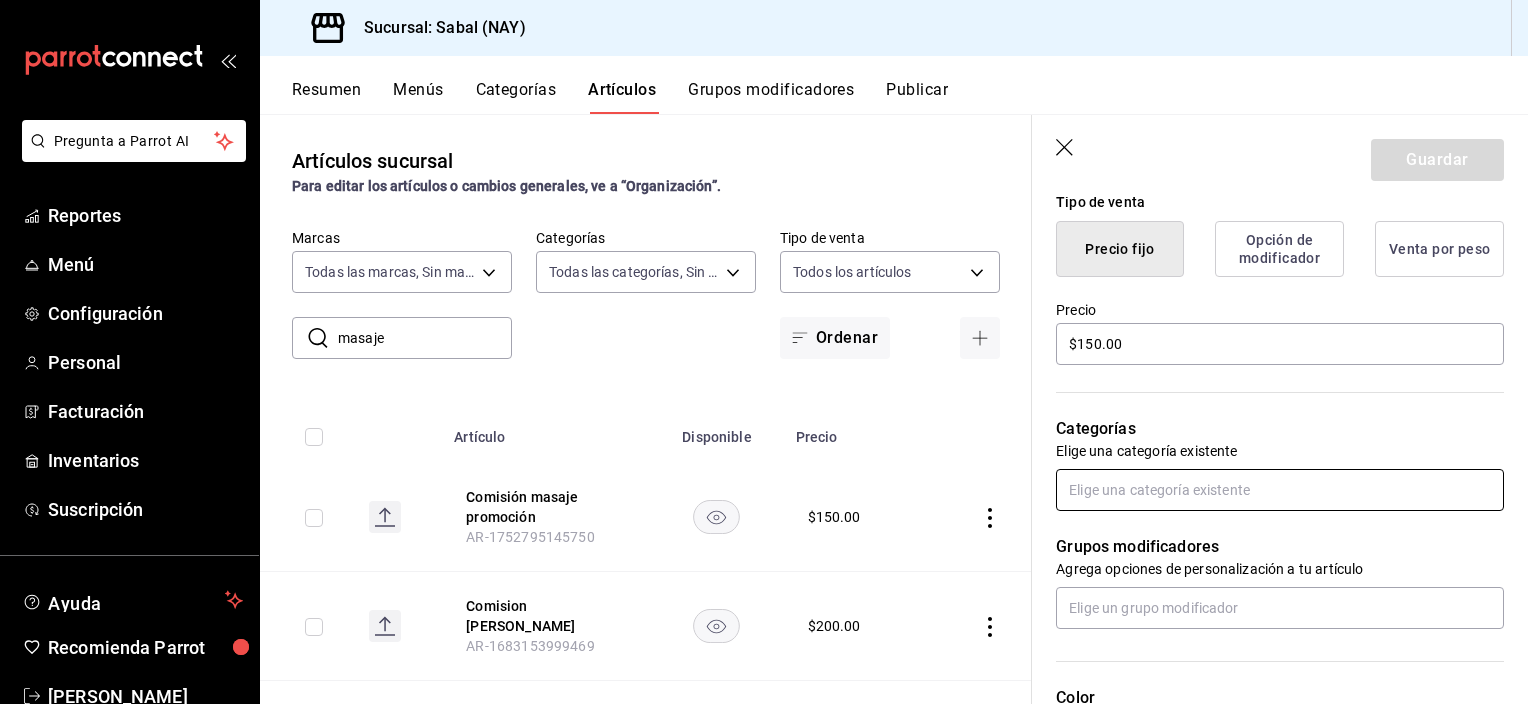 click at bounding box center [1280, 490] 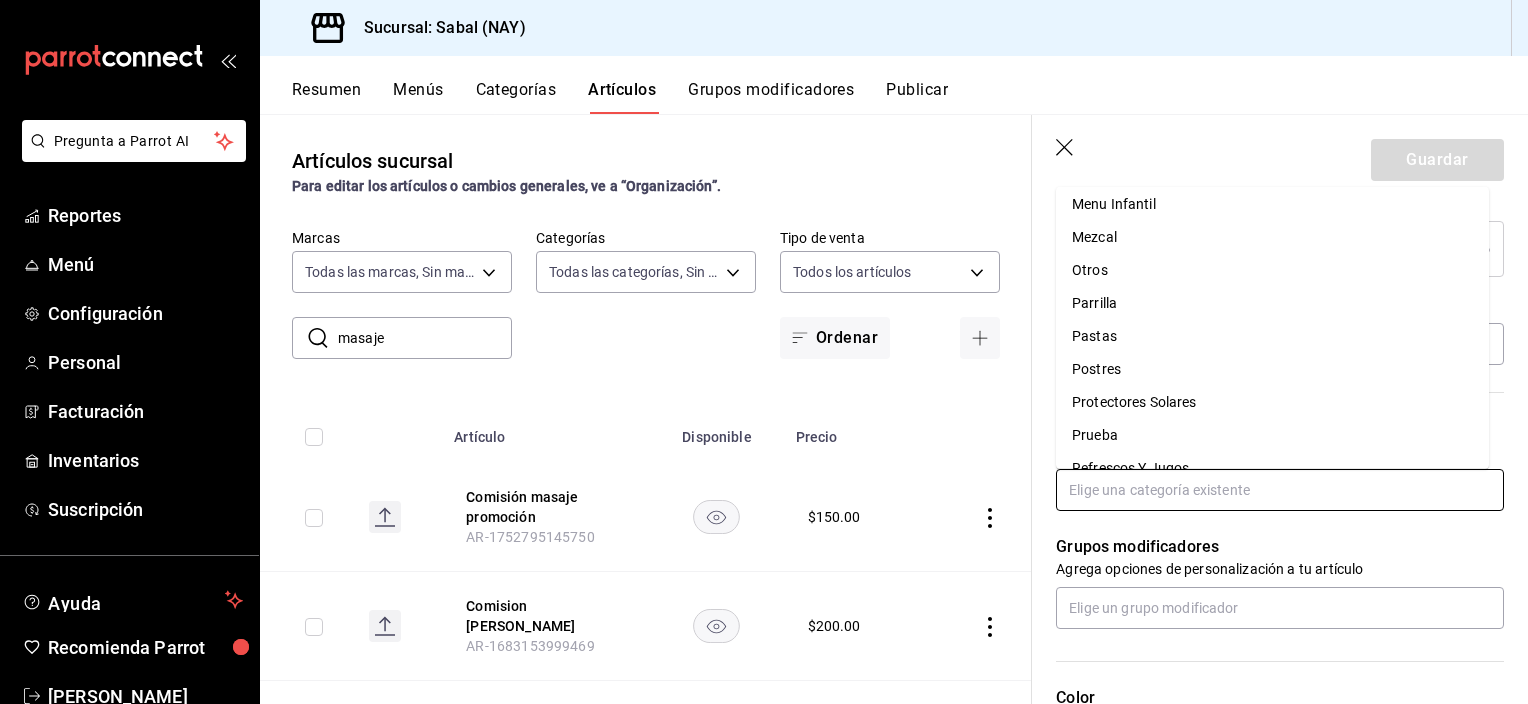 scroll, scrollTop: 1000, scrollLeft: 0, axis: vertical 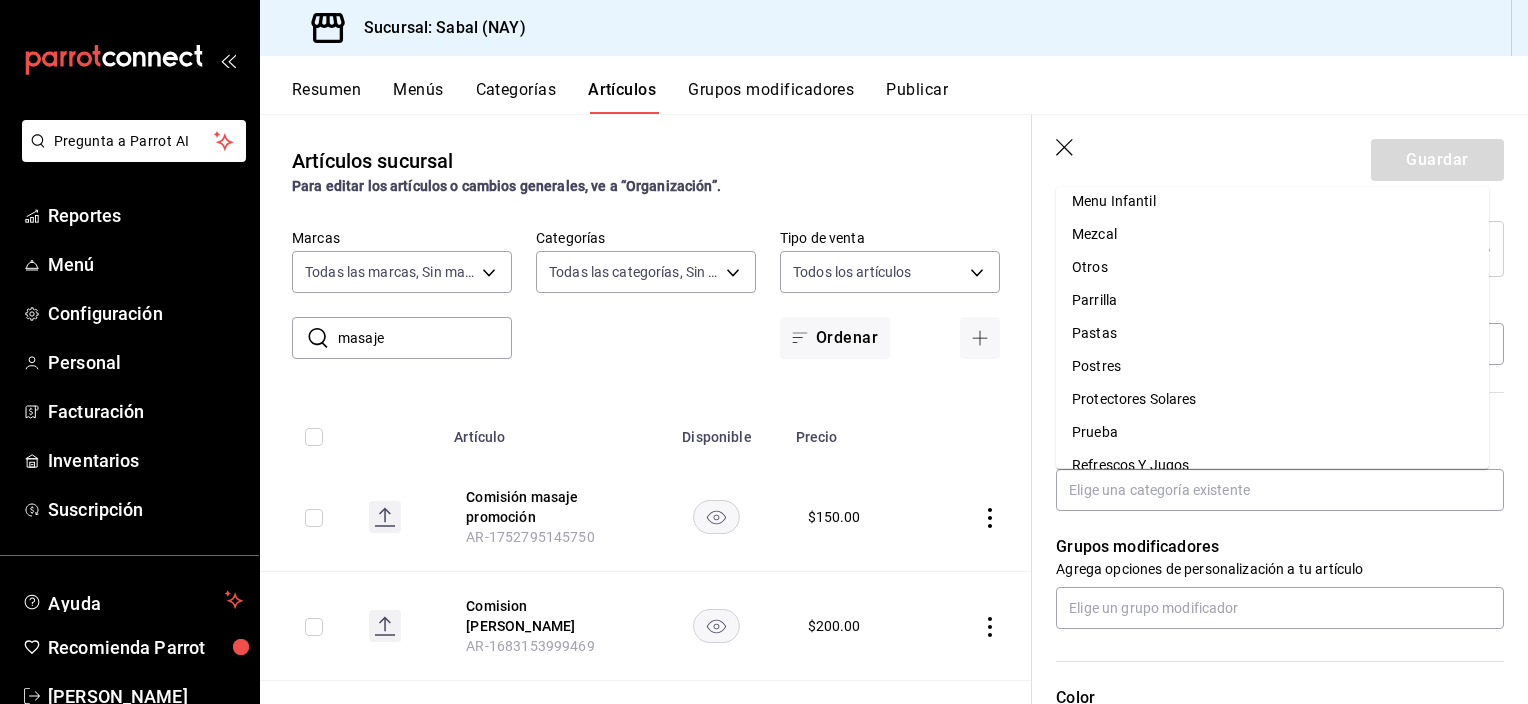 click 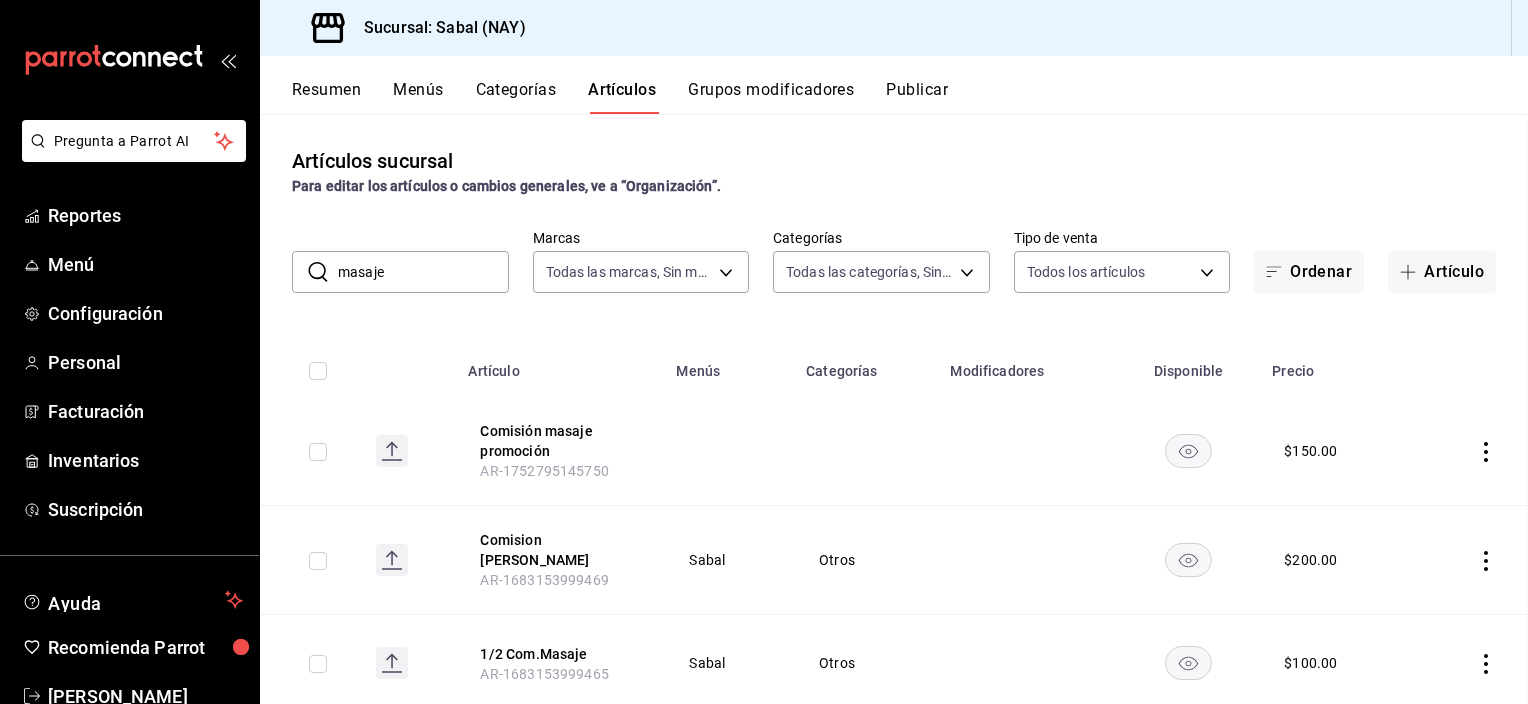 scroll, scrollTop: 0, scrollLeft: 0, axis: both 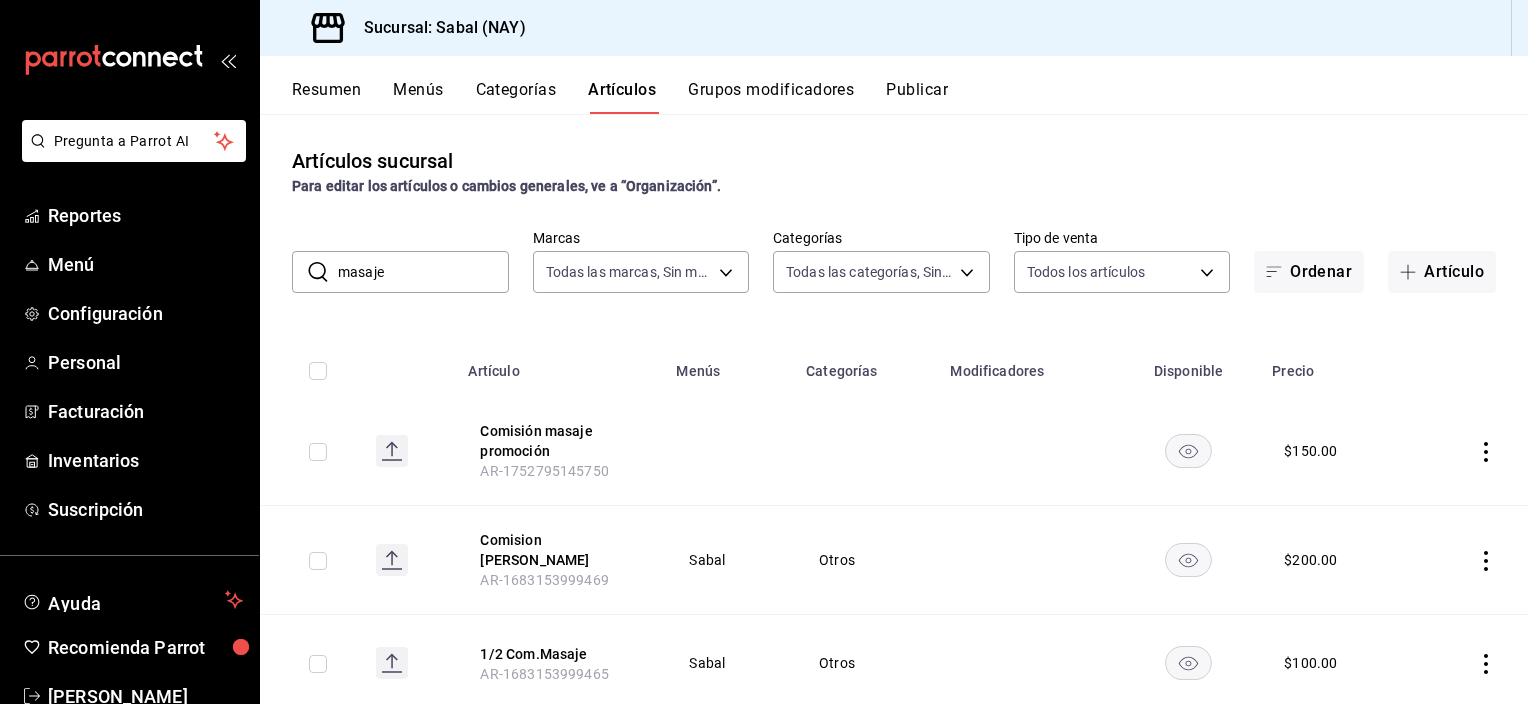 click 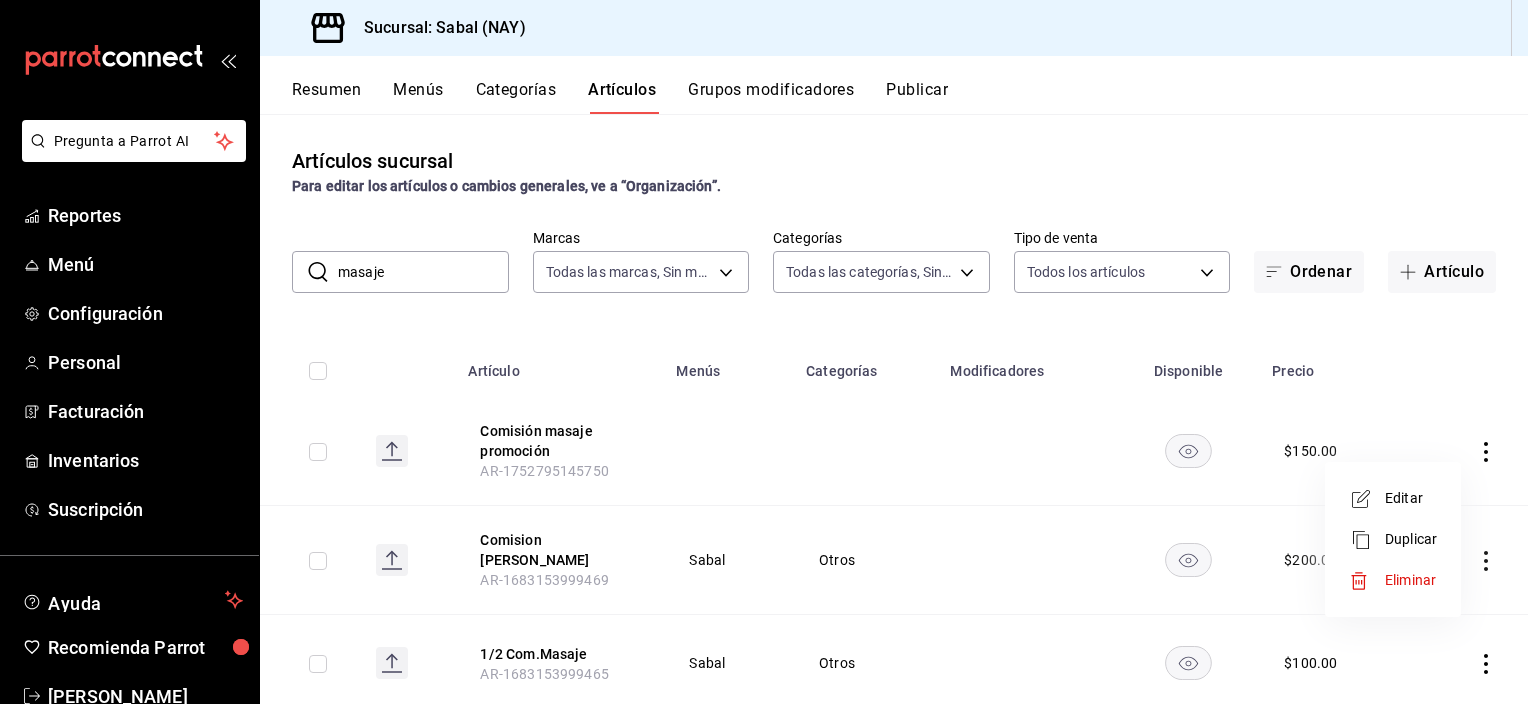 click at bounding box center [764, 352] 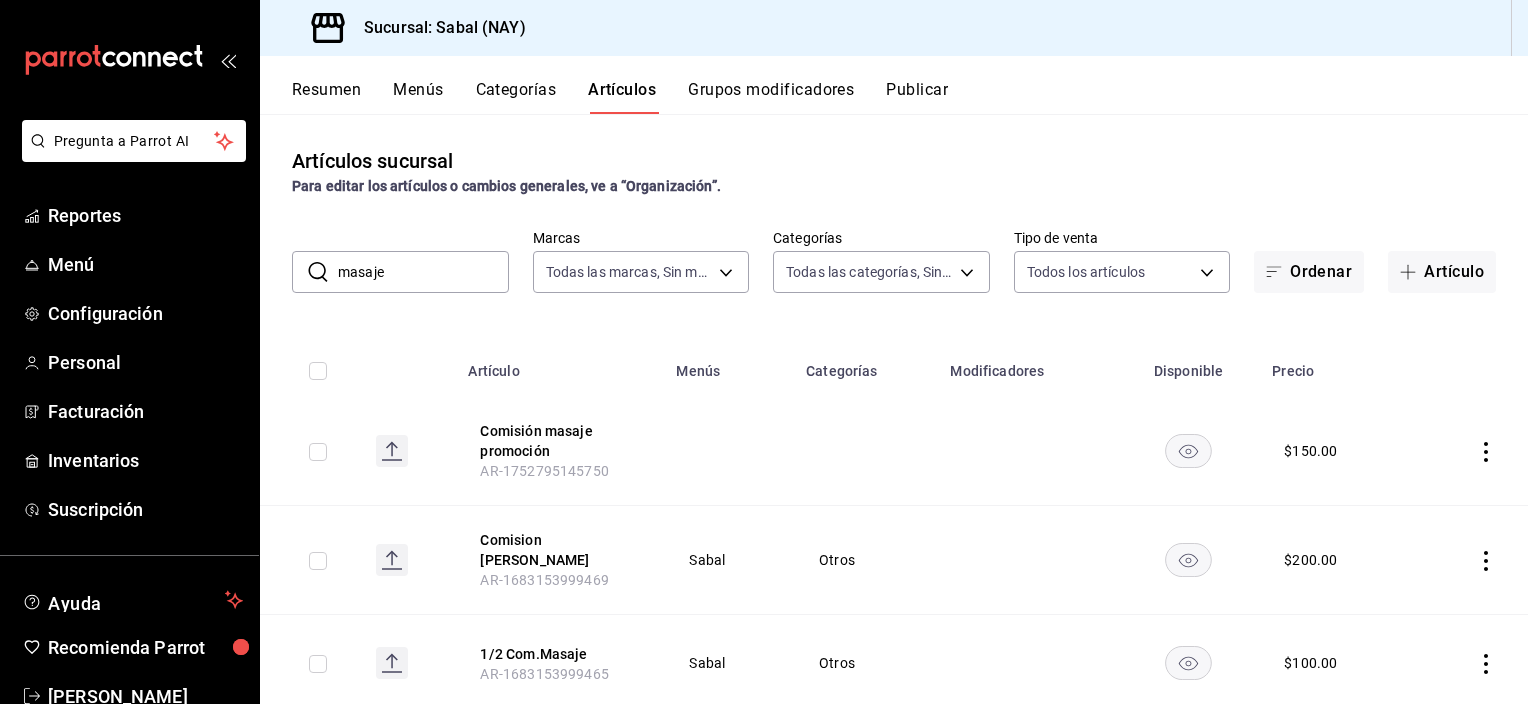 click 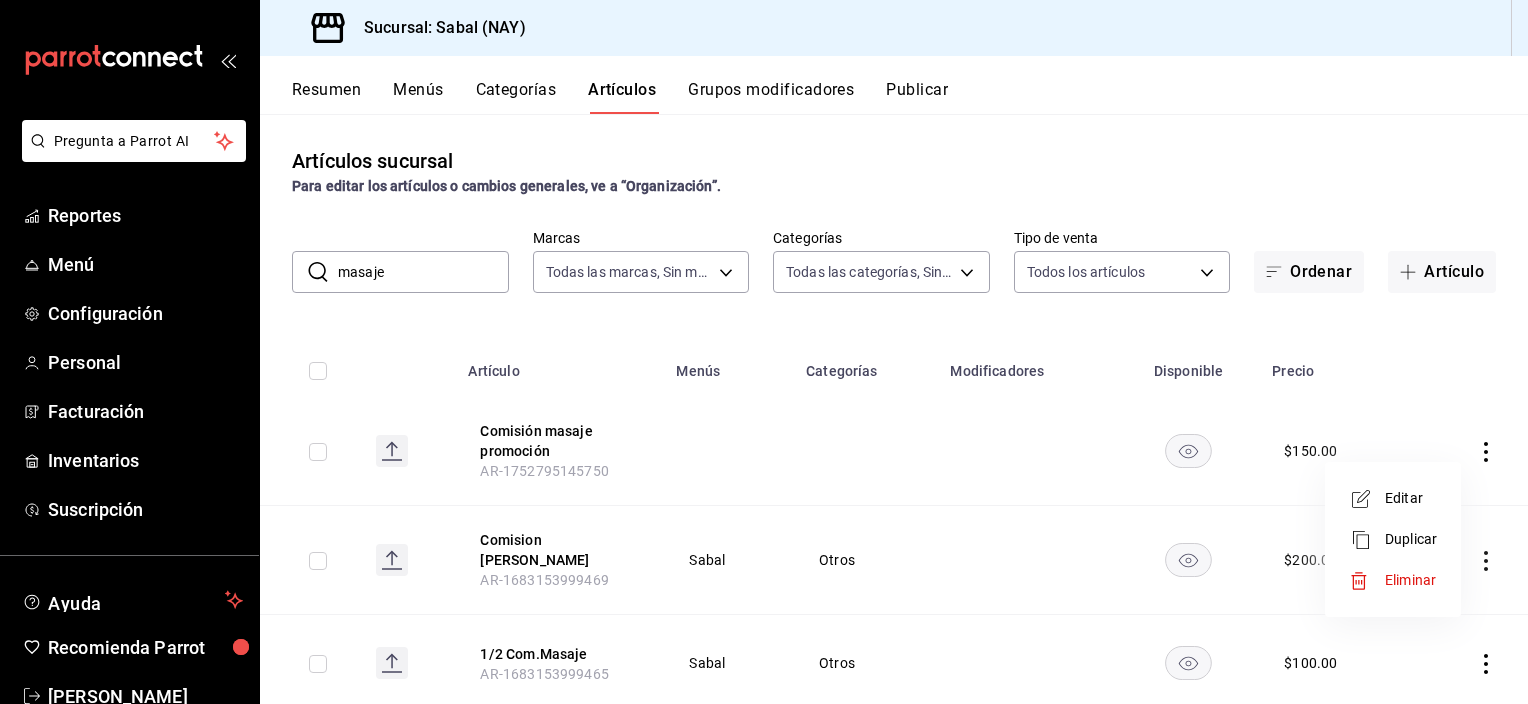 click at bounding box center (1367, 499) 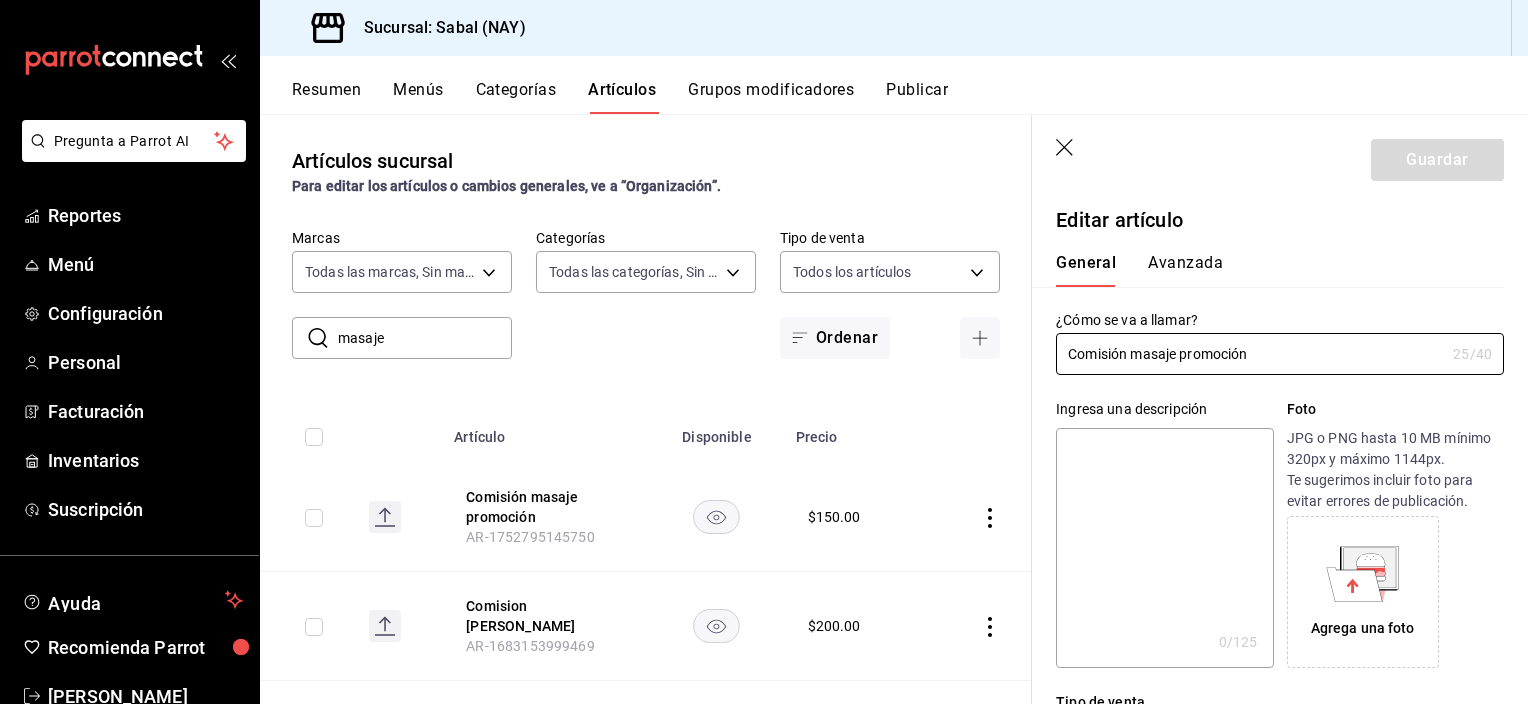 type on "$150.00" 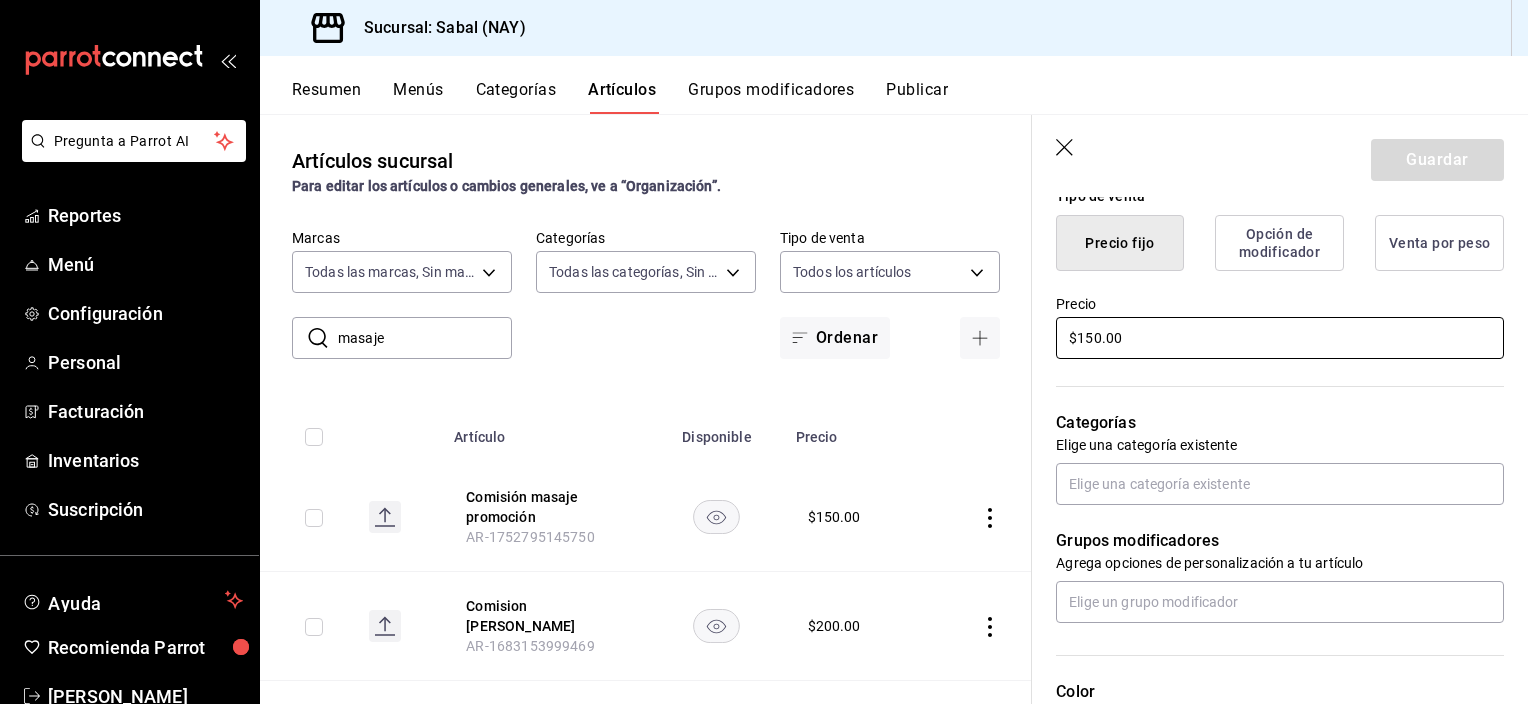scroll, scrollTop: 500, scrollLeft: 0, axis: vertical 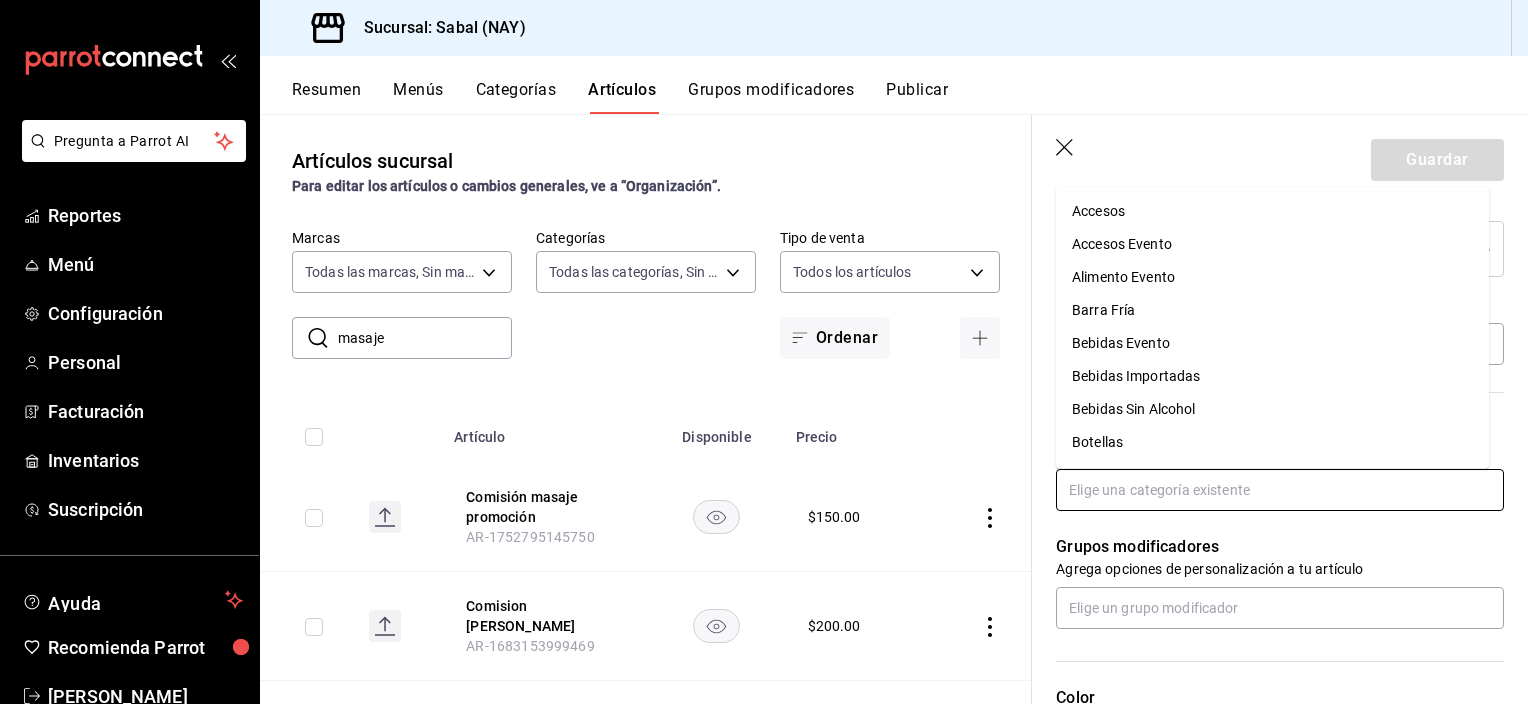 click at bounding box center [1280, 490] 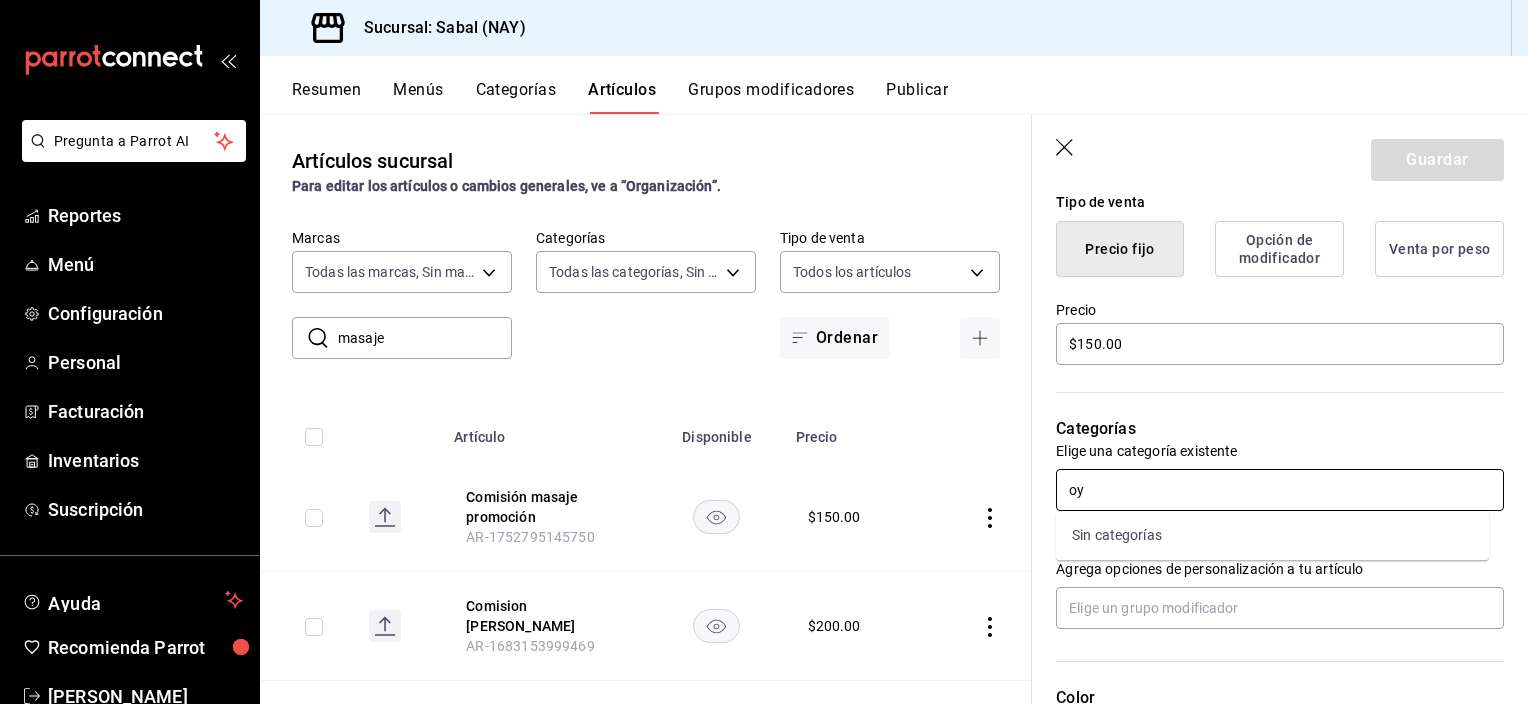 type on "o" 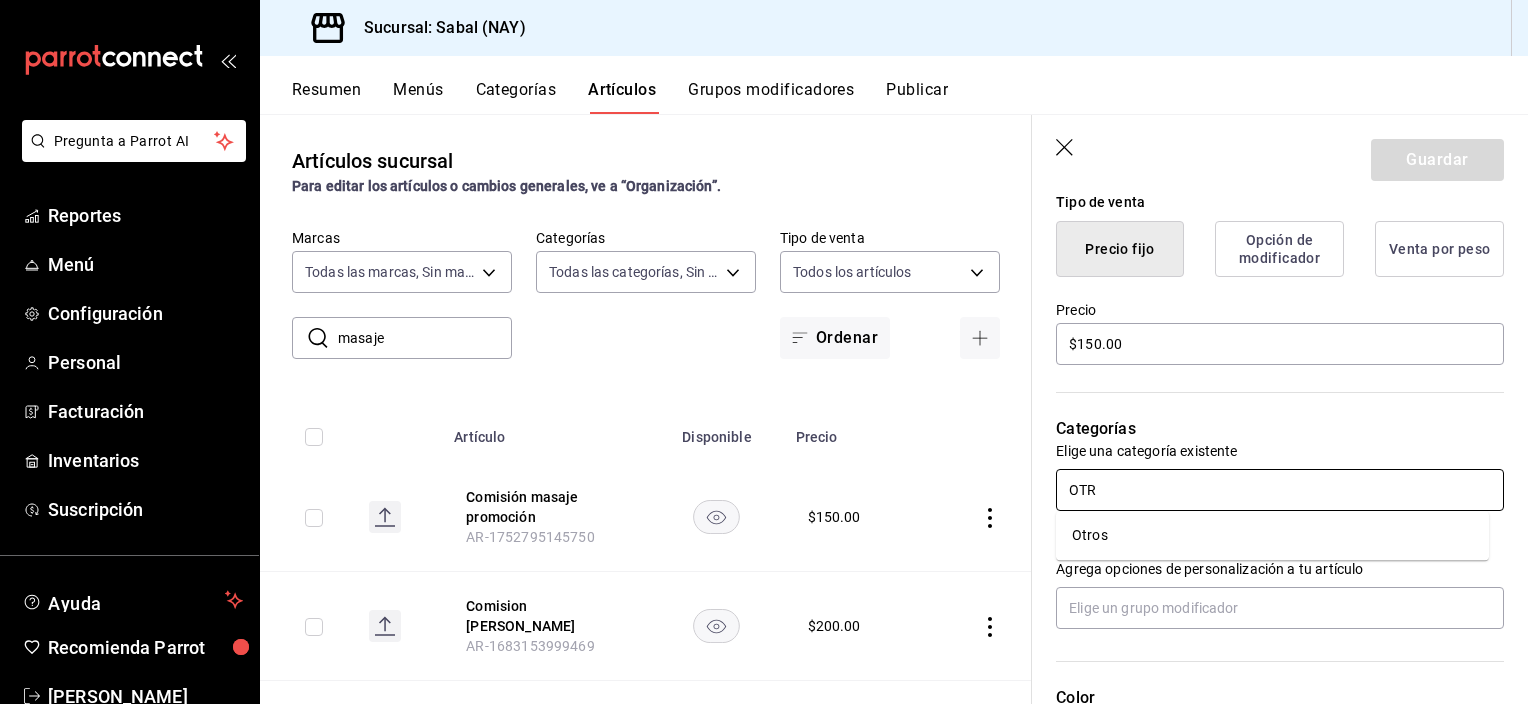 type on "OTRO" 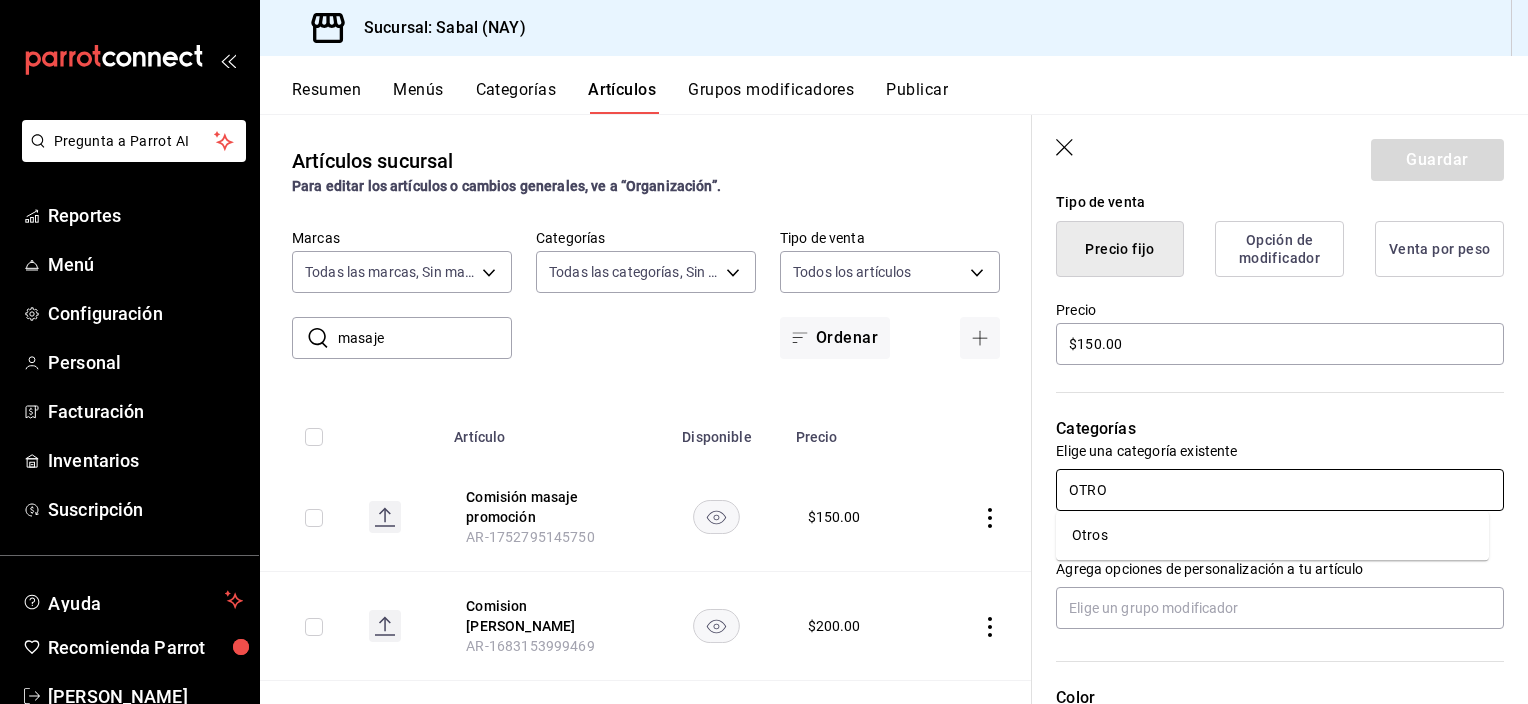 click on "Otros" at bounding box center [1272, 535] 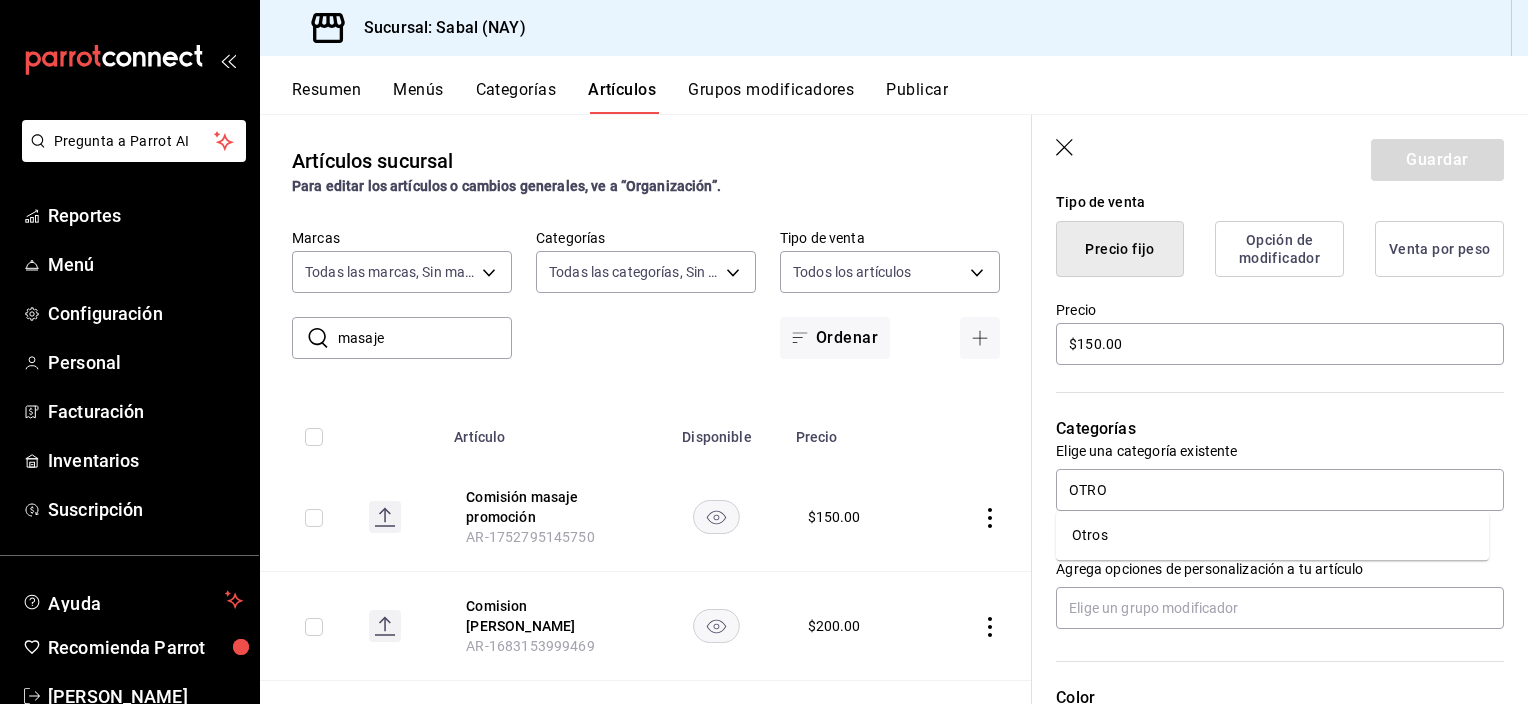 type 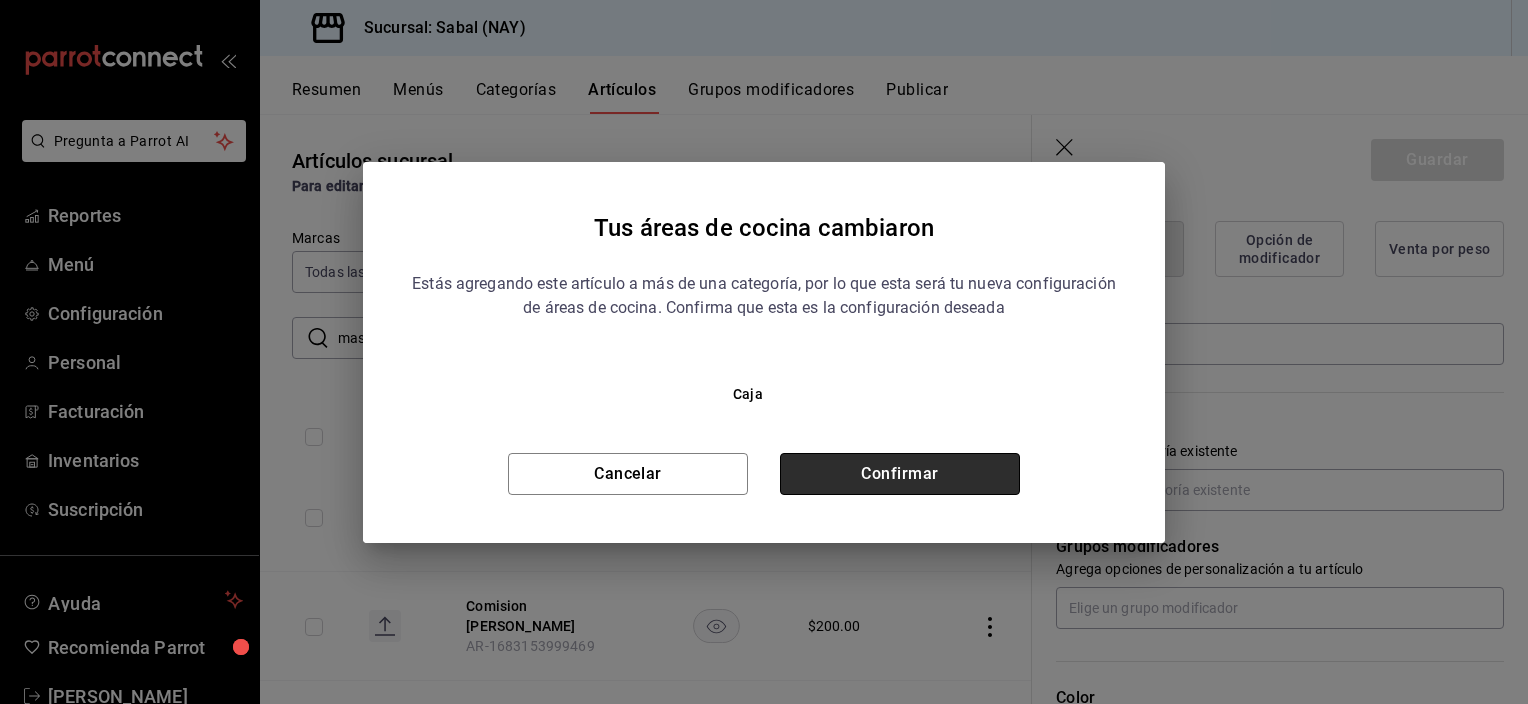 click on "Confirmar" at bounding box center (900, 474) 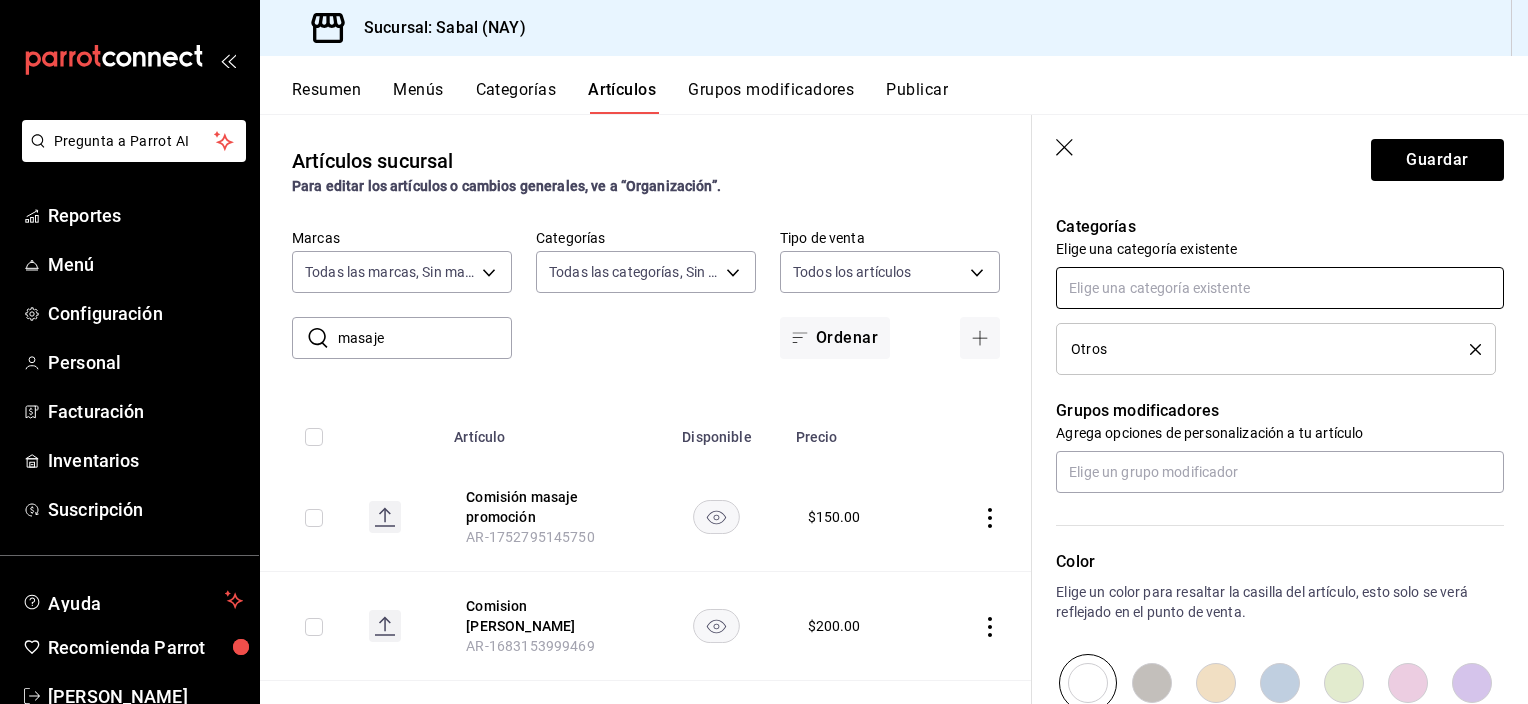 scroll, scrollTop: 700, scrollLeft: 0, axis: vertical 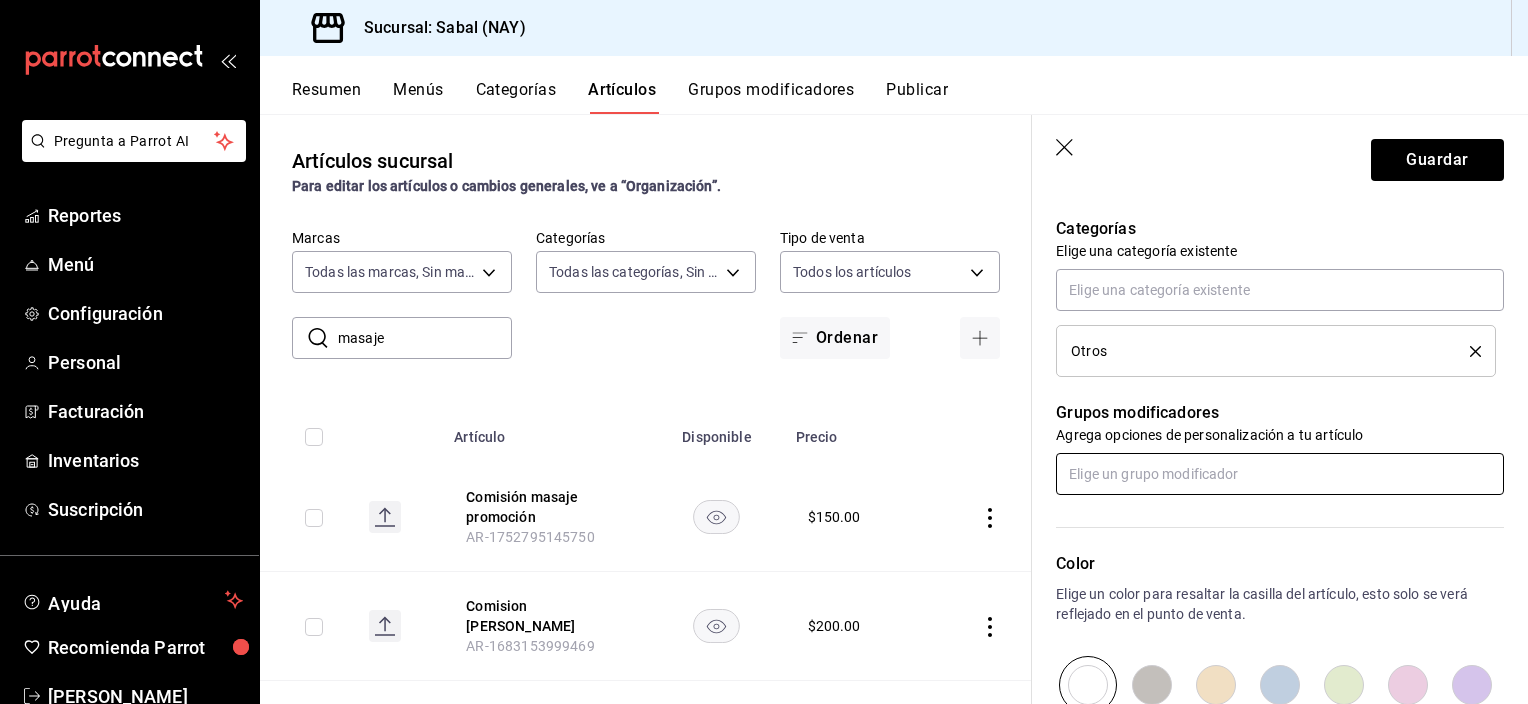 click at bounding box center (1280, 474) 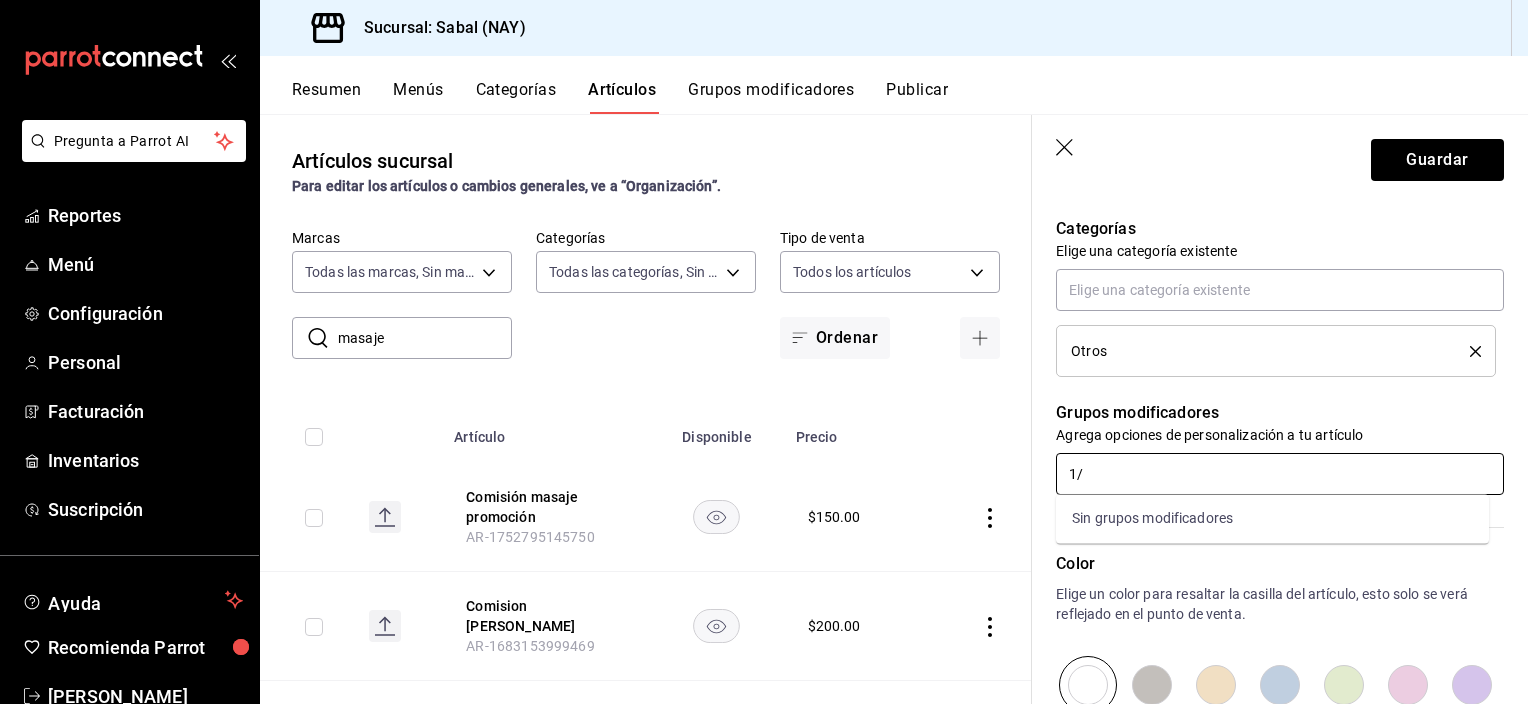 type on "1" 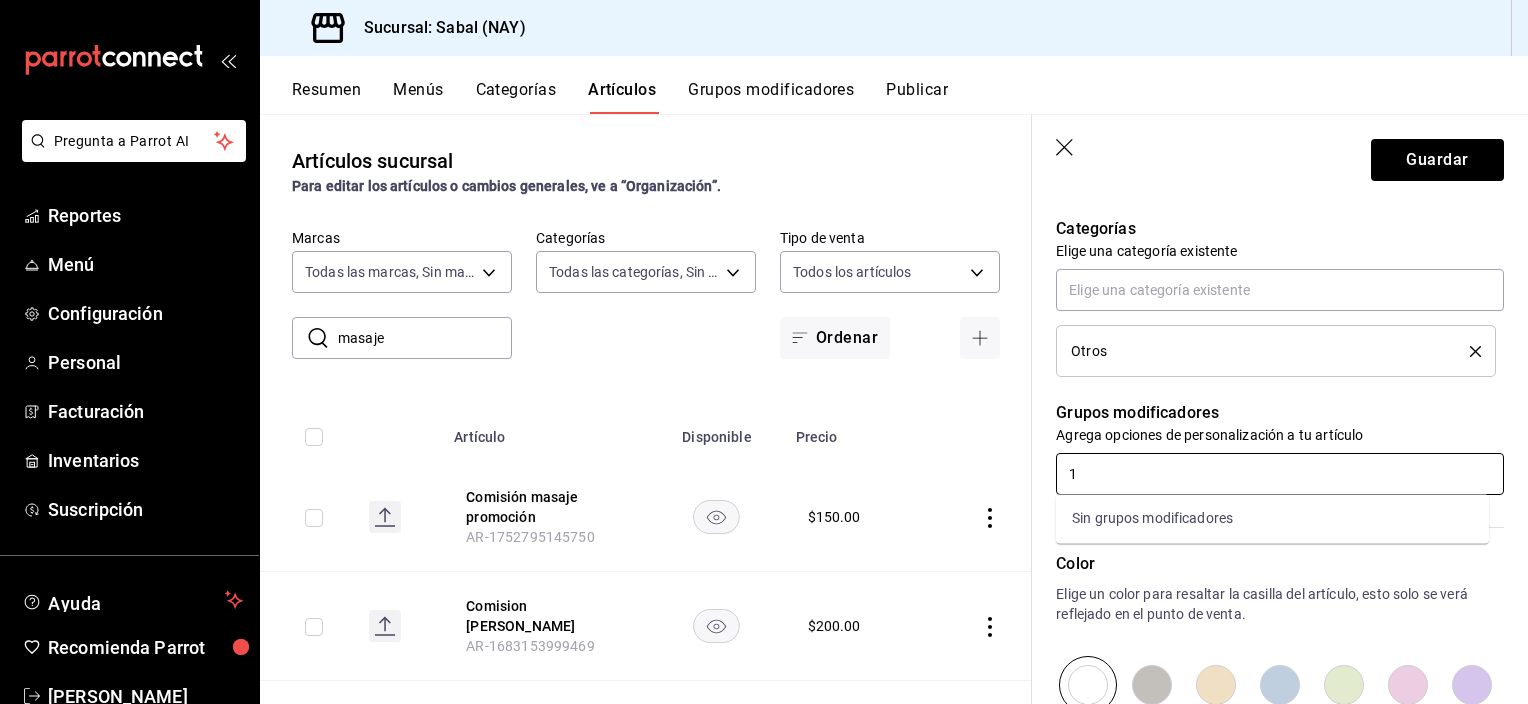 type 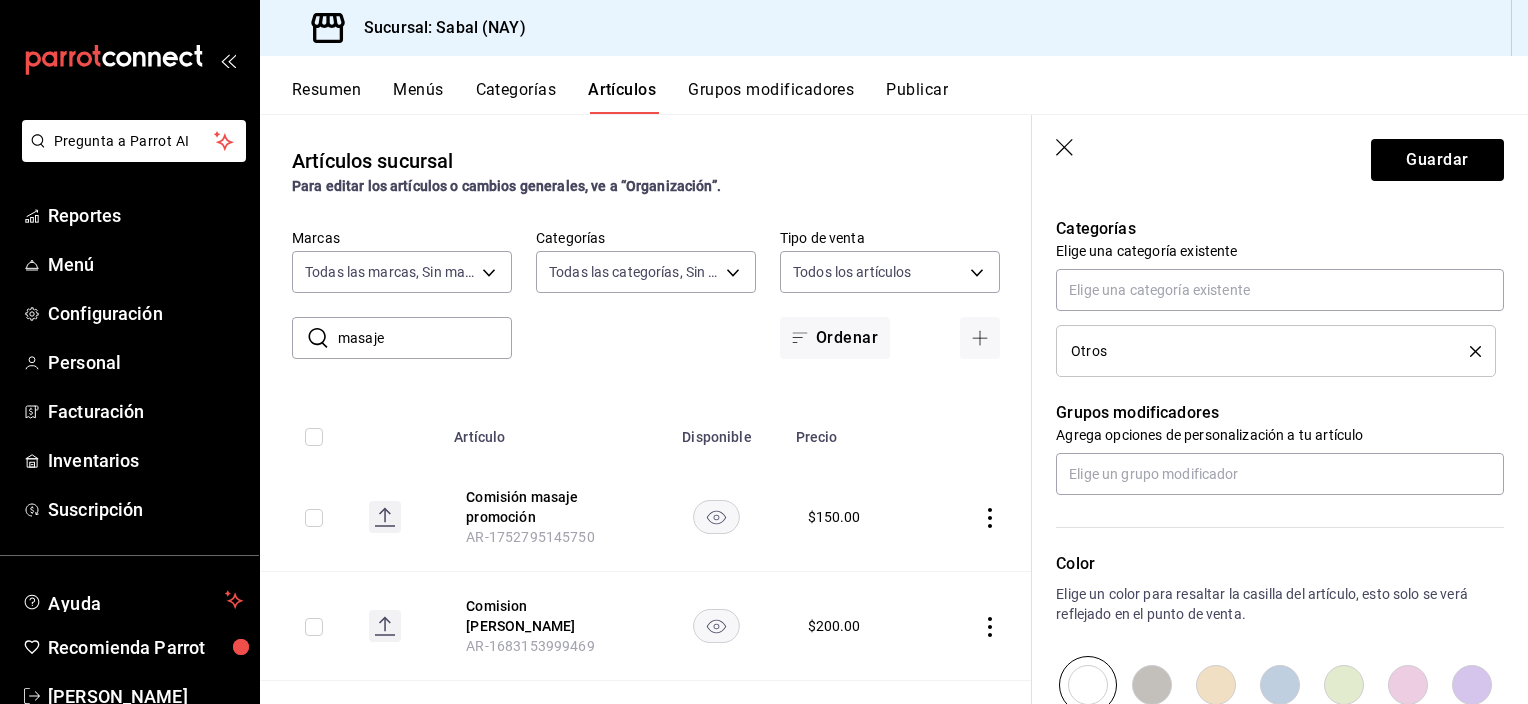 click on "Precio" at bounding box center (855, 431) 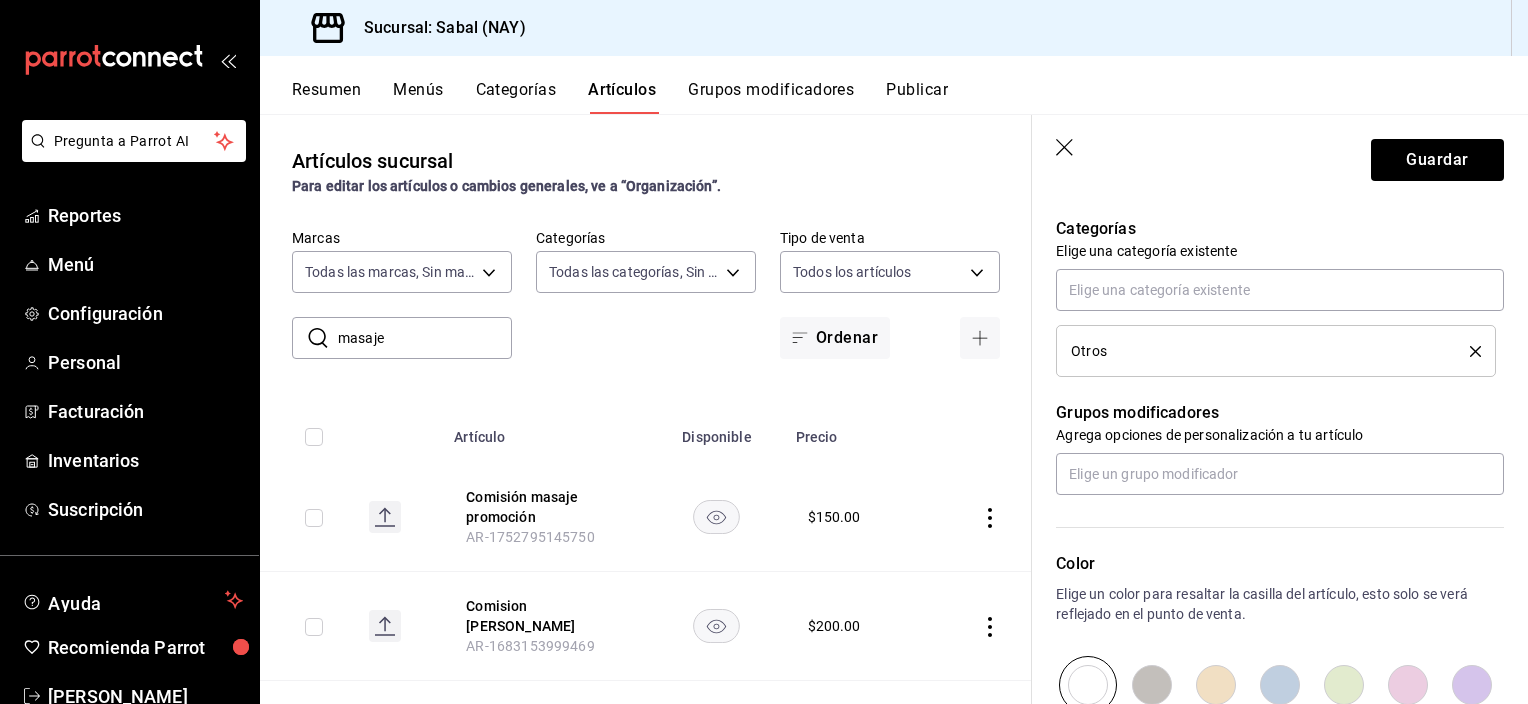 click 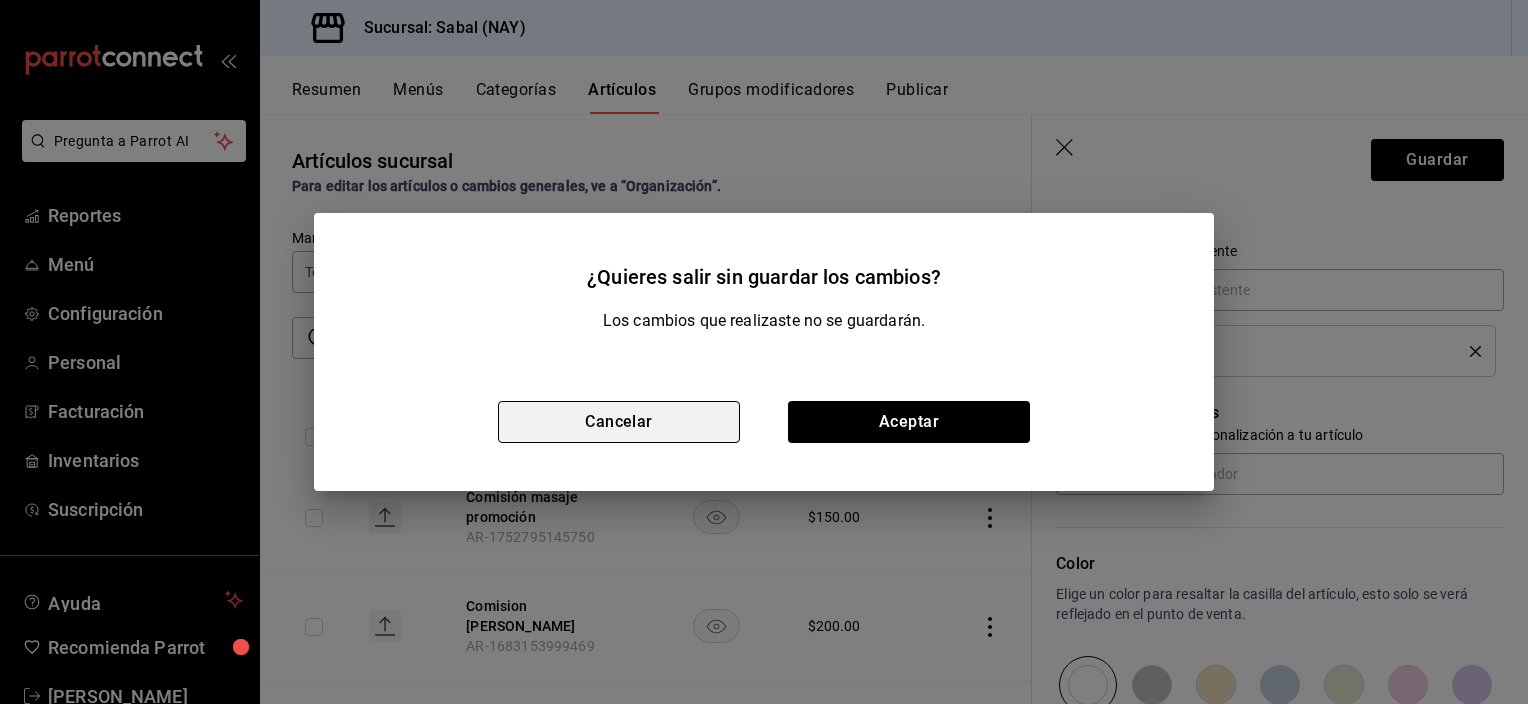 click on "Cancelar" at bounding box center (619, 422) 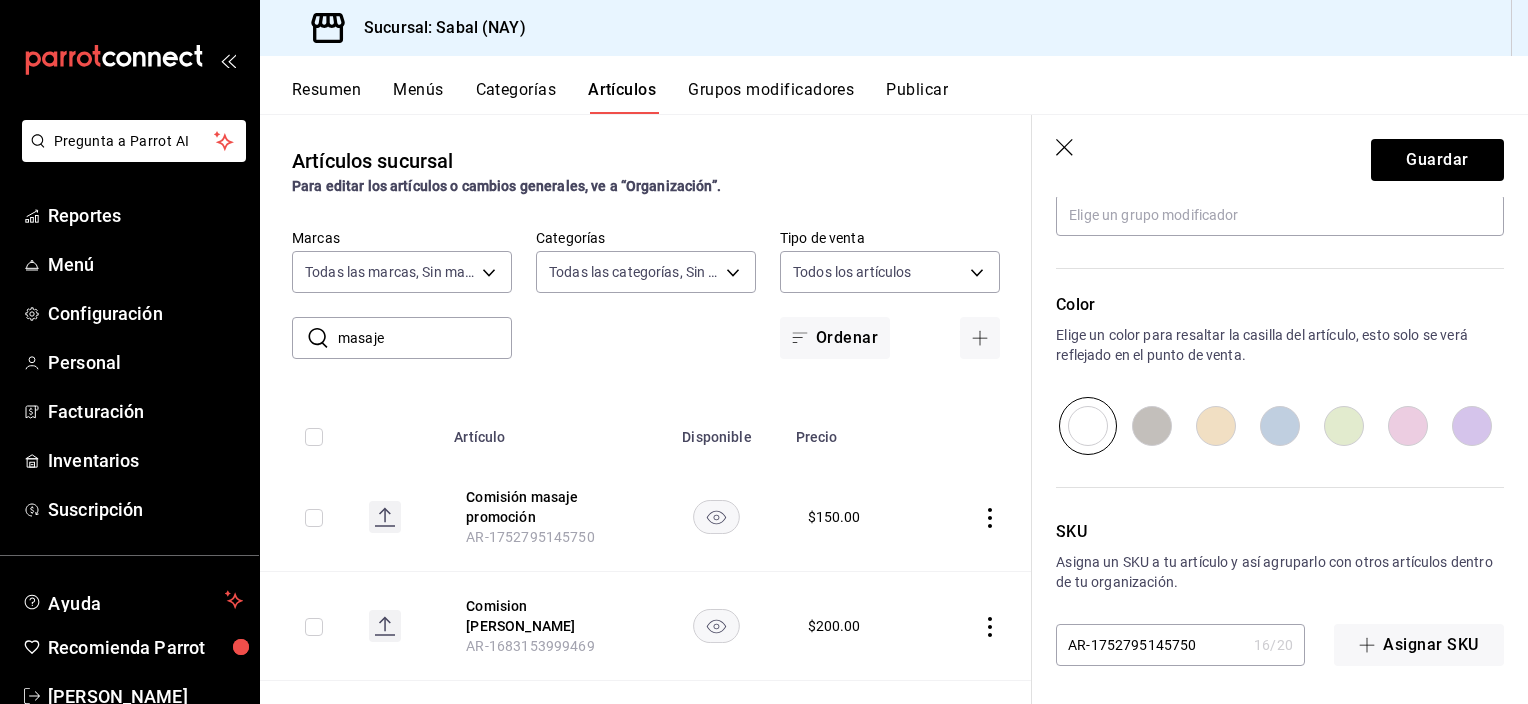 scroll, scrollTop: 960, scrollLeft: 0, axis: vertical 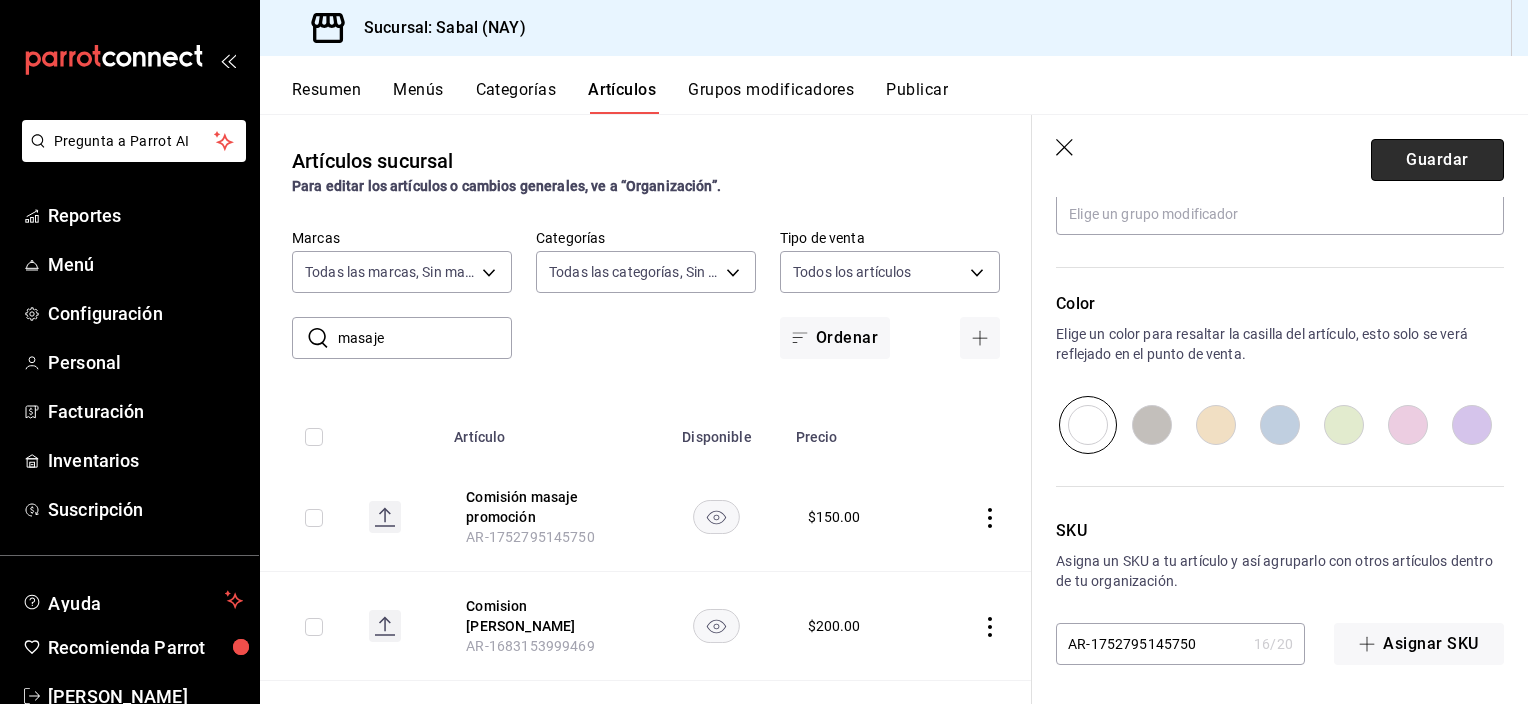 click on "Guardar" at bounding box center (1437, 160) 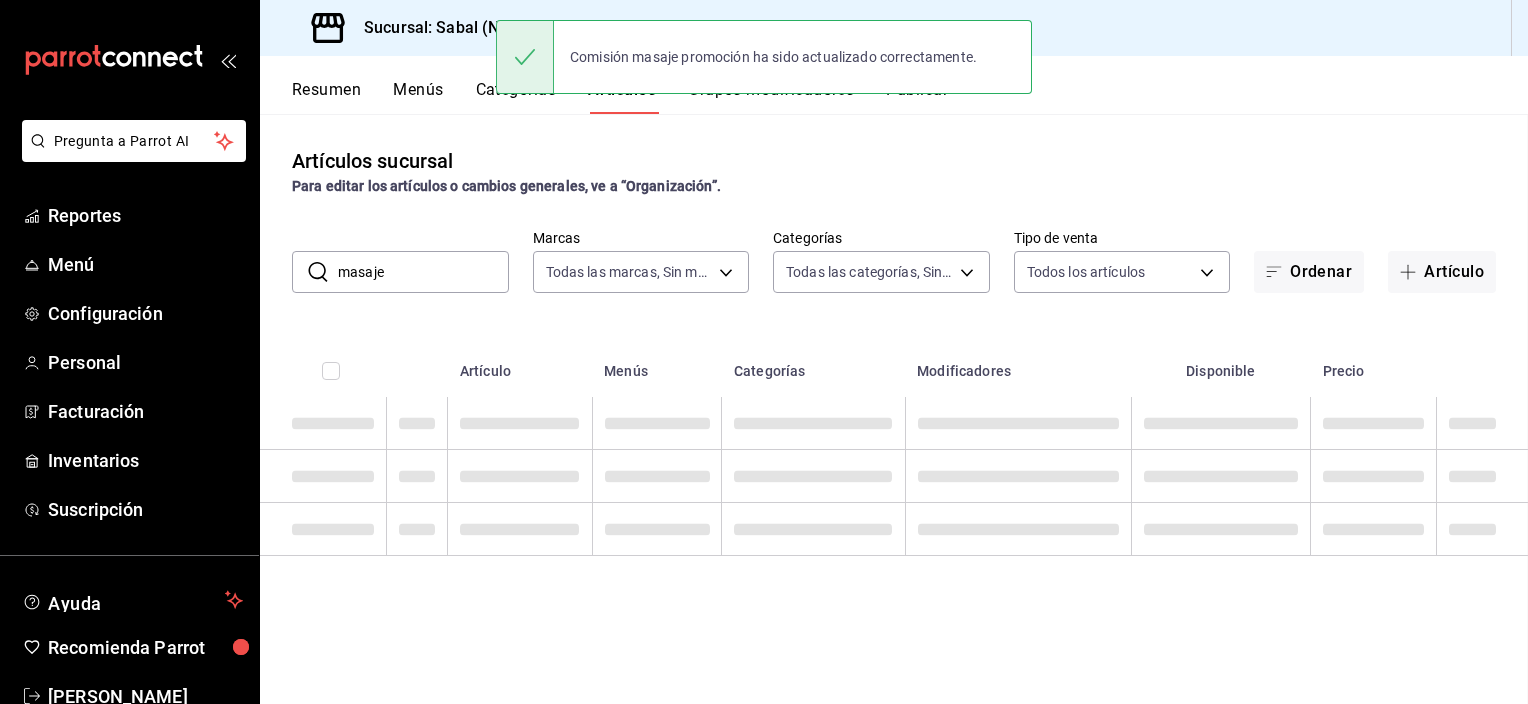 scroll, scrollTop: 0, scrollLeft: 0, axis: both 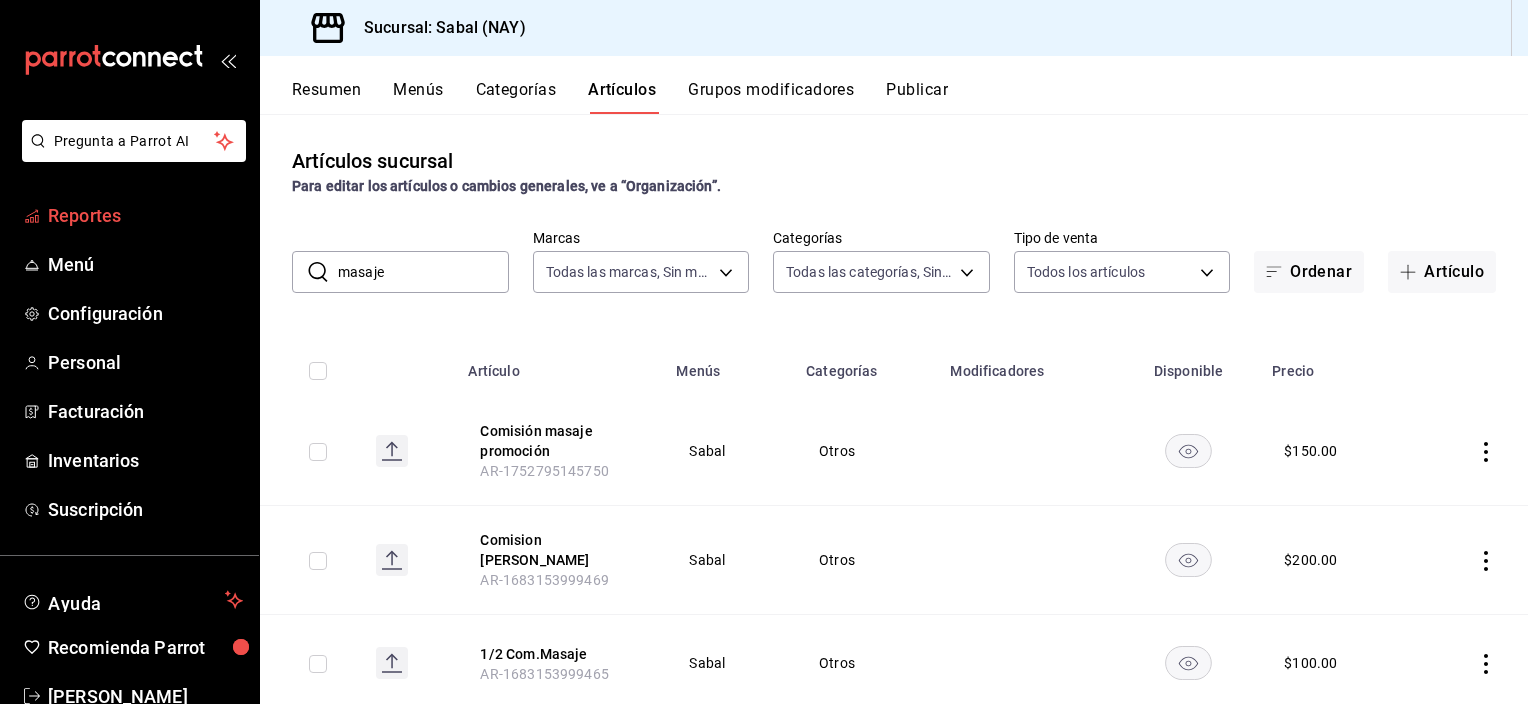 click on "Reportes" at bounding box center (145, 215) 